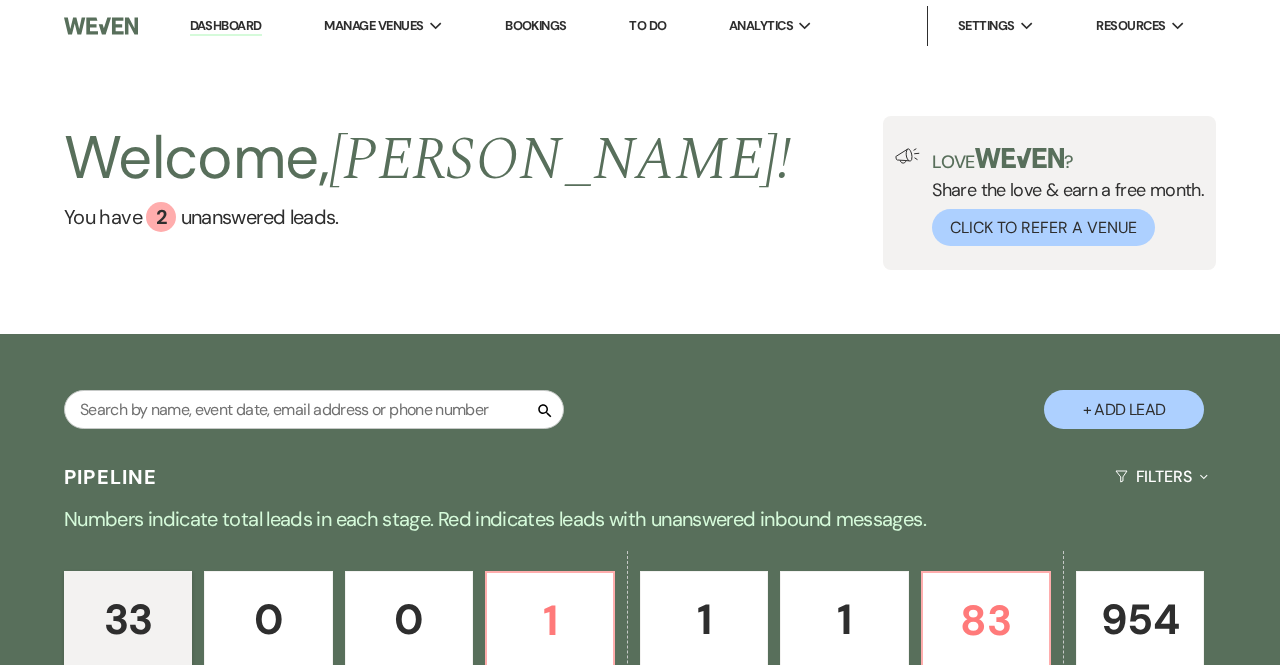 scroll, scrollTop: 0, scrollLeft: 0, axis: both 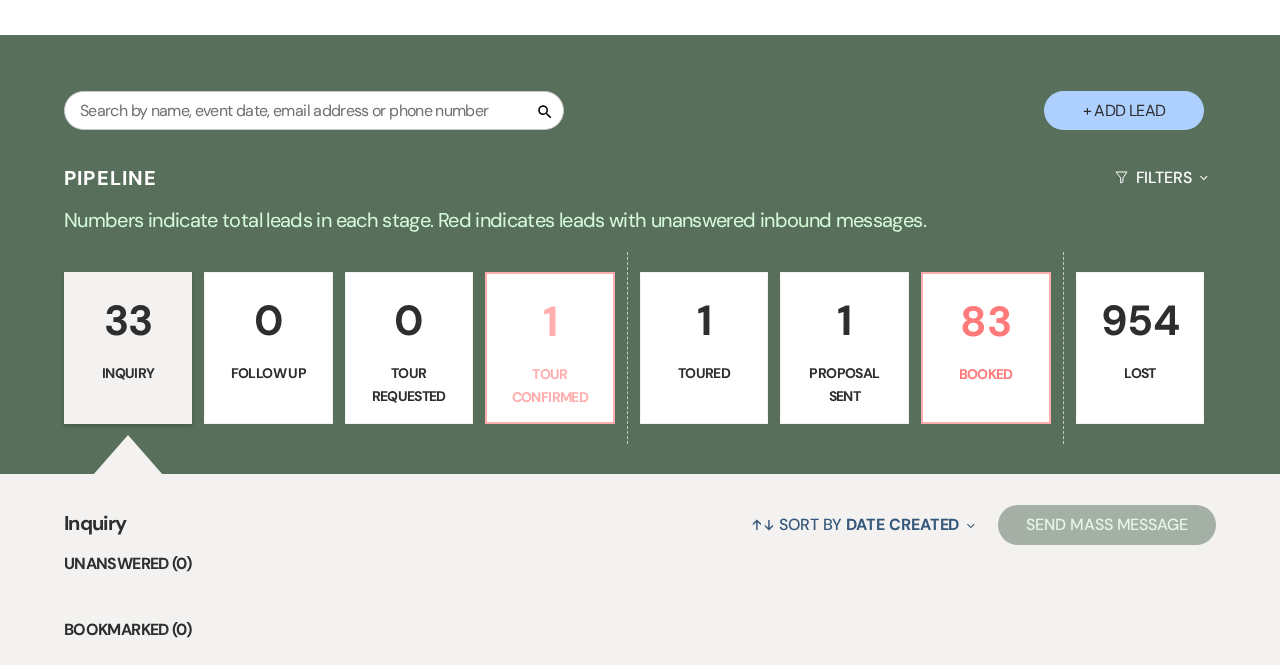 click on "1" at bounding box center (550, 321) 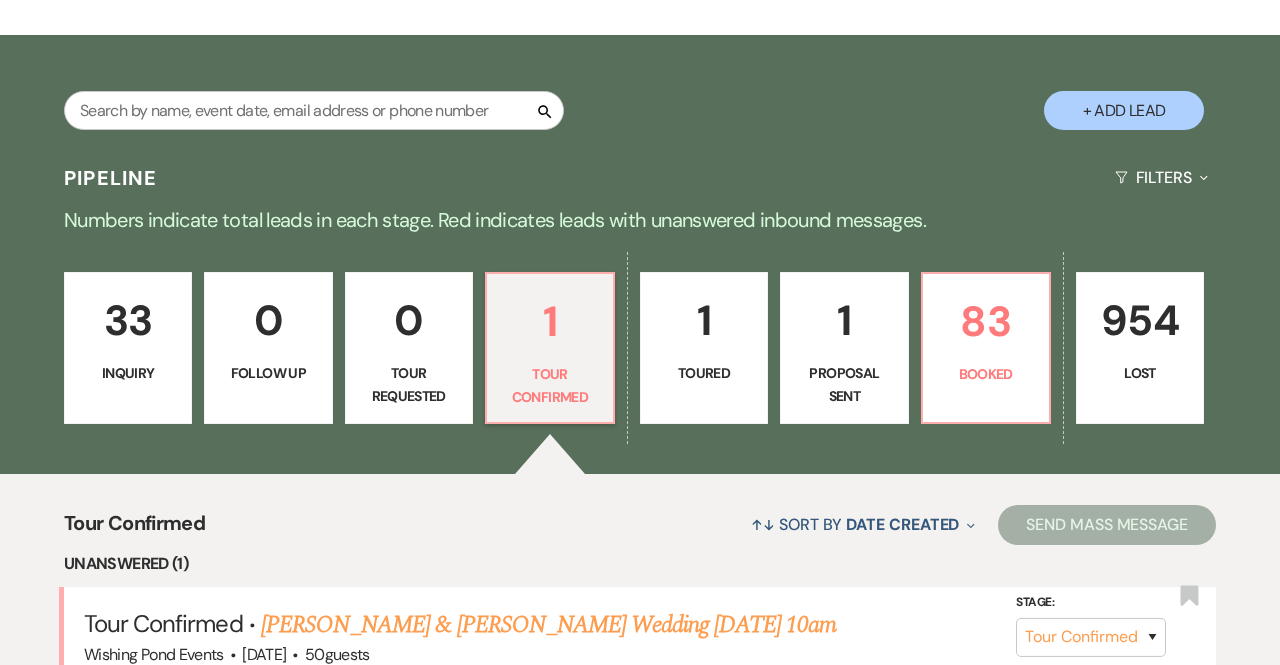 scroll, scrollTop: 605, scrollLeft: 0, axis: vertical 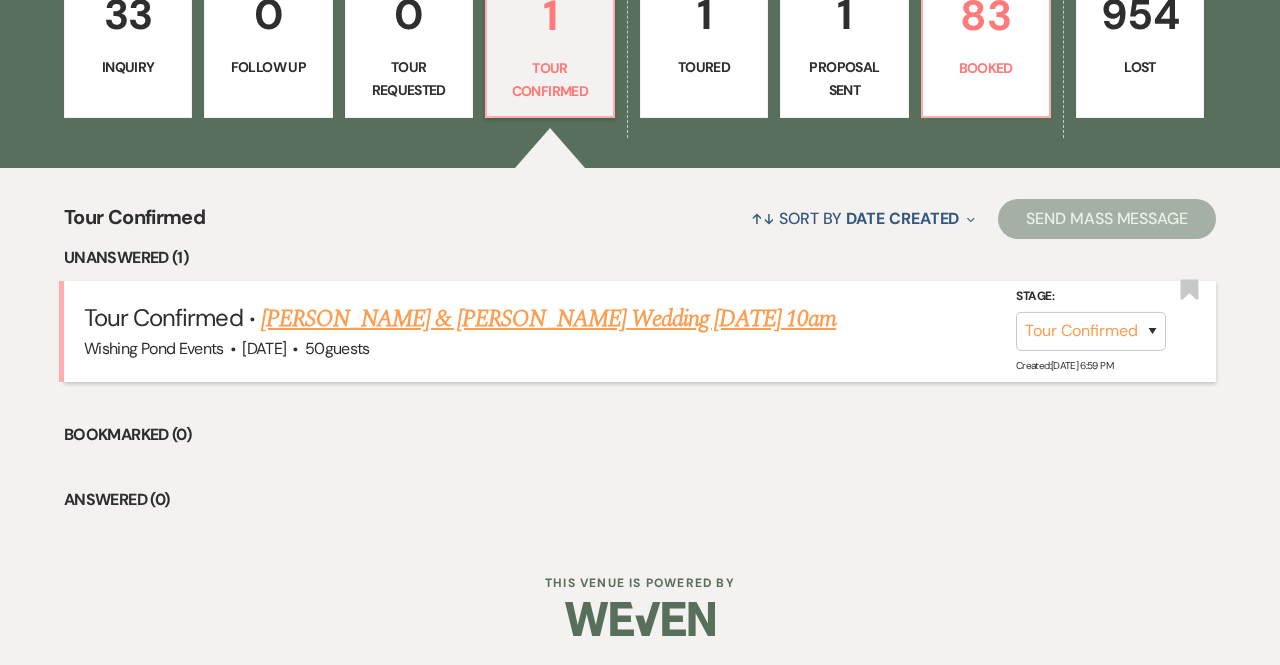 click on "[PERSON_NAME] & [PERSON_NAME] Wedding [DATE] 10am" at bounding box center [548, 319] 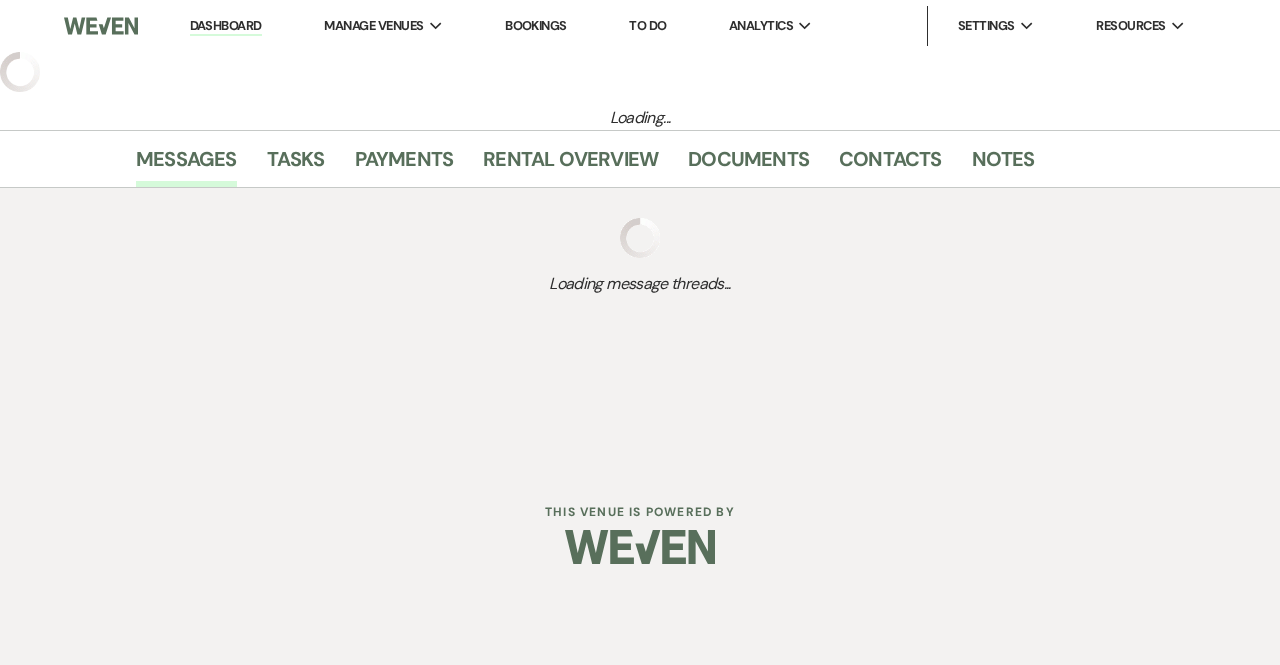 select on "4" 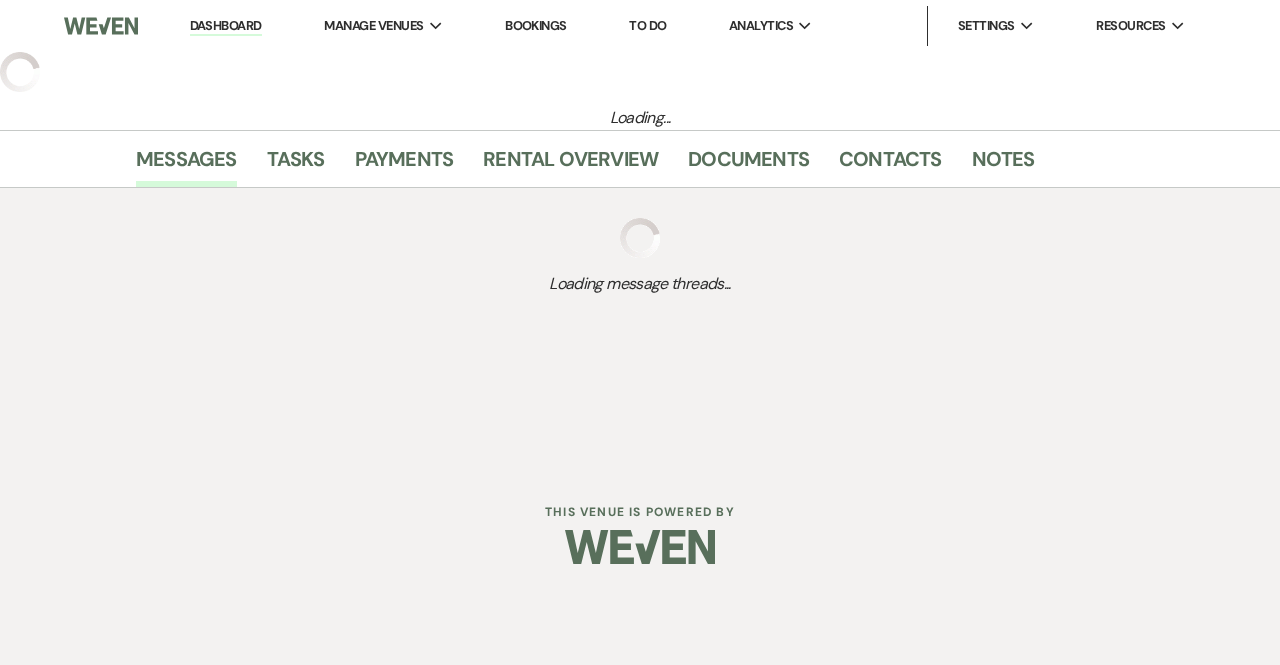 select on "5" 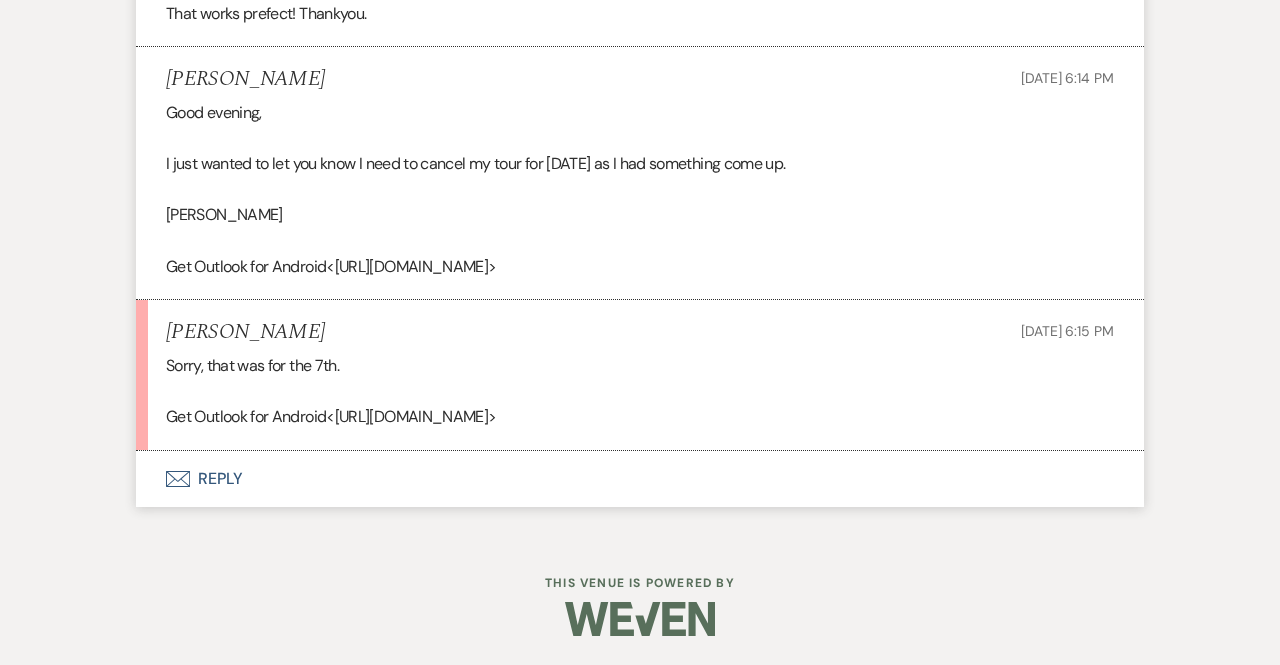 scroll, scrollTop: 2583, scrollLeft: 0, axis: vertical 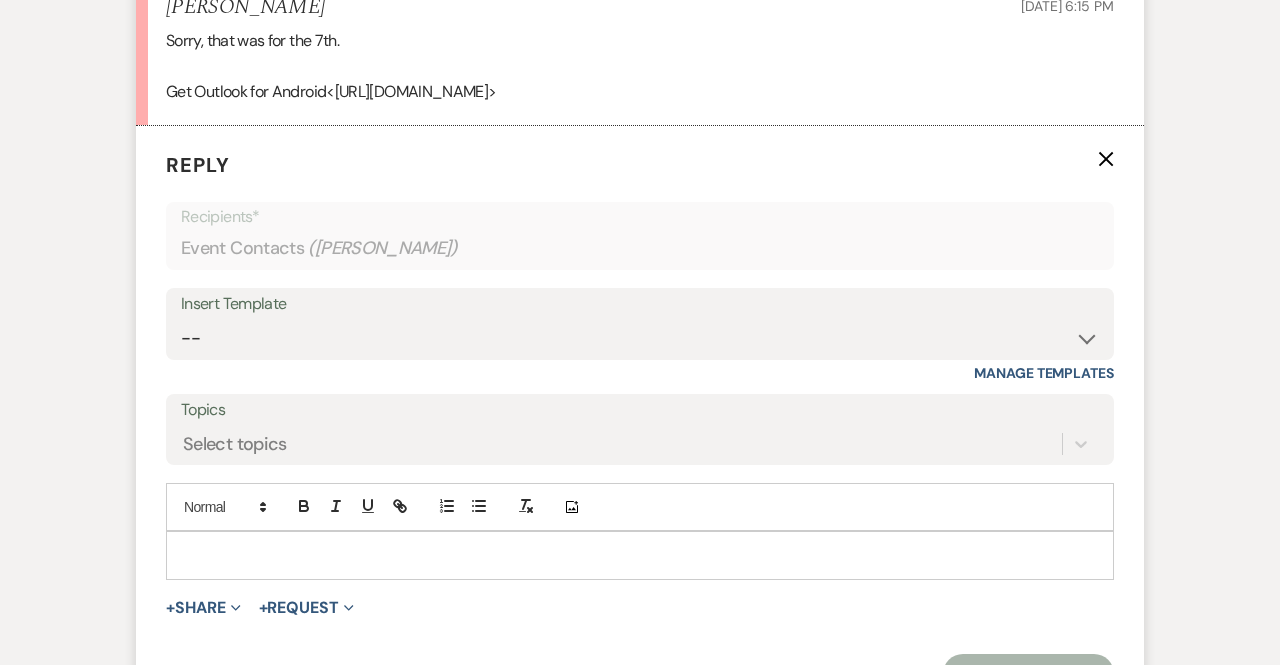 click at bounding box center [640, 555] 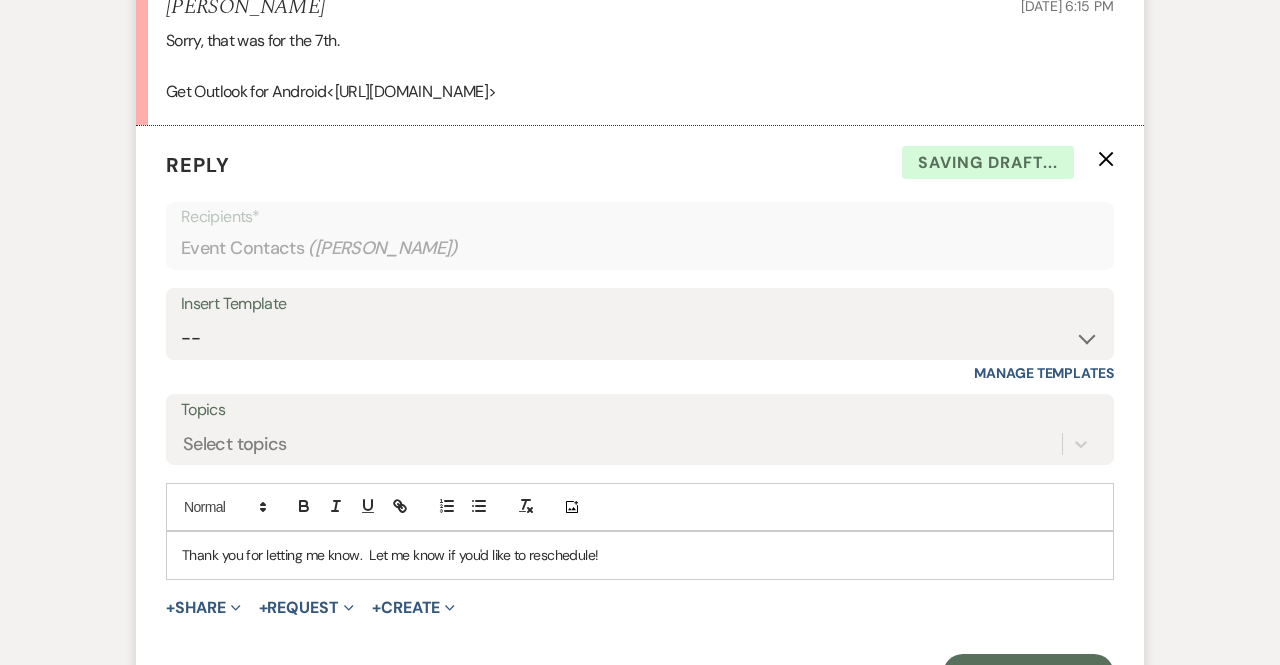 scroll, scrollTop: 3143, scrollLeft: 0, axis: vertical 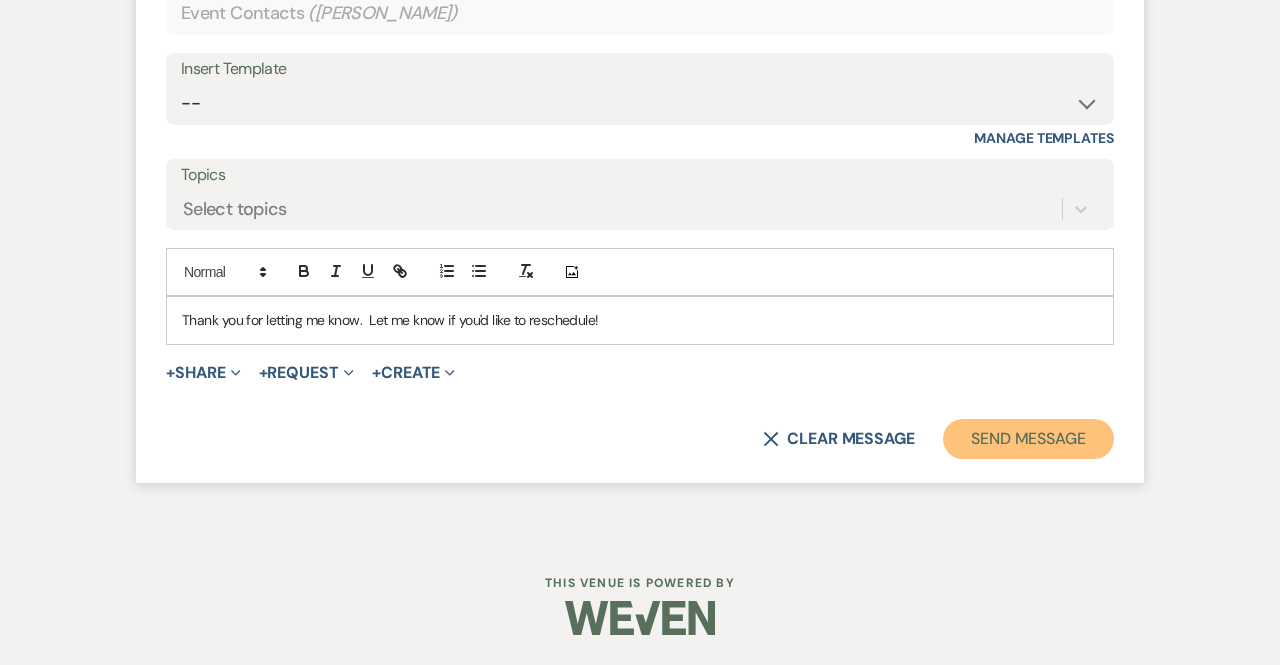 click on "Send Message" at bounding box center [1028, 439] 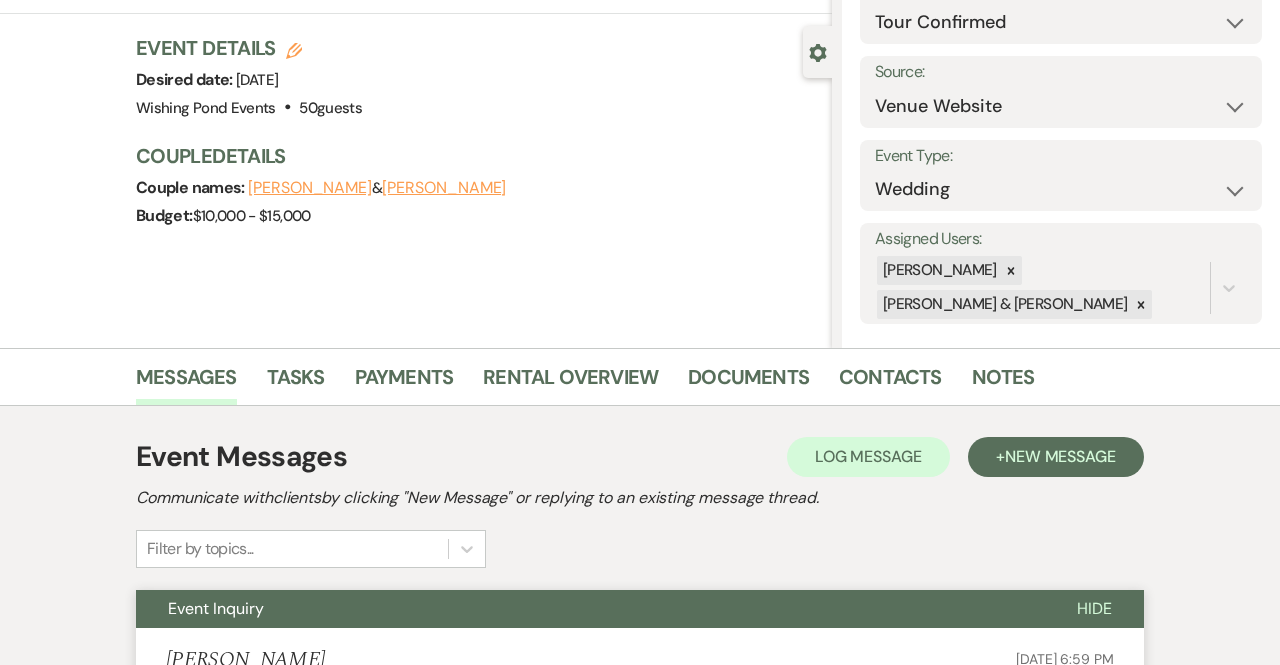 scroll, scrollTop: 0, scrollLeft: 0, axis: both 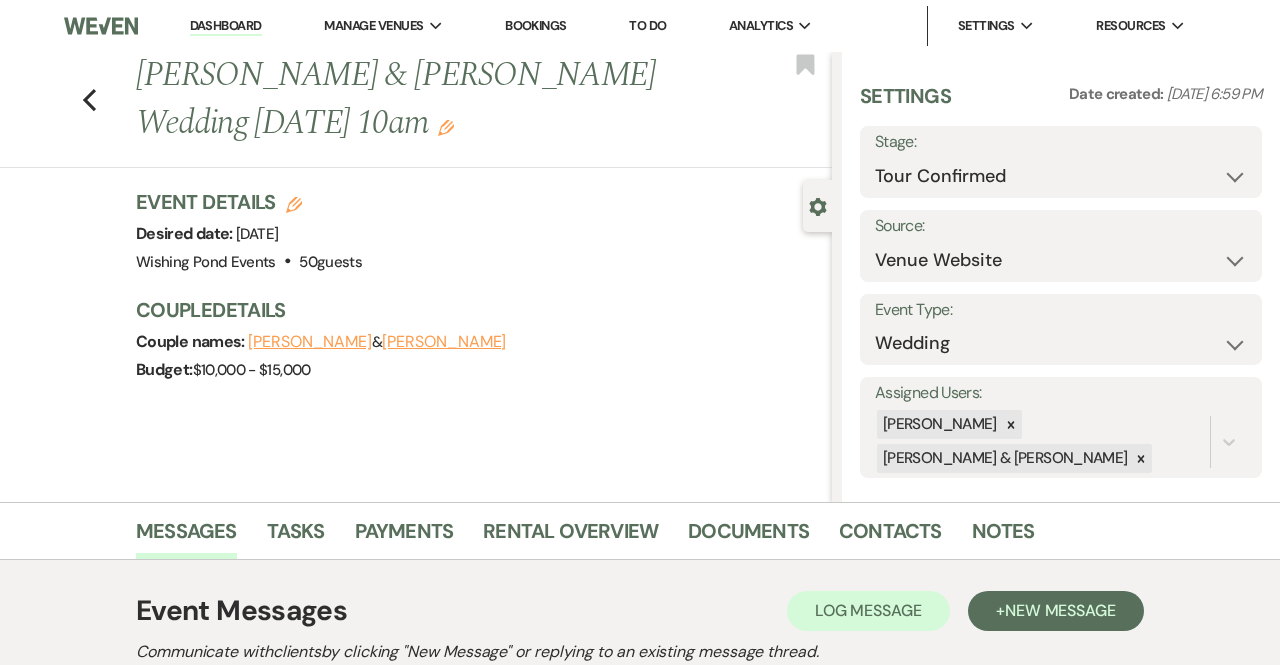 click on "Edit" 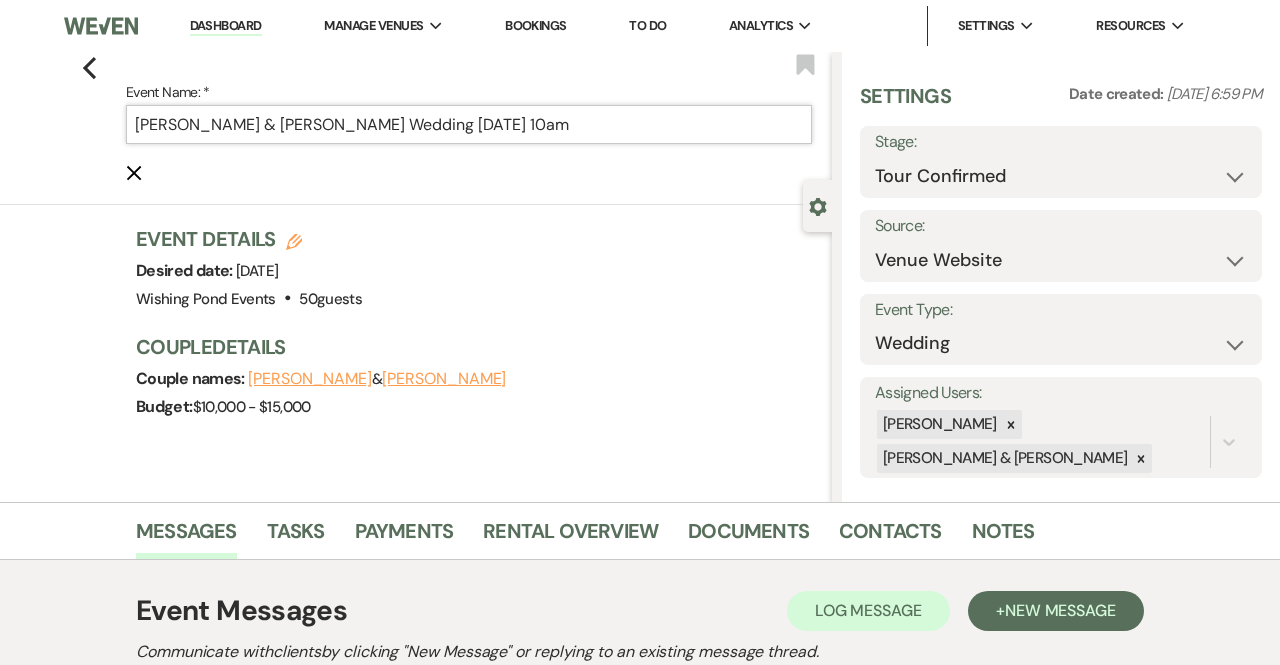 drag, startPoint x: 638, startPoint y: 137, endPoint x: 435, endPoint y: 126, distance: 203.2978 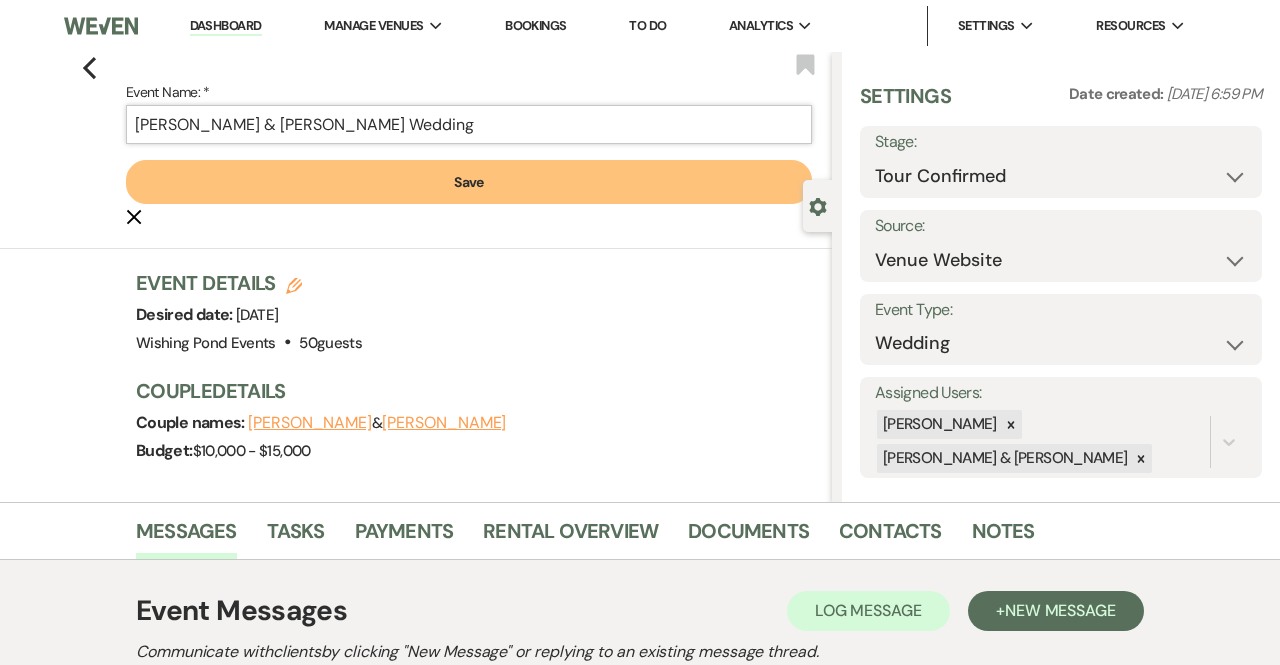 type on "[PERSON_NAME] & [PERSON_NAME] Wedding" 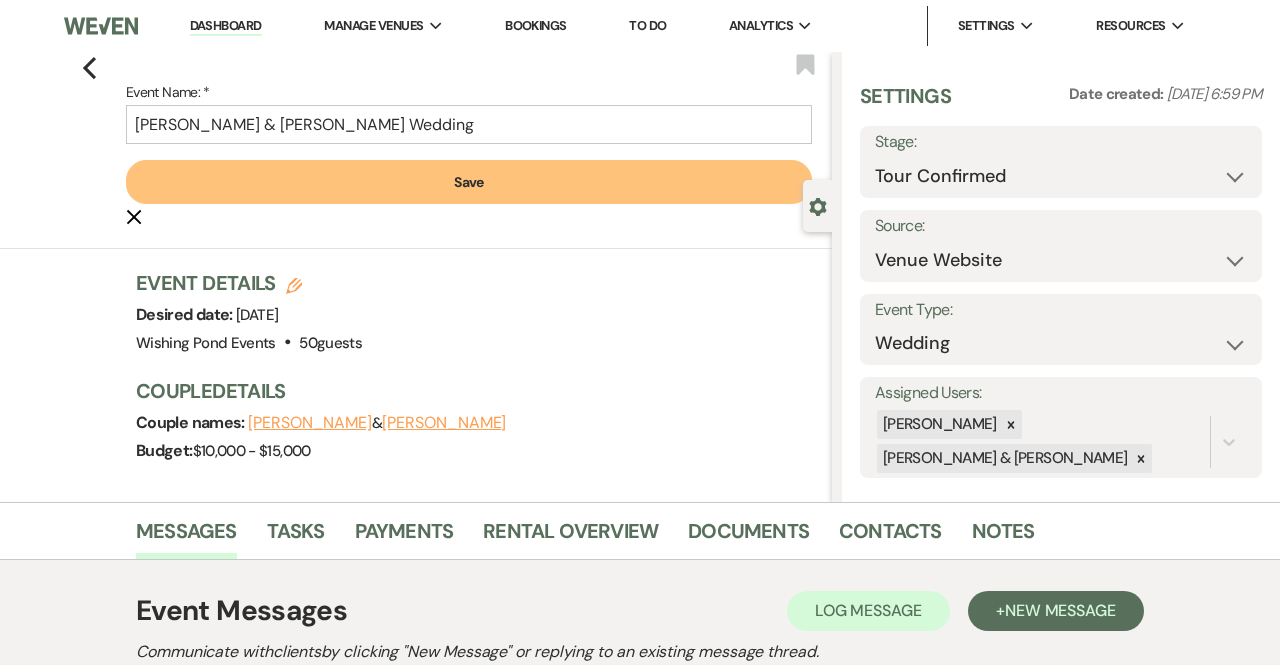 click on "Save" at bounding box center [469, 182] 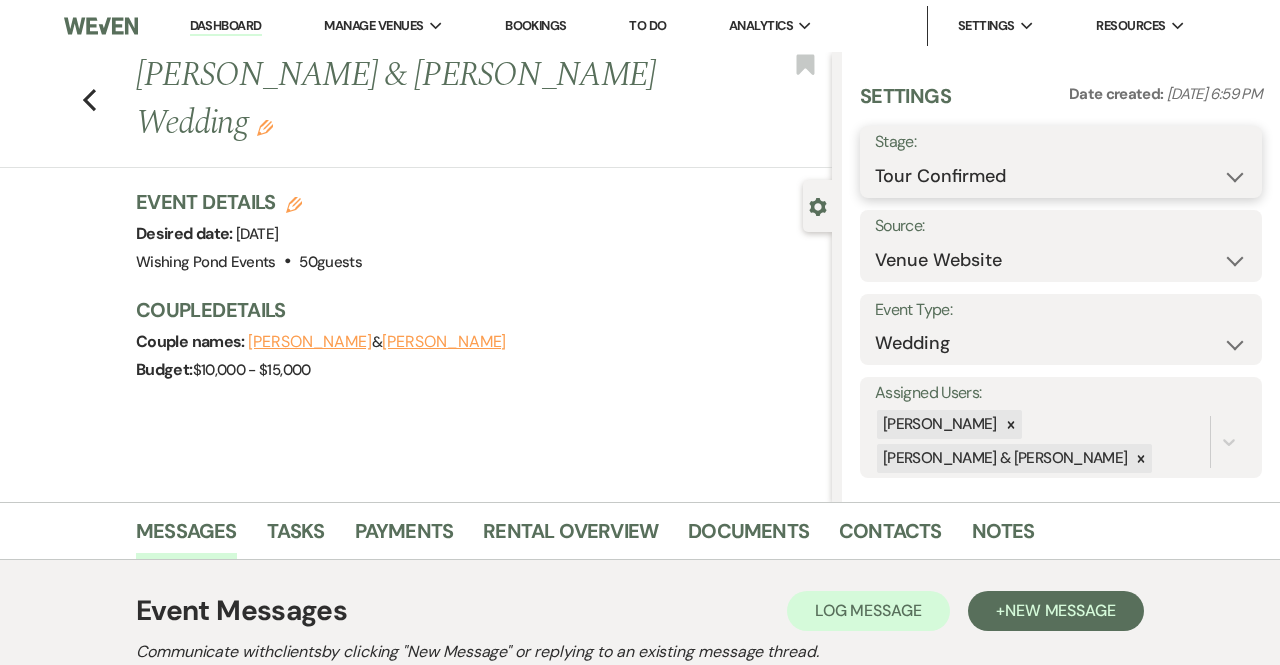 click on "Inquiry Follow Up Tour Requested Tour Confirmed Toured Proposal Sent Booked Lost" at bounding box center [1061, 176] 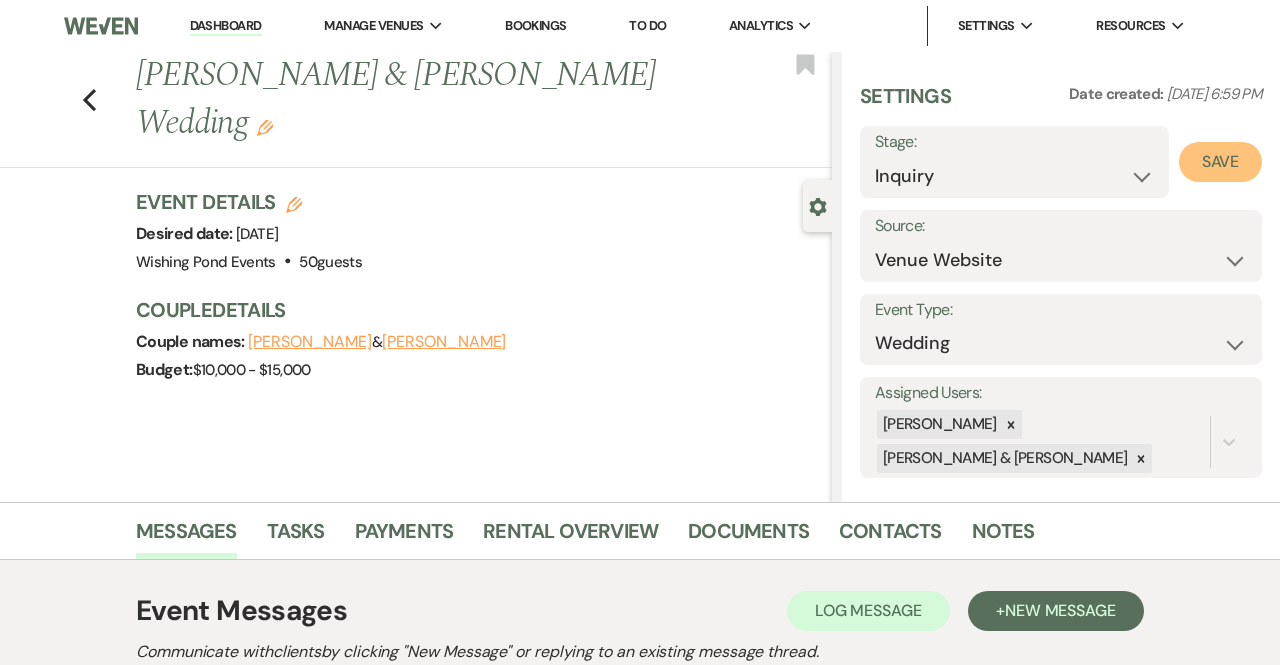 click on "Save" at bounding box center [1220, 162] 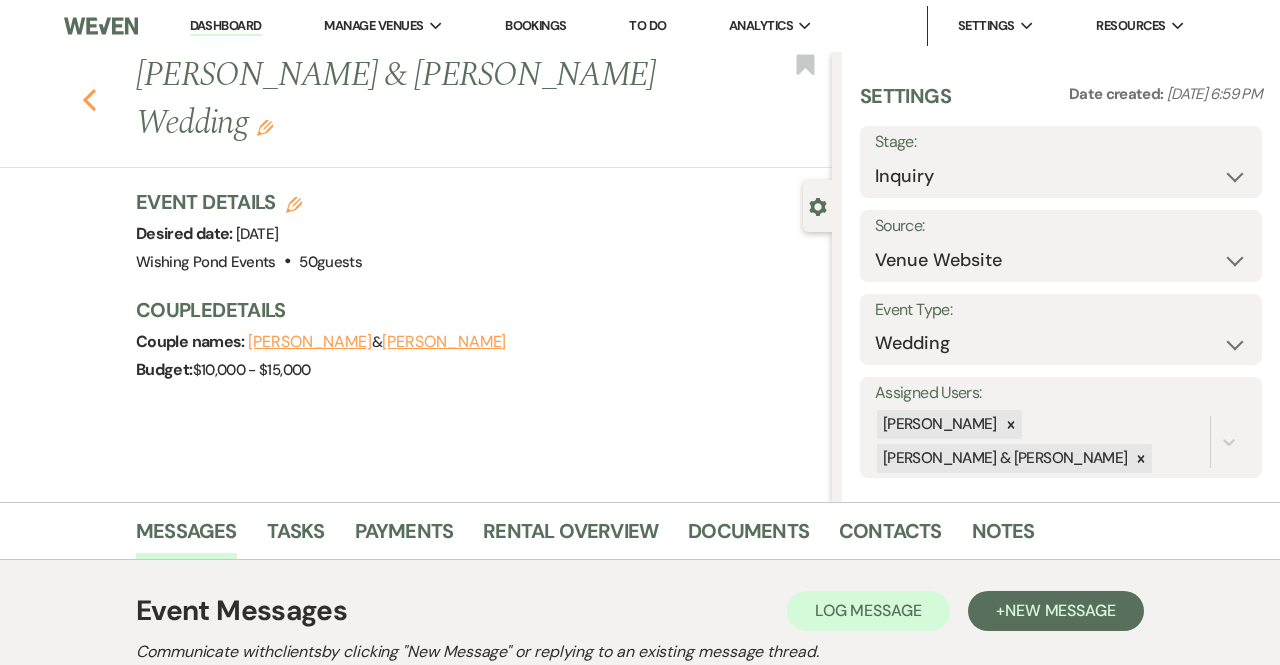 click on "Previous" 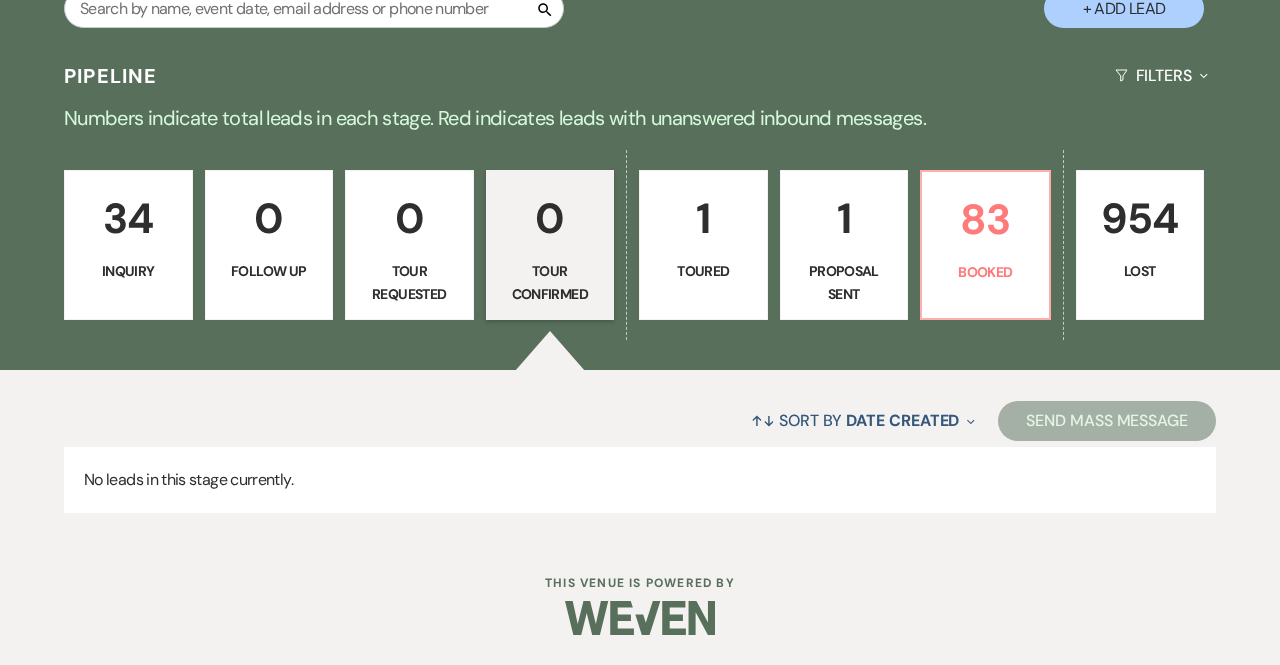 scroll, scrollTop: 402, scrollLeft: 0, axis: vertical 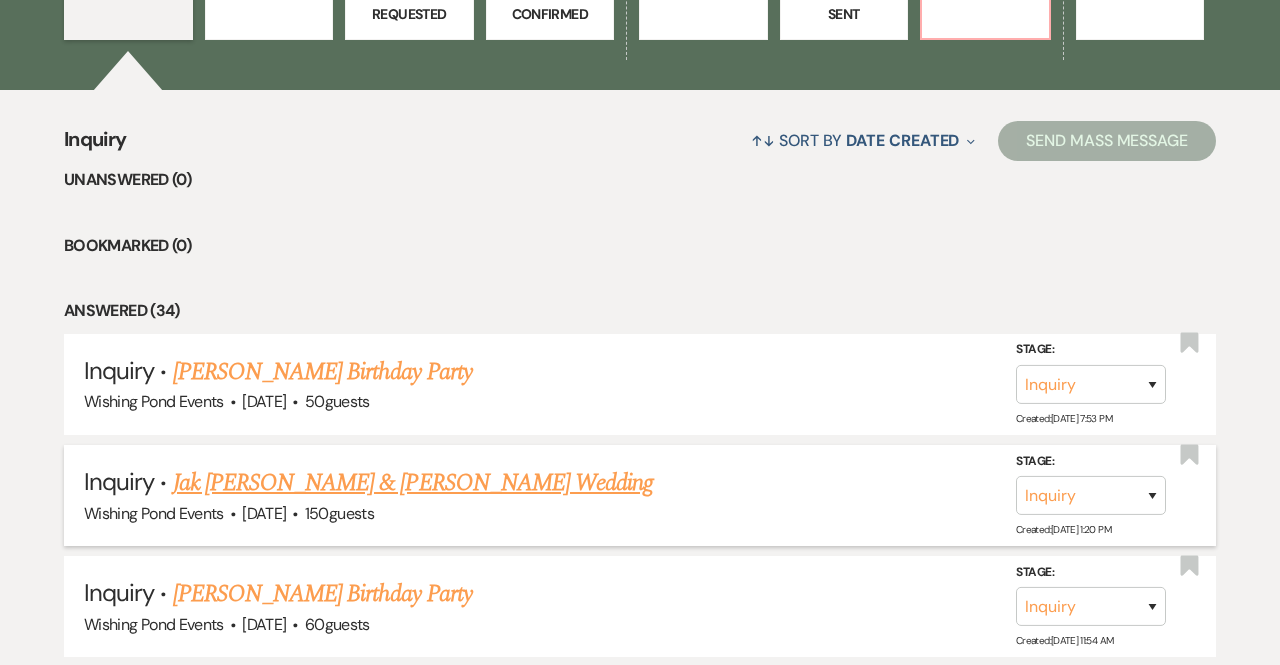 click on "Jak [PERSON_NAME] & [PERSON_NAME] Wedding" at bounding box center [413, 483] 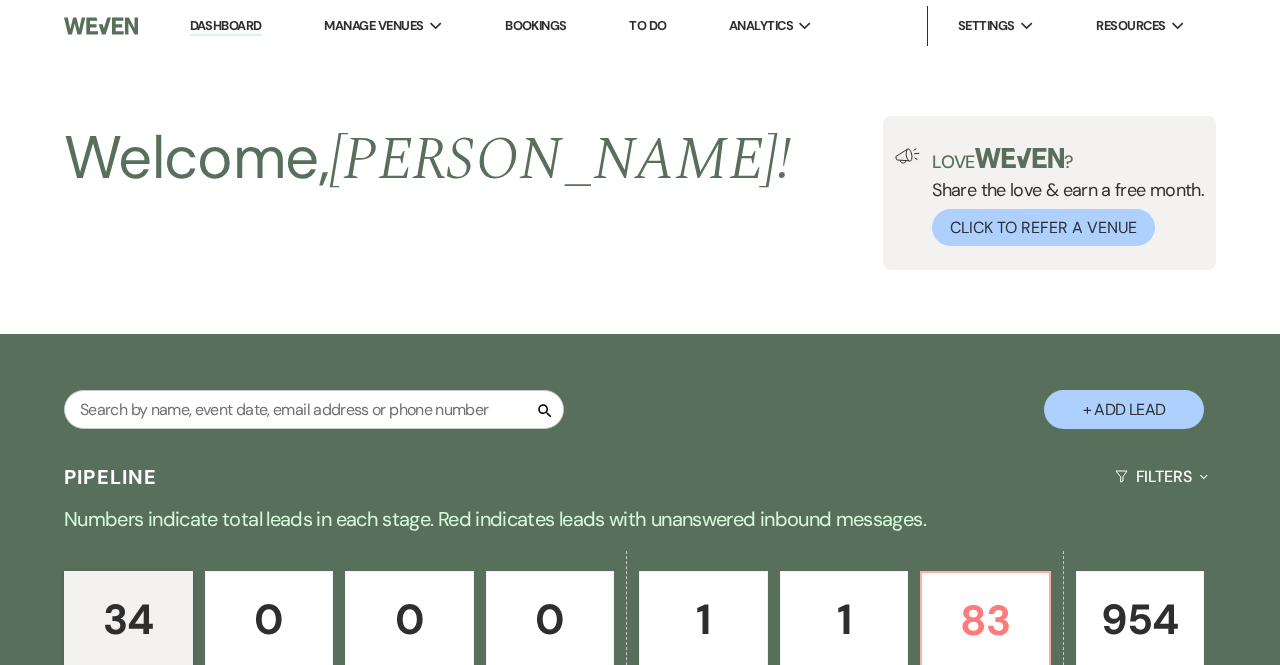 select on "5" 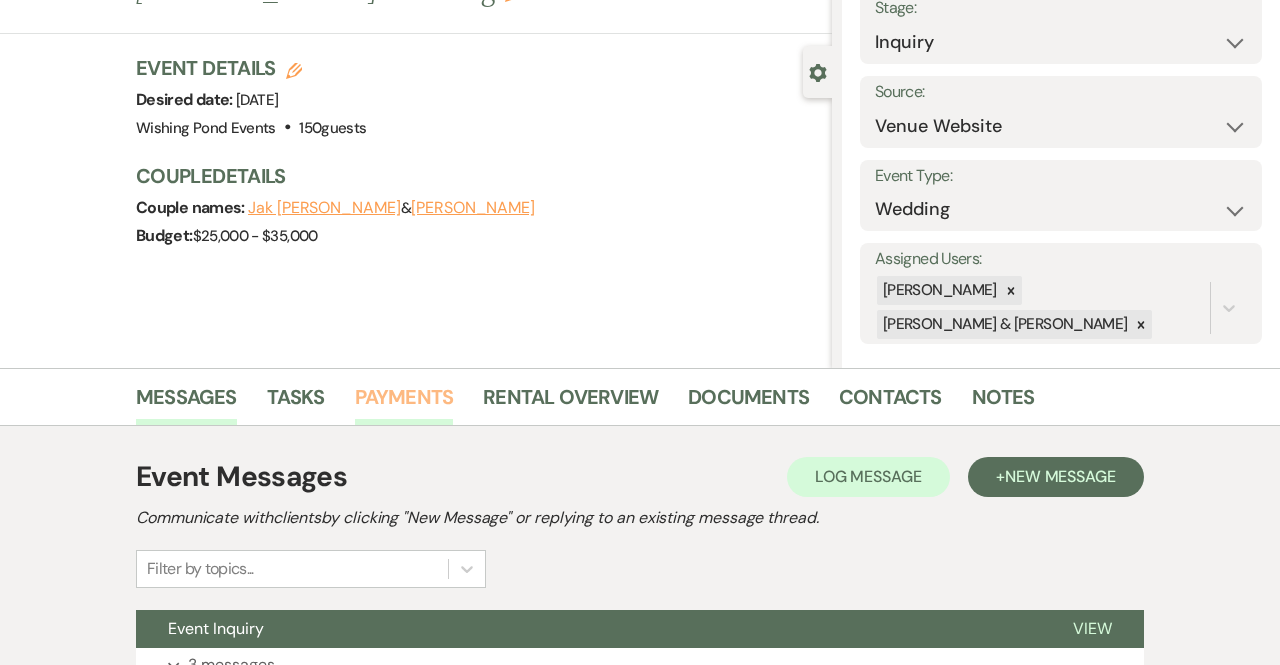 scroll, scrollTop: 0, scrollLeft: 0, axis: both 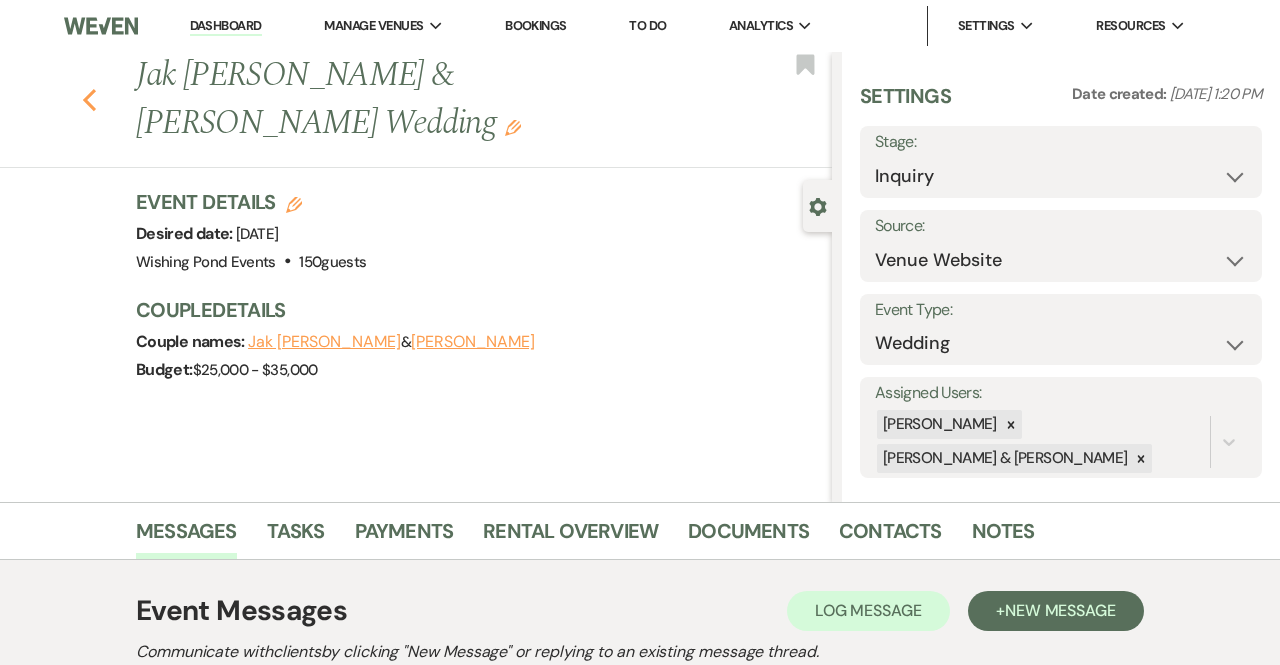 click on "Previous" 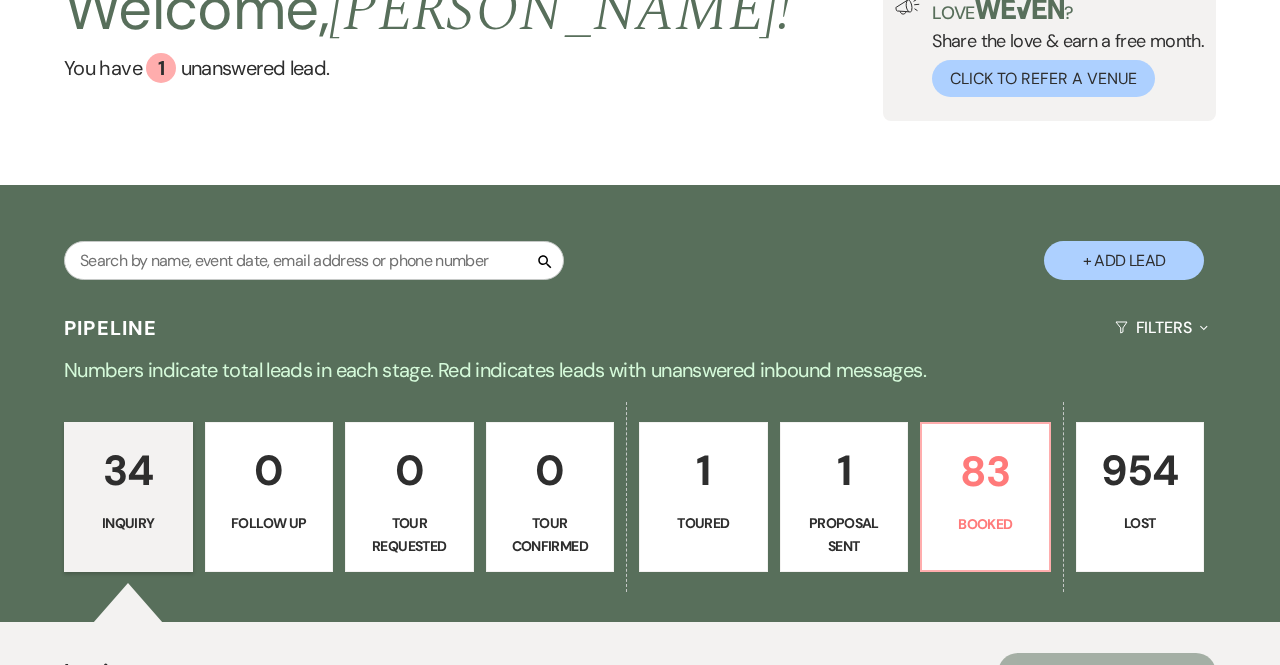 scroll, scrollTop: 167, scrollLeft: 0, axis: vertical 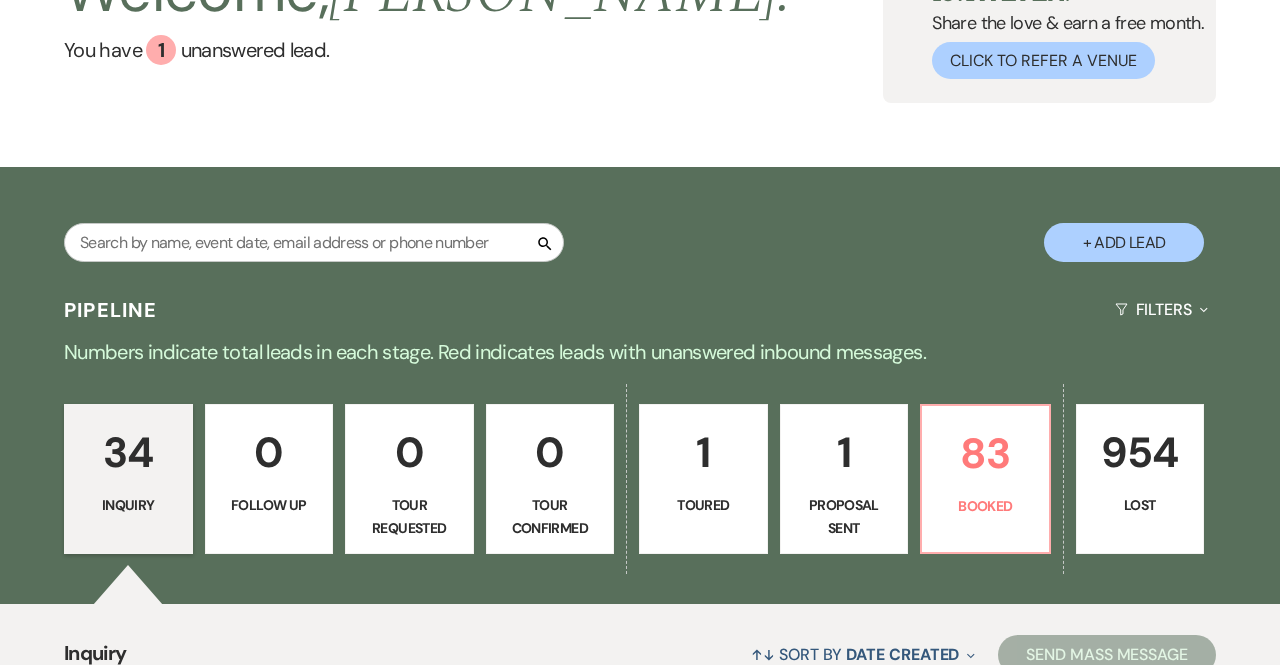 click on "Proposal Sent" at bounding box center [844, 516] 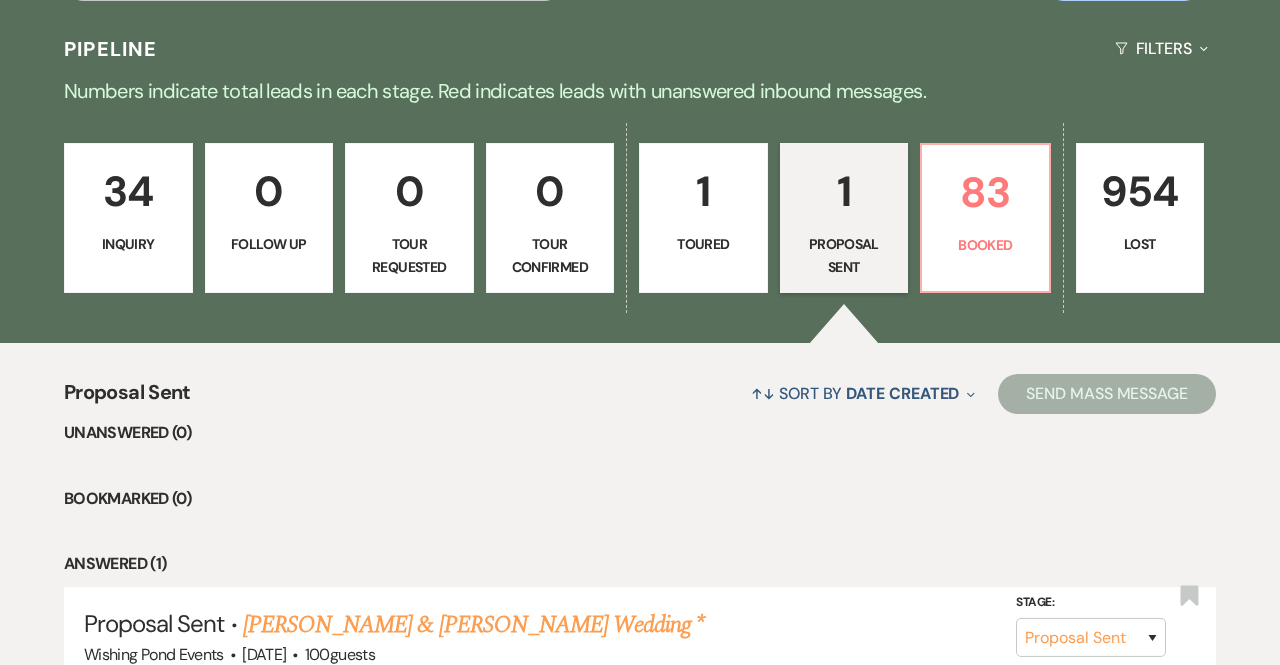 scroll, scrollTop: 435, scrollLeft: 0, axis: vertical 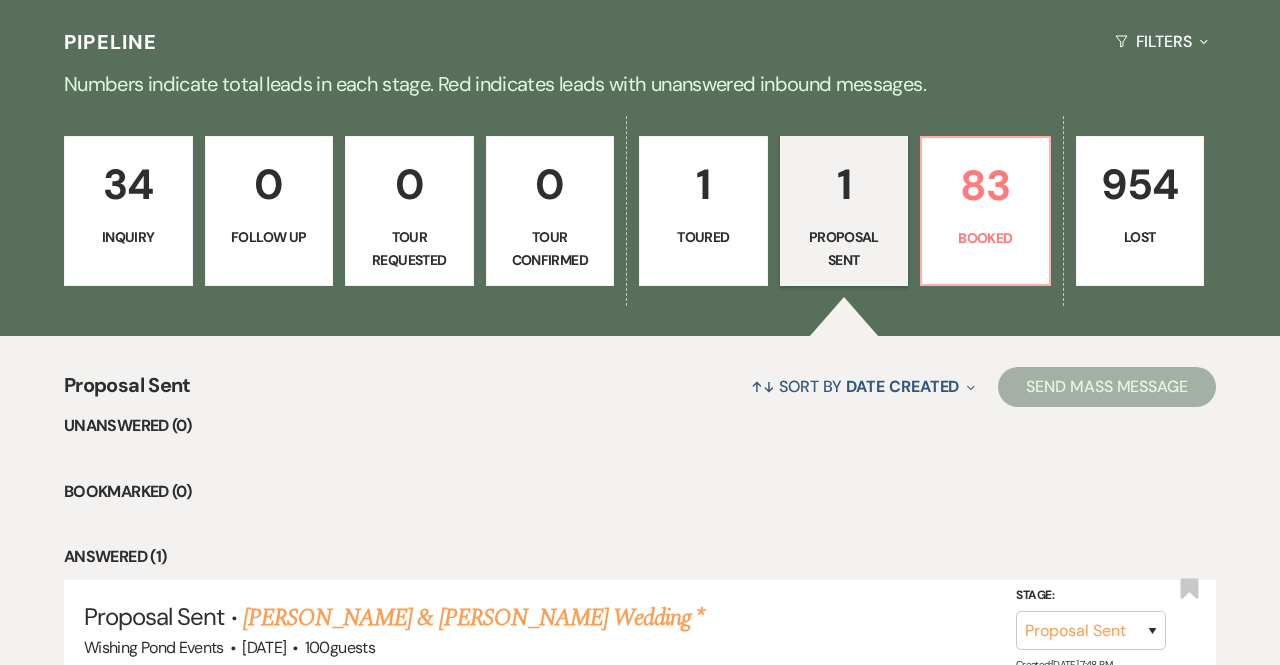 click on "Toured" at bounding box center [703, 237] 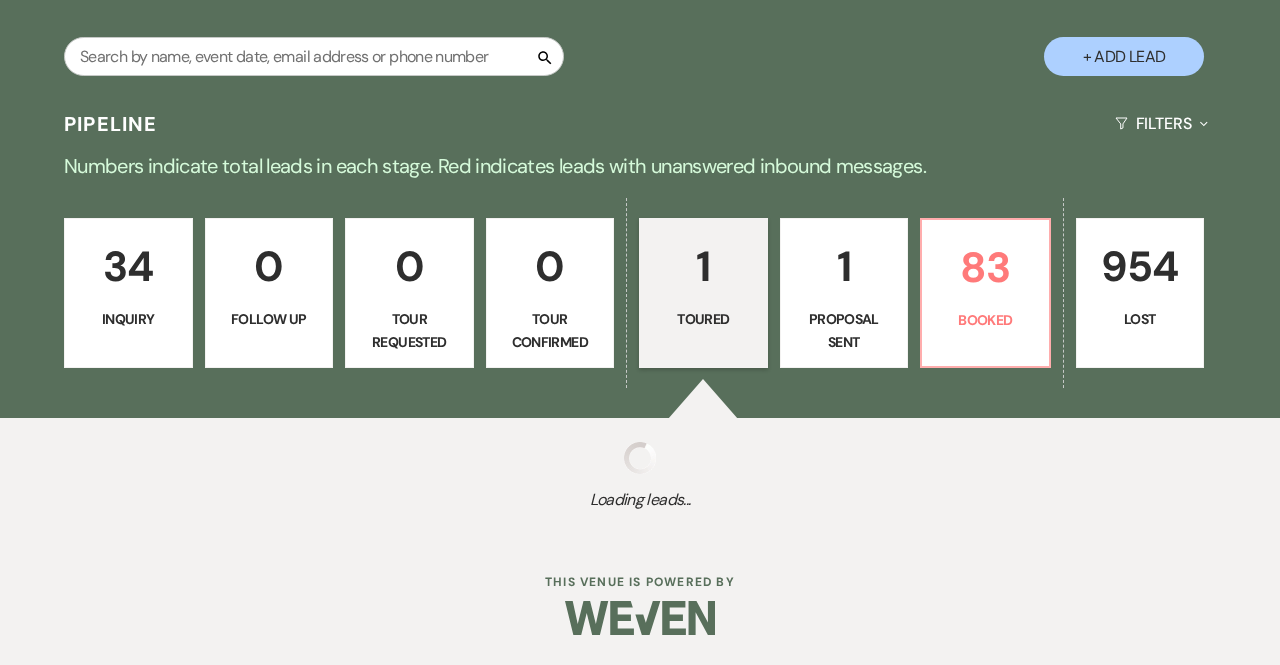 select on "5" 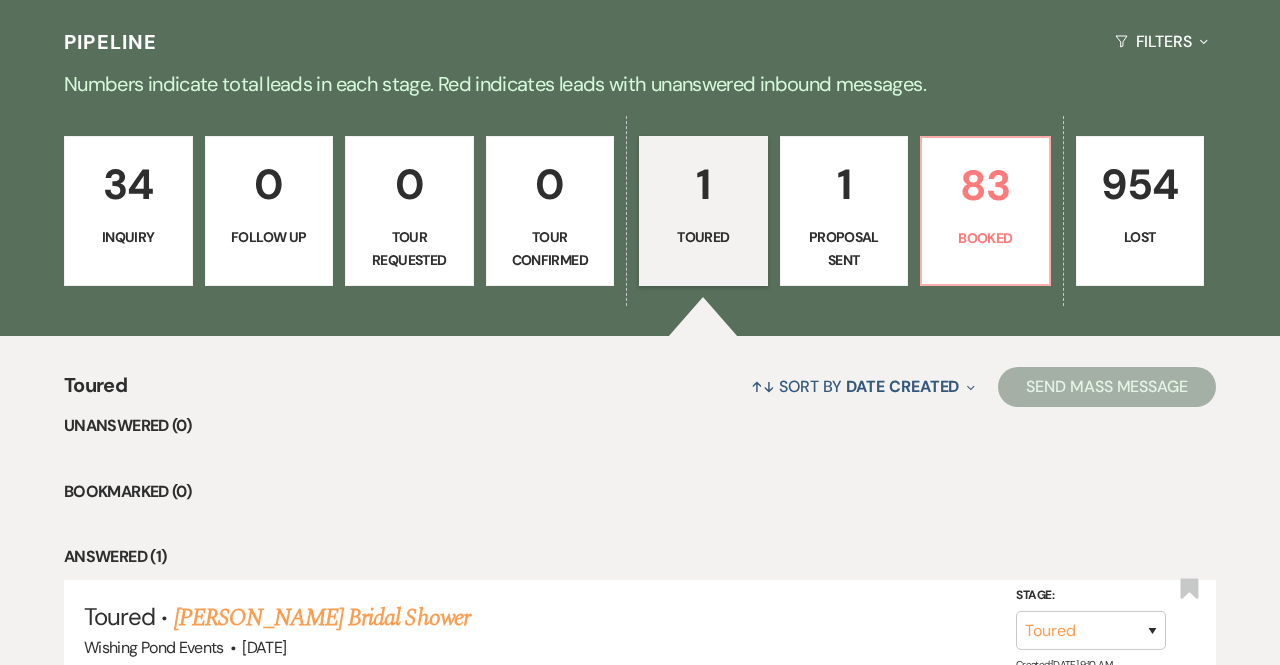 scroll, scrollTop: 613, scrollLeft: 0, axis: vertical 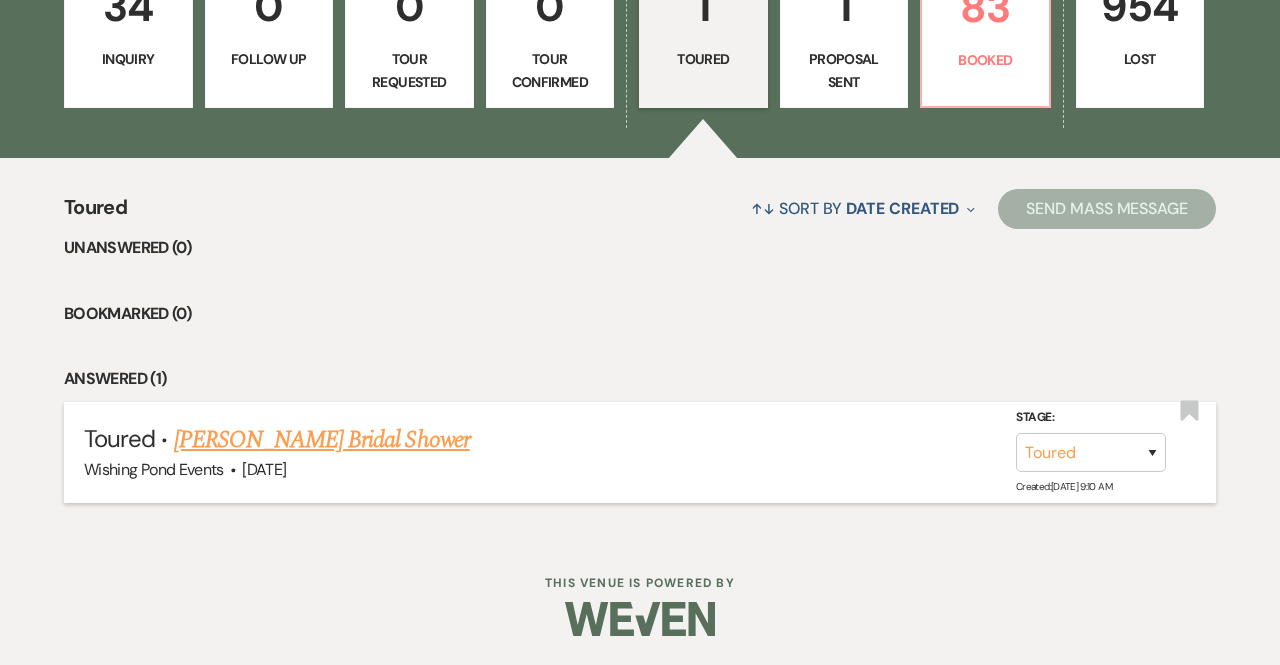 click on "[PERSON_NAME] Bridal Shower" at bounding box center (322, 440) 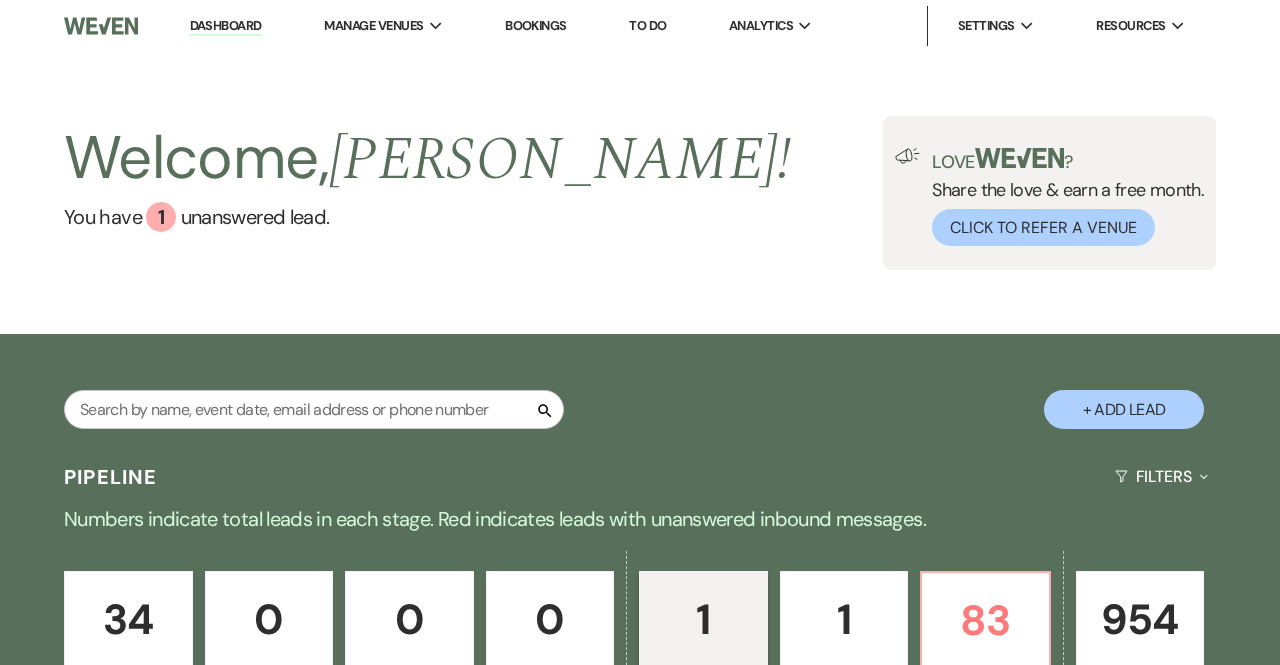 select on "5" 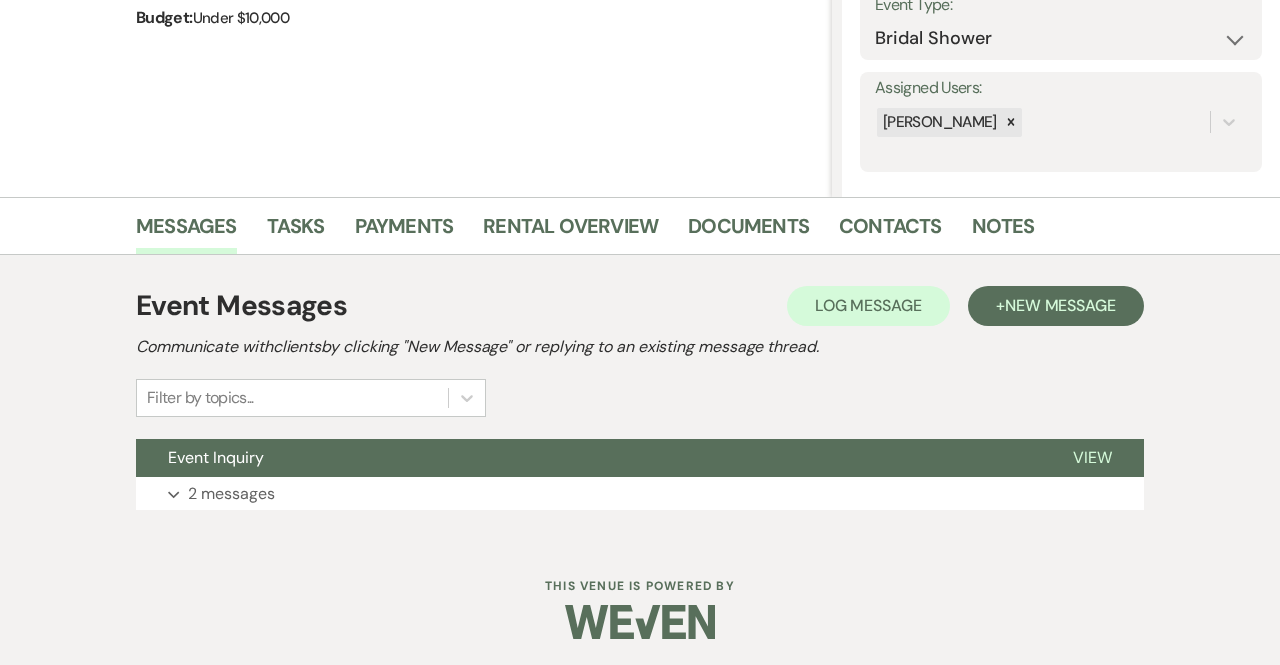 scroll, scrollTop: 309, scrollLeft: 0, axis: vertical 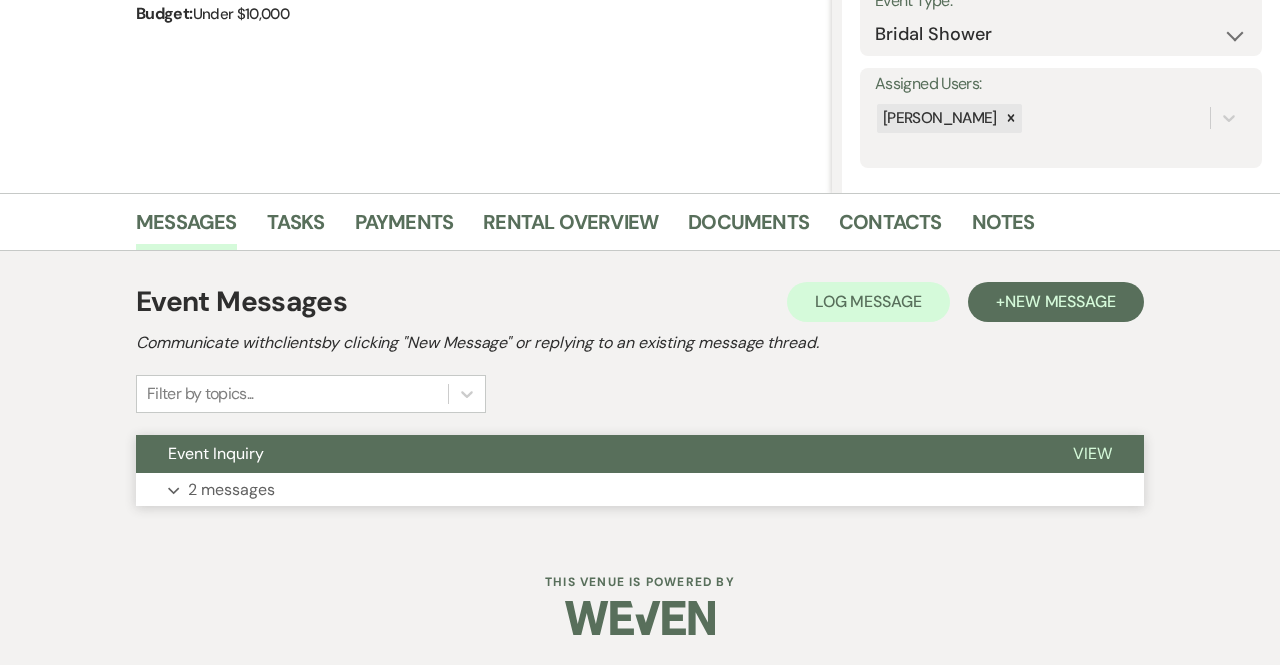 click on "Expand 2 messages" at bounding box center (640, 490) 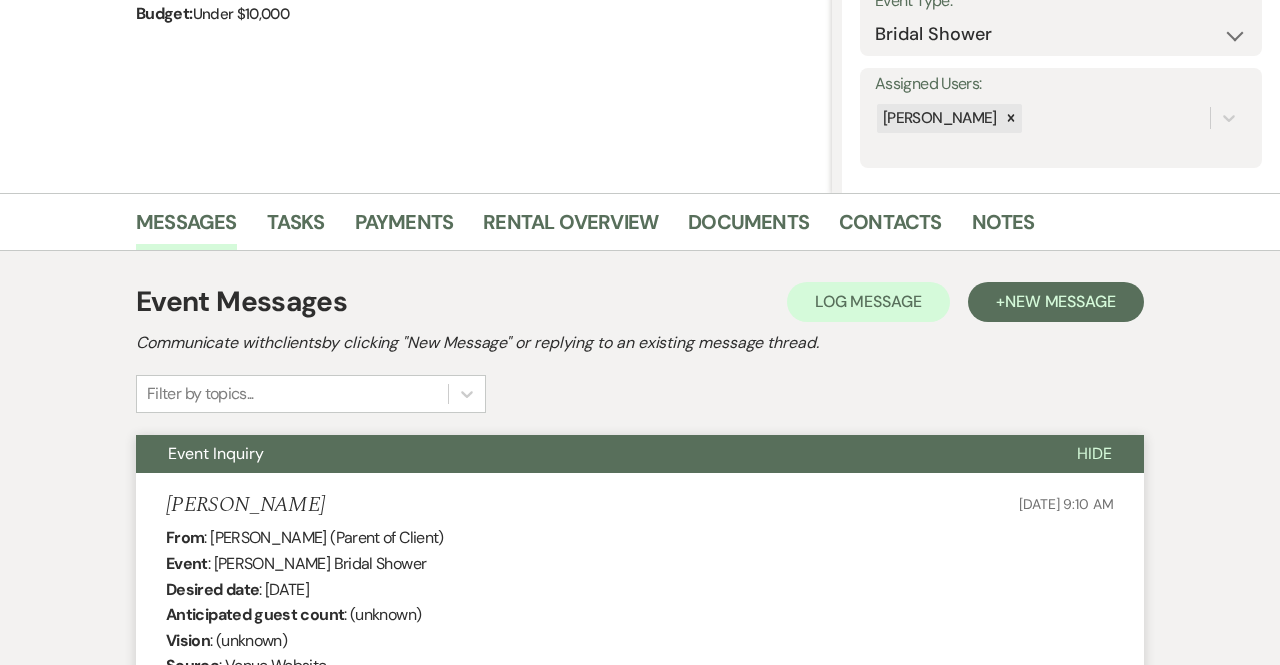 click on "[PERSON_NAME] [DATE] 9:10 AM
From : [PERSON_NAME] (Parent of Client)
Event : [PERSON_NAME] Bridal Shower
Desired date : [DATE]
Anticipated guest count : (unknown)
Vision : (unknown)
Source : Venue Website
Budget : Under $10,000
Pinterest inspiration : (unknown)
Message :   I'm looking to do a bridal shower the evening of the 9th. If you could contact me that would be great.
Thanks.
[PERSON_NAME]" at bounding box center [640, 663] 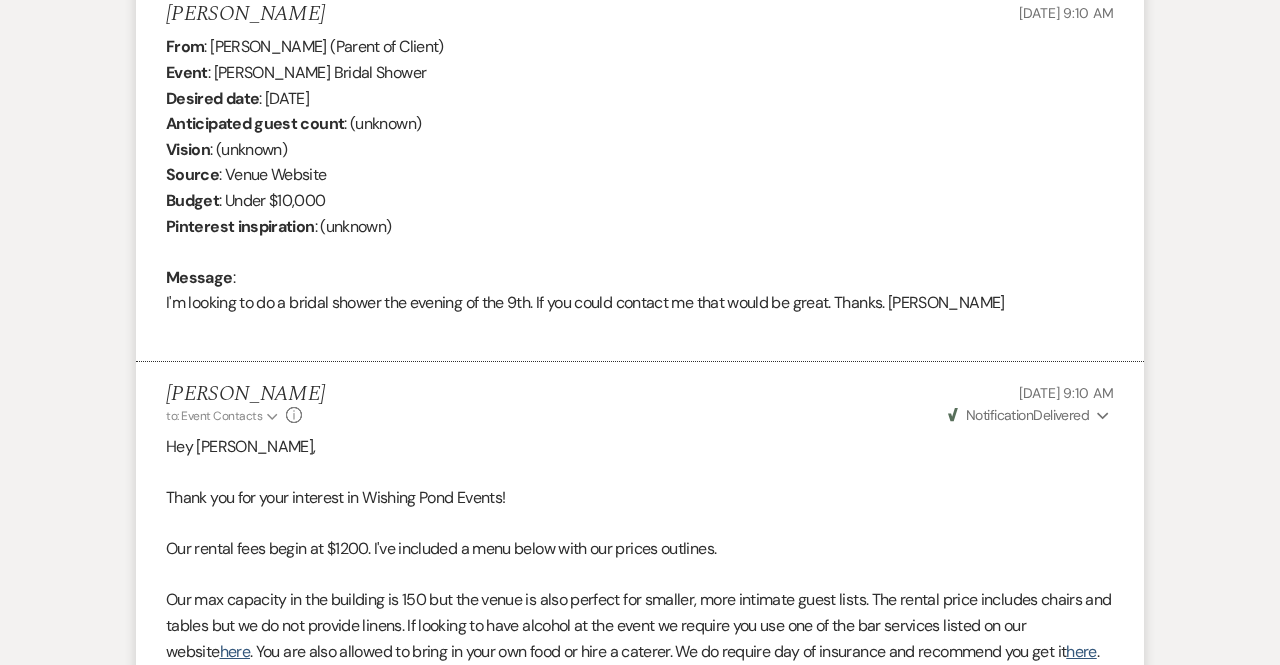 scroll, scrollTop: 0, scrollLeft: 0, axis: both 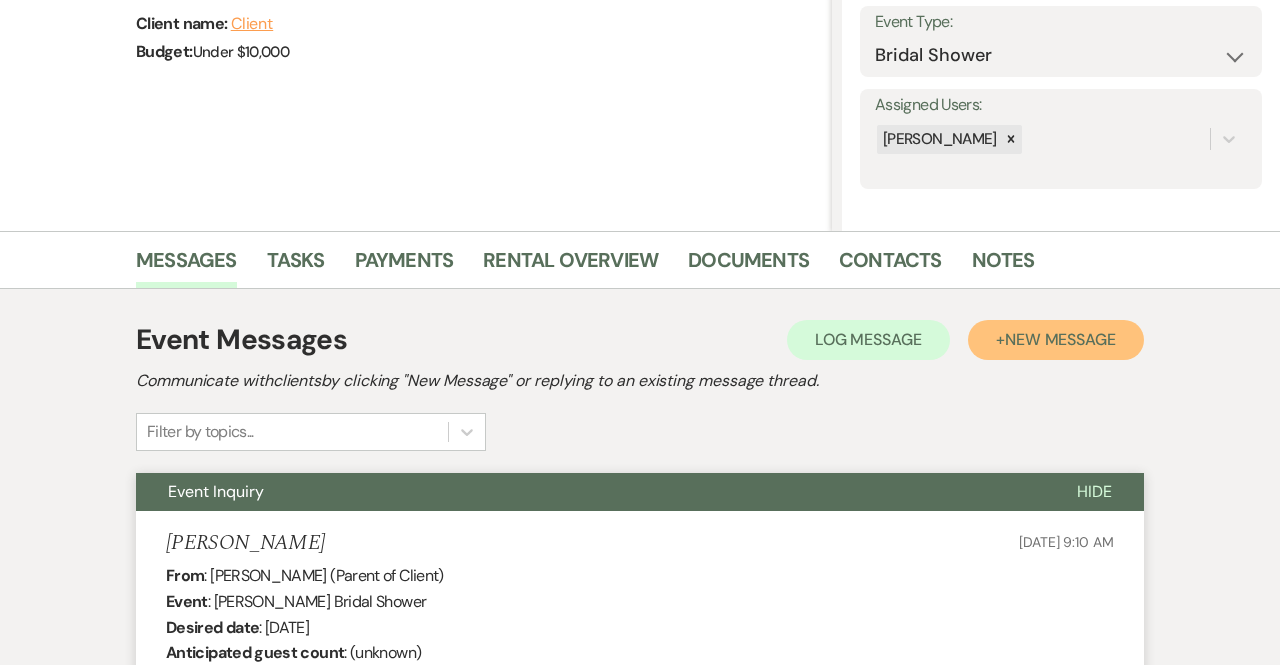 click on "New Message" at bounding box center [1060, 339] 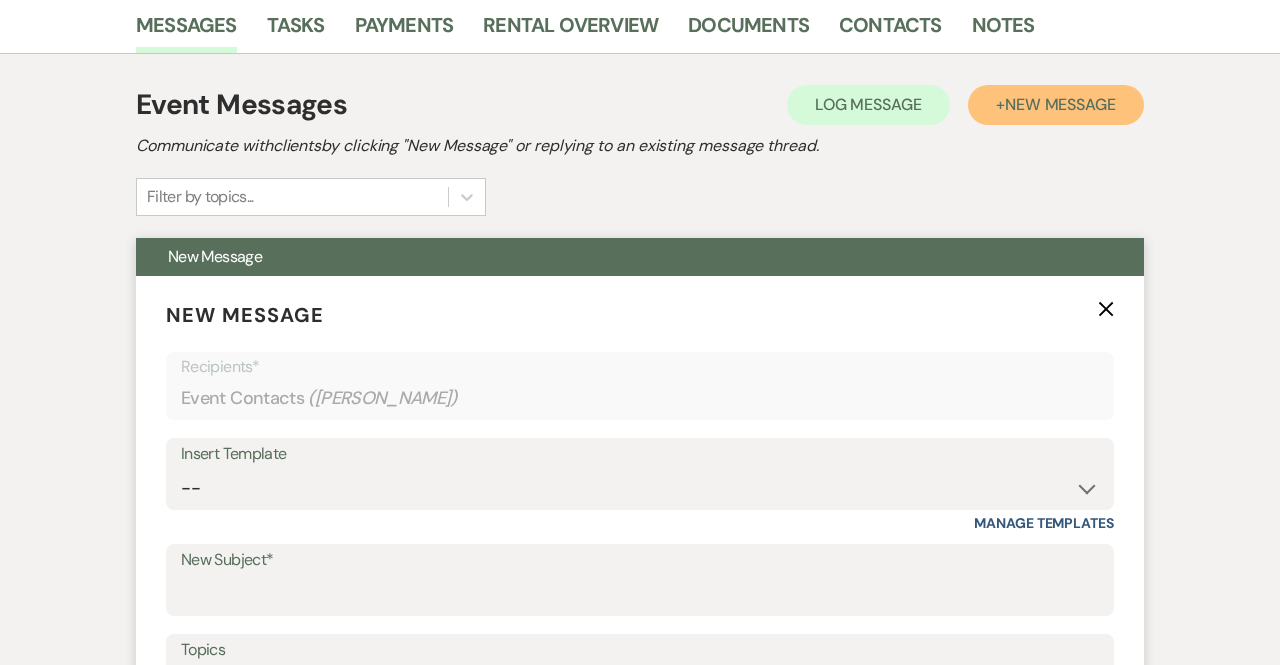scroll, scrollTop: 522, scrollLeft: 0, axis: vertical 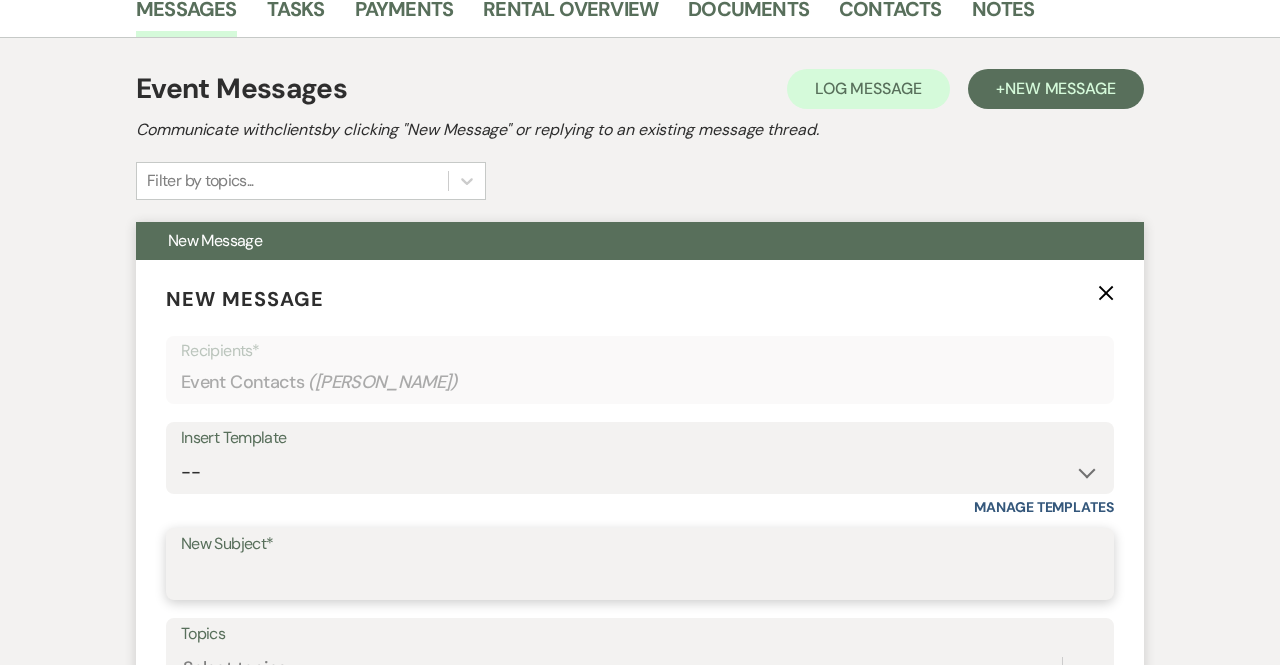 click on "New Subject*" at bounding box center (640, 578) 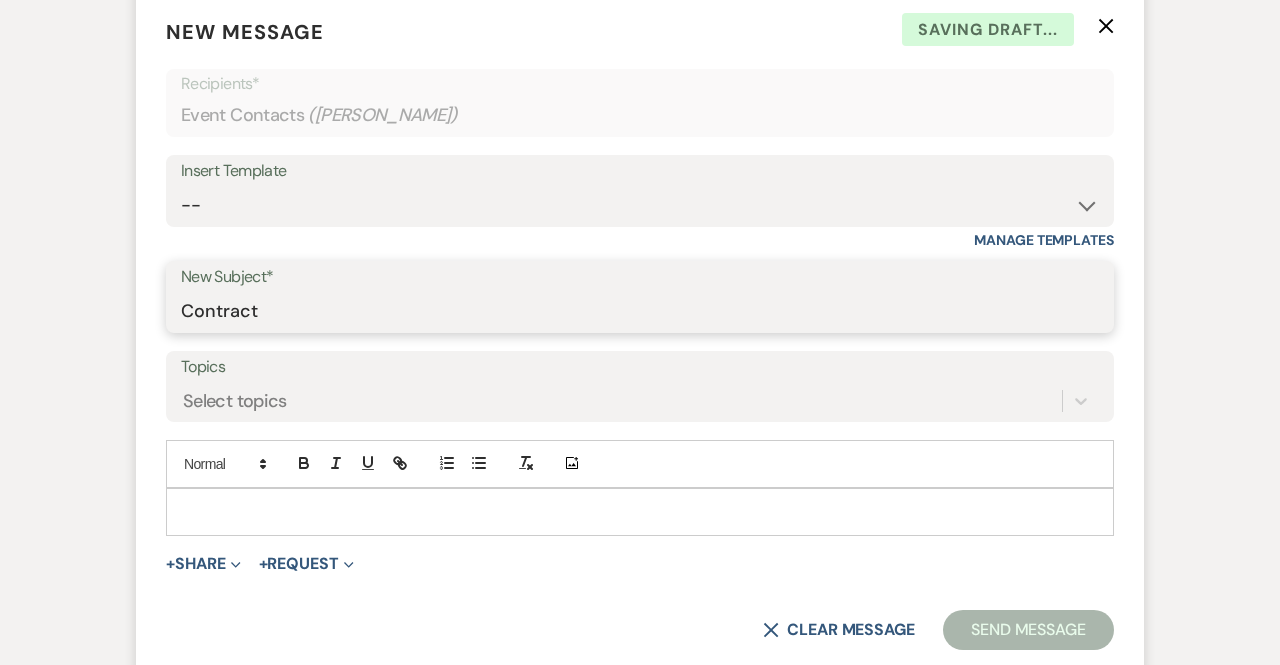 scroll, scrollTop: 792, scrollLeft: 0, axis: vertical 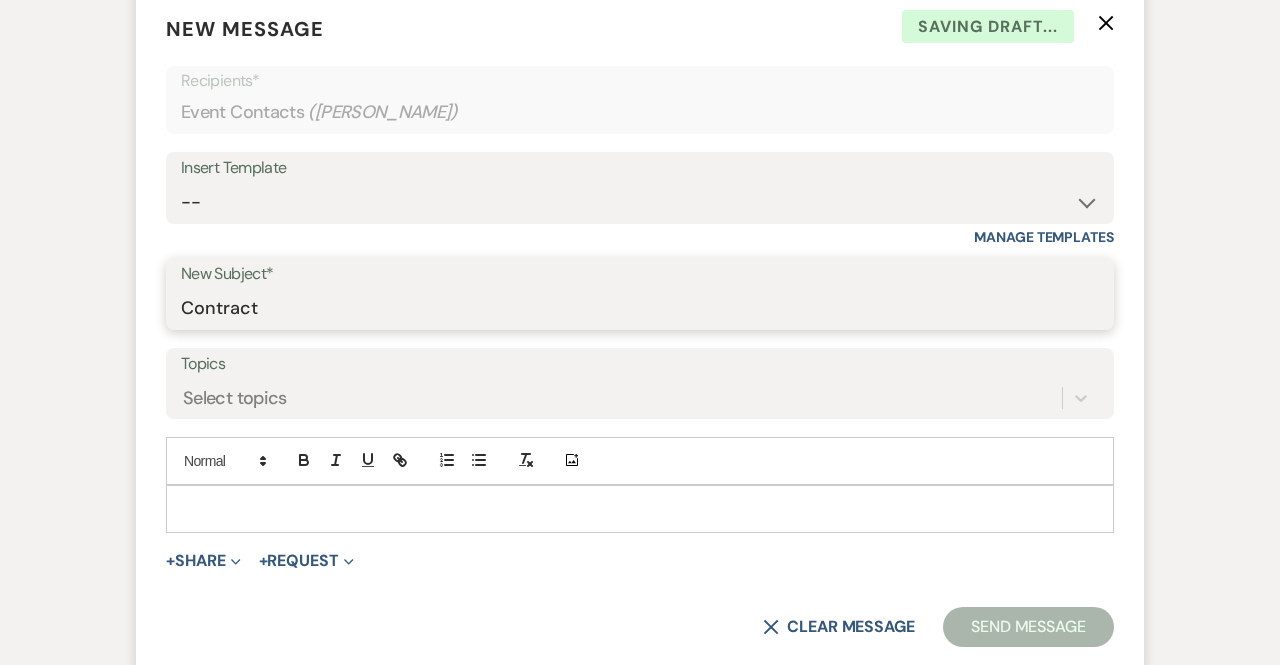 type on "Contract" 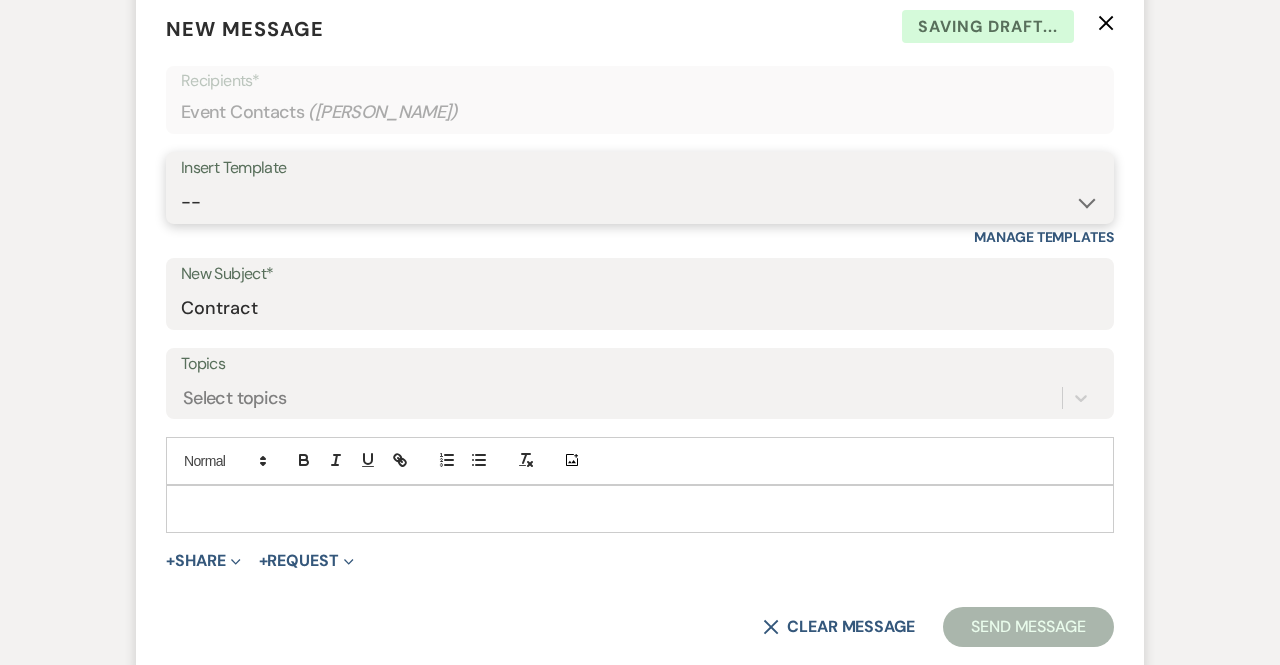click on "-- Weven Planning Portal Introduction (Booked Events) Initial Inquiry Response Tour Request Response Follow Up Follow Up Follow Up for booking tour Payment Explanation Contract Weven - Initial Inquiry Response Wedding Other Event Pre-Email Pre-Event Contract (Pre-Booked Leads) Follow Up Other Events Add-On Billing Other Event Menu DJ Forms Ready for Summer 2025!" at bounding box center [640, 202] 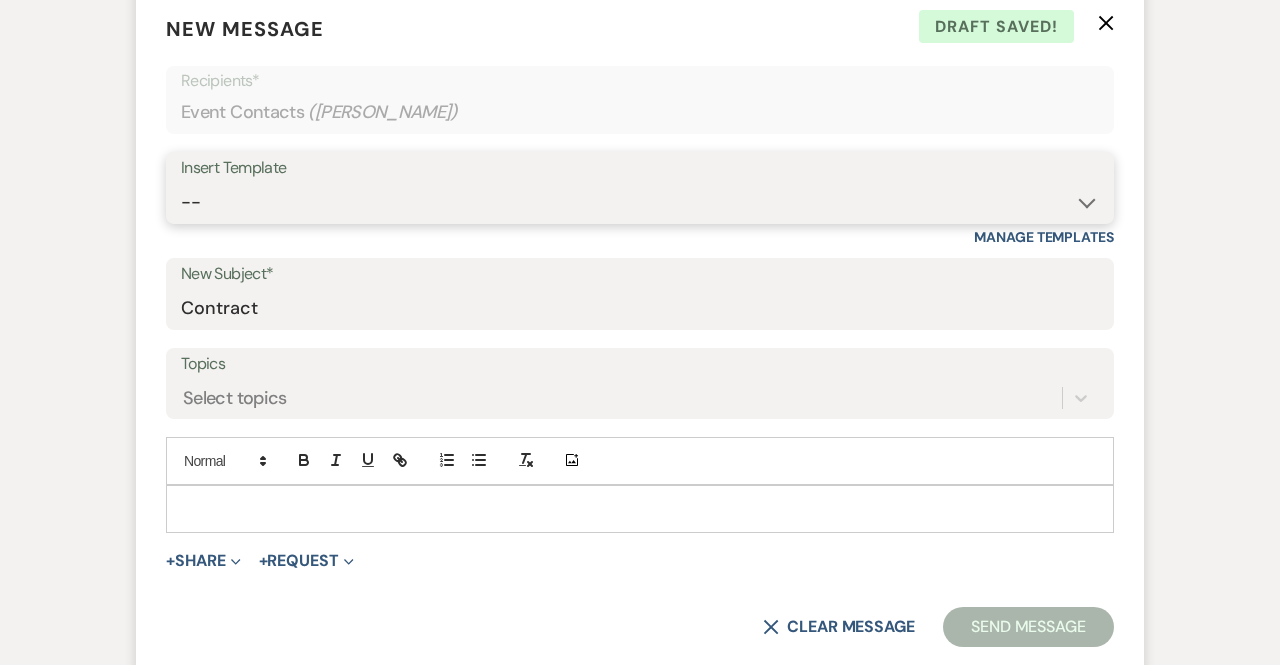 select on "471" 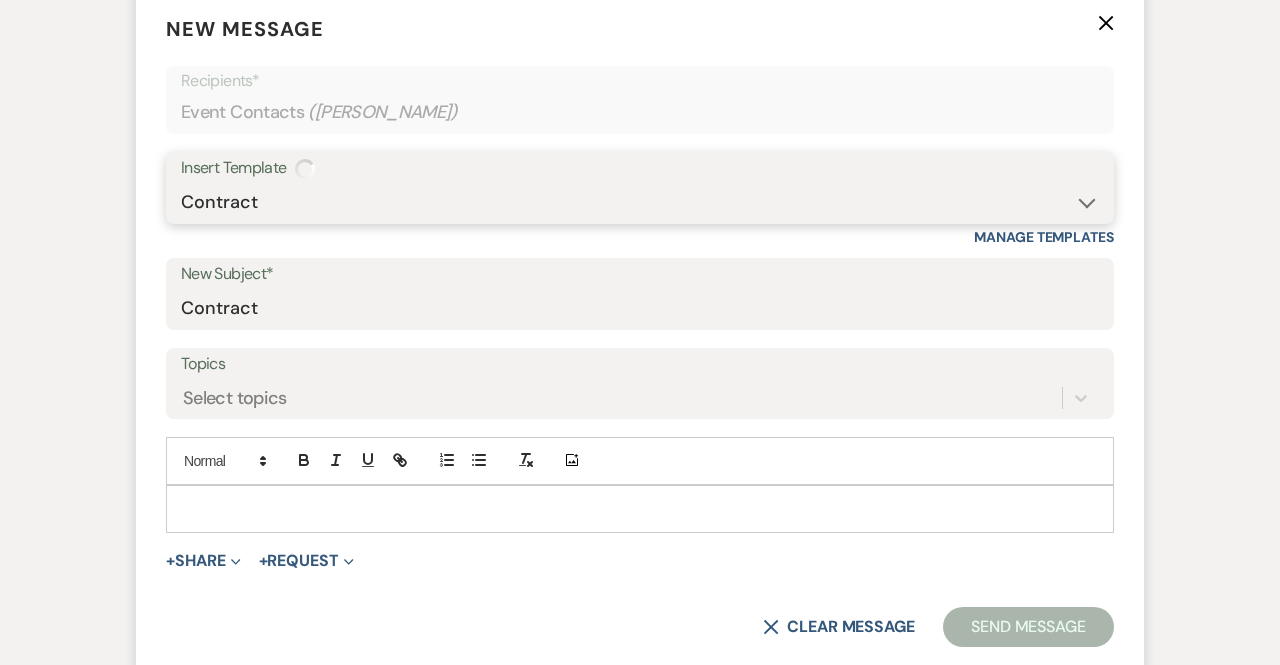 type on "Contract & Deposit" 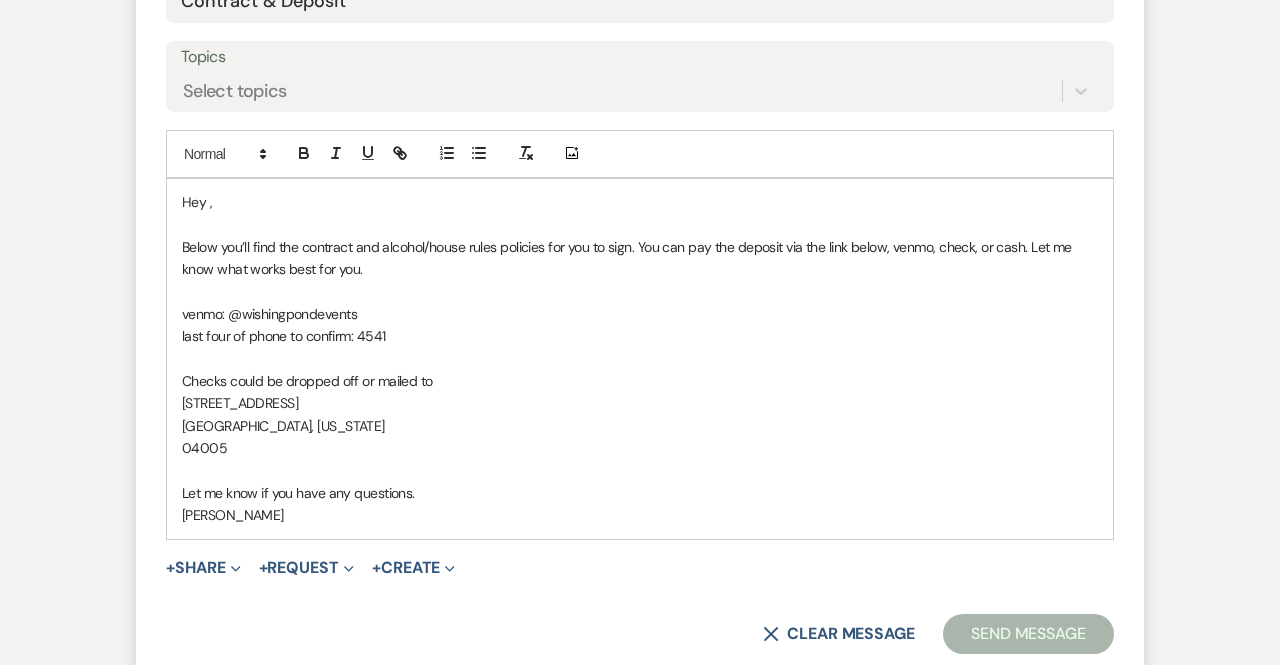 scroll, scrollTop: 1103, scrollLeft: 0, axis: vertical 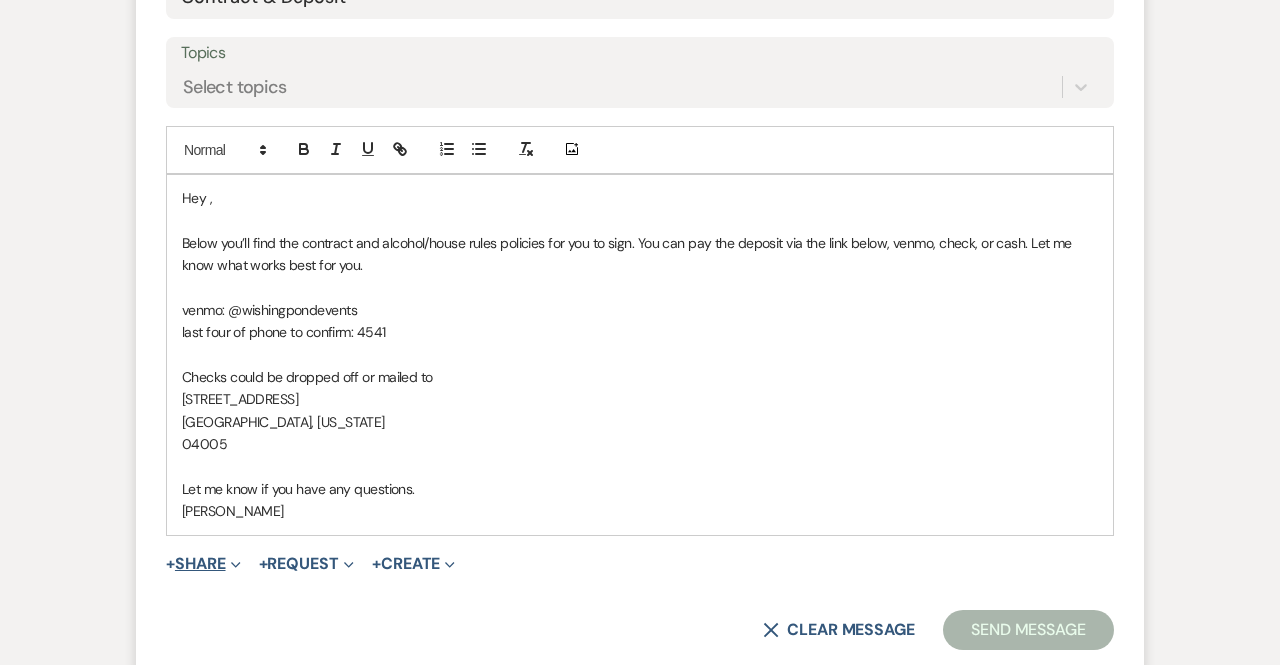 click on "+  Share Expand" at bounding box center [203, 564] 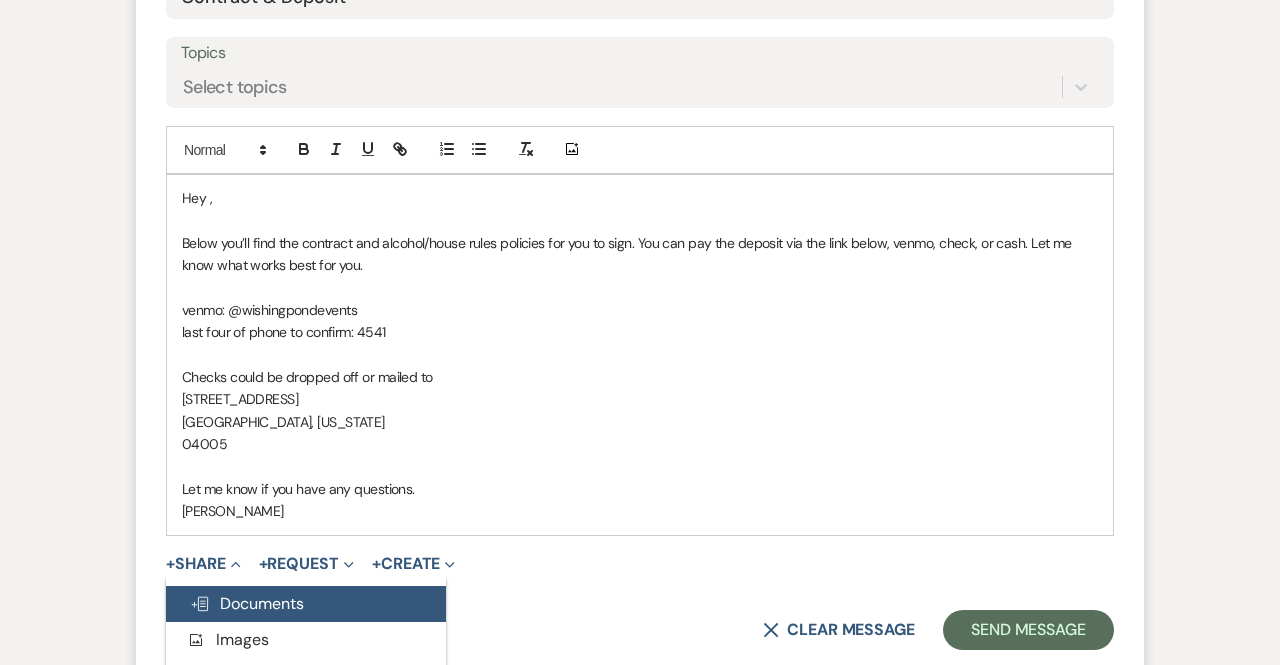 click on "Doc Upload Documents" at bounding box center (306, 604) 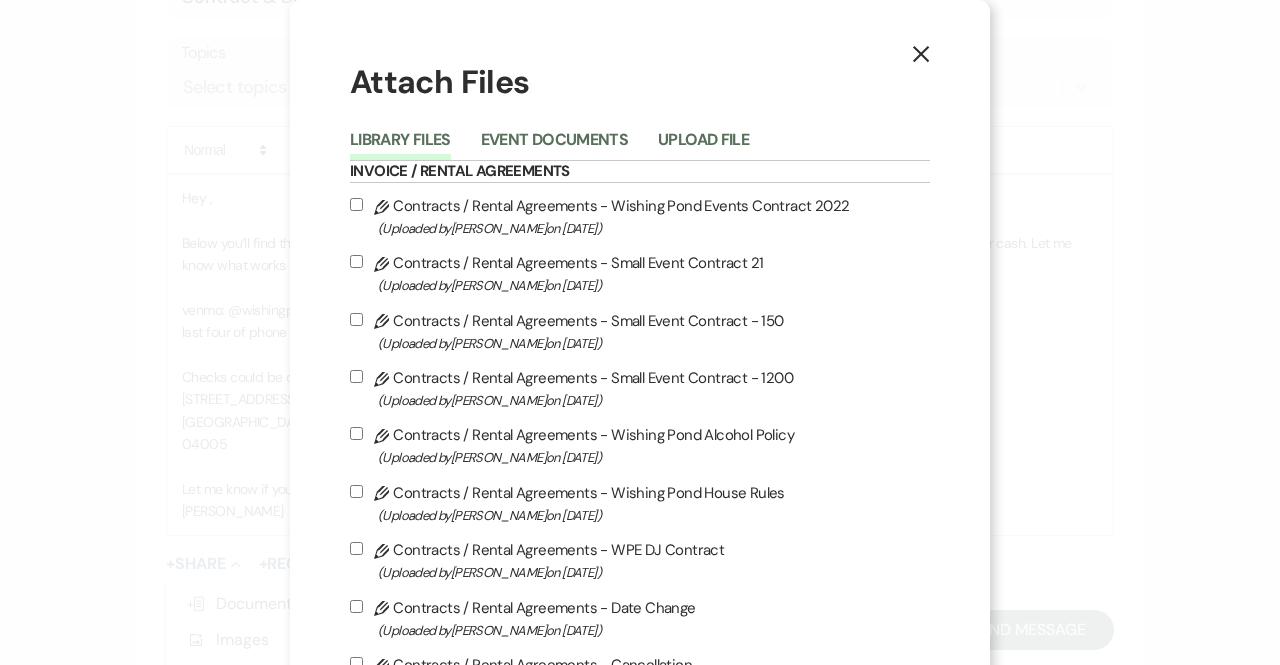 click on "Pencil Contracts / Rental Agreements - Small Event Contract - 1200 (Uploaded by  [PERSON_NAME]  on   [DATE] )" at bounding box center (640, 388) 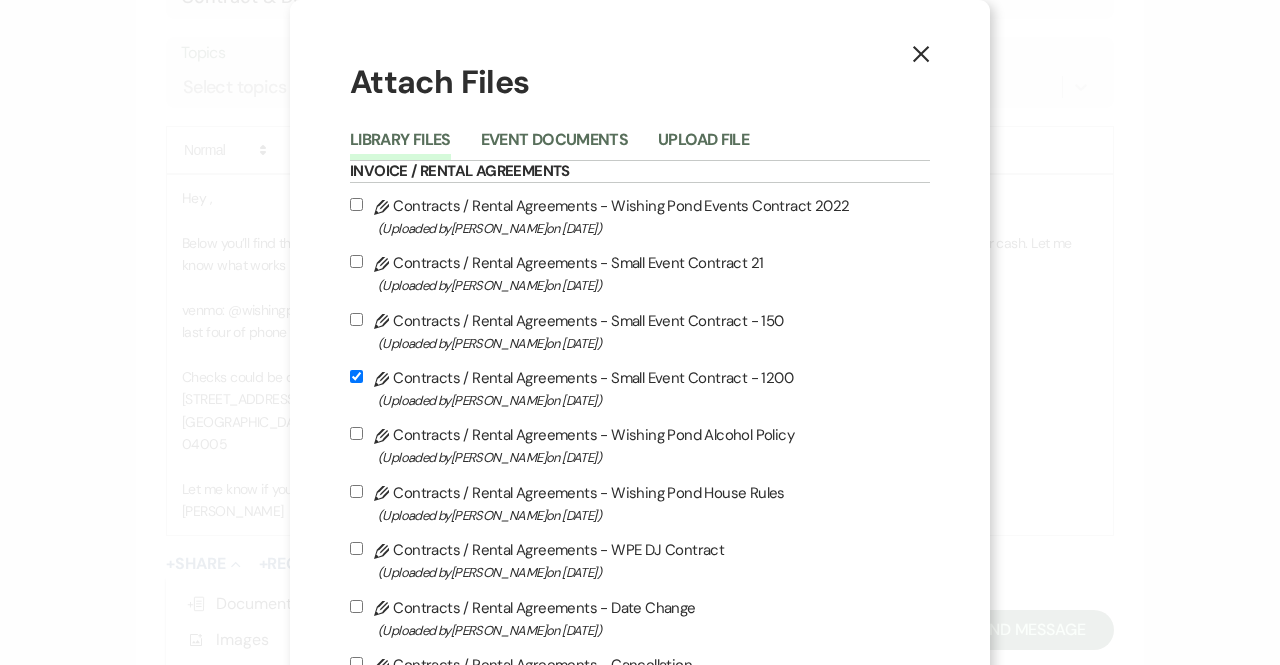 checkbox on "true" 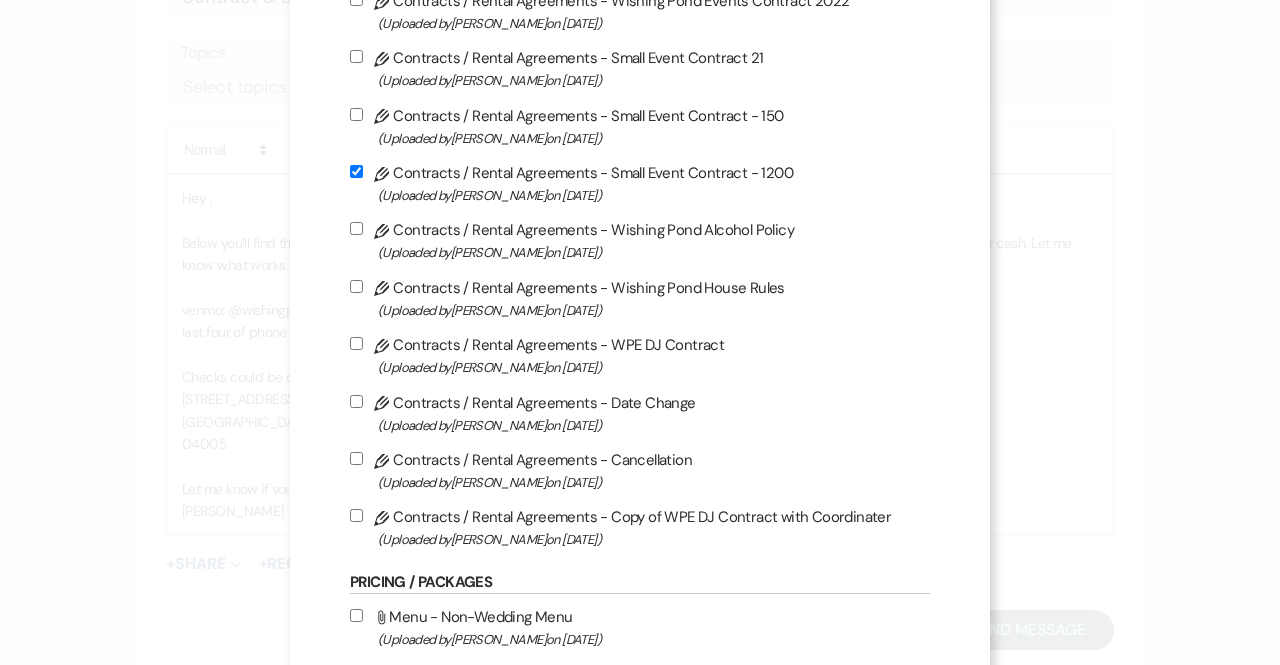 scroll, scrollTop: 211, scrollLeft: 0, axis: vertical 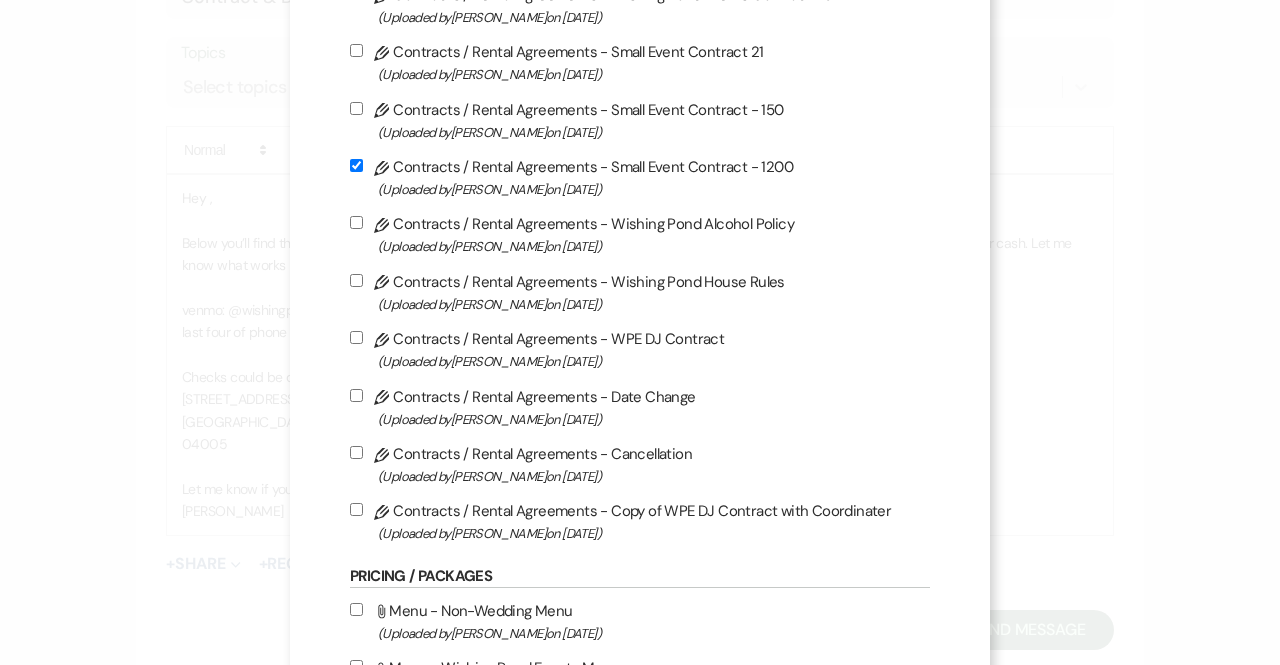 click on "(Uploaded by  [PERSON_NAME]  on   [DATE] )" at bounding box center [654, 304] 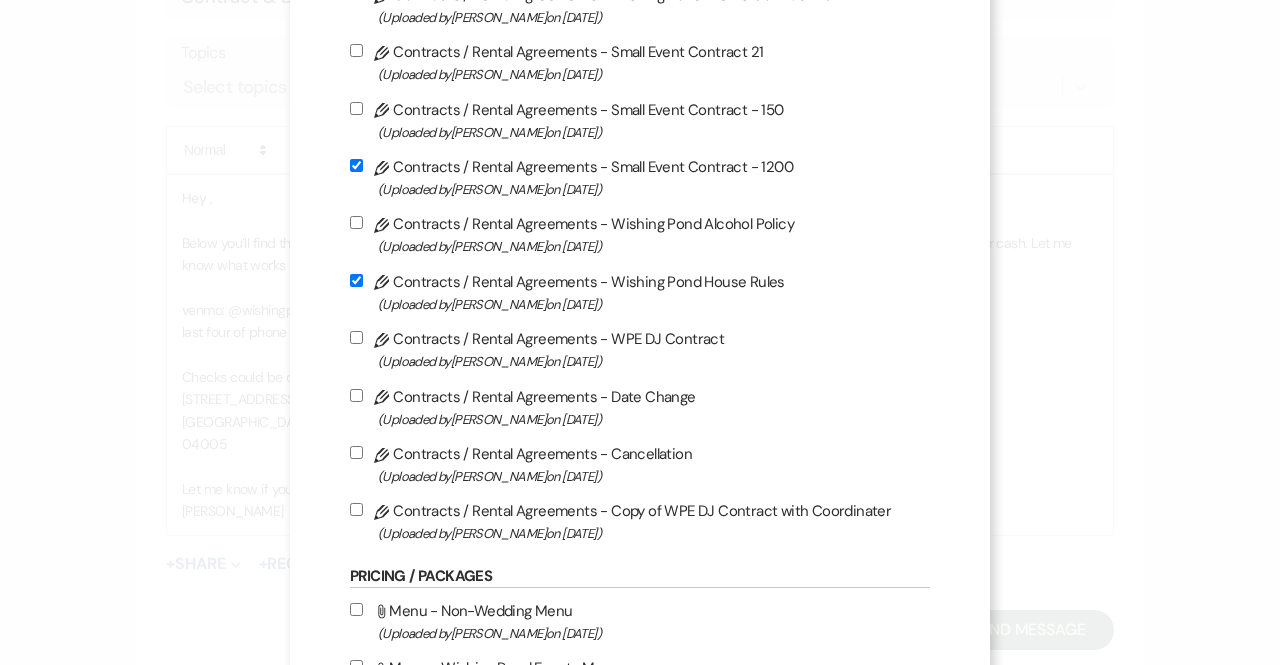 checkbox on "true" 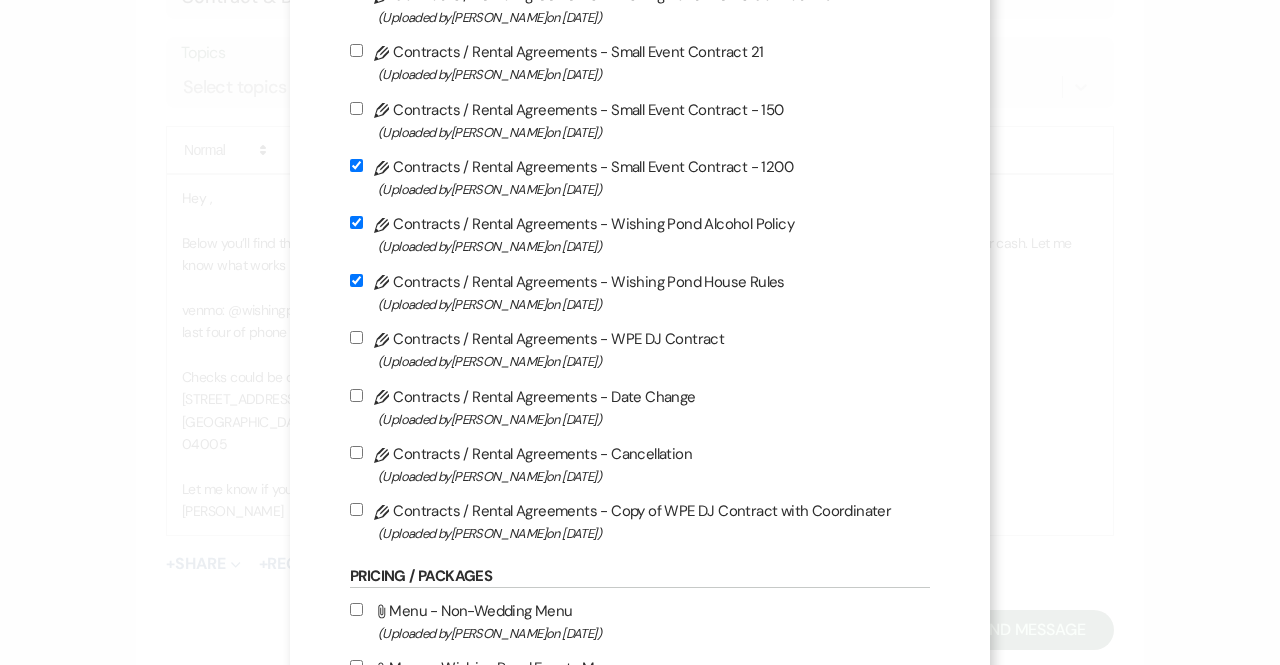 checkbox on "true" 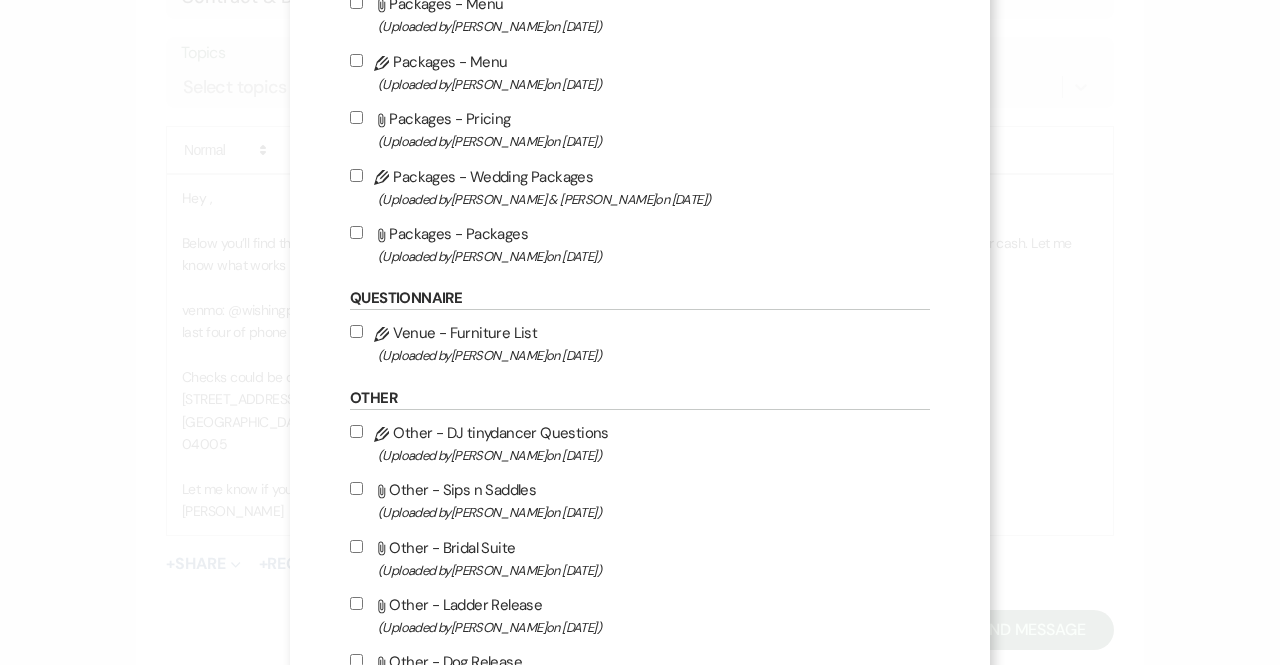 scroll, scrollTop: 1153, scrollLeft: 0, axis: vertical 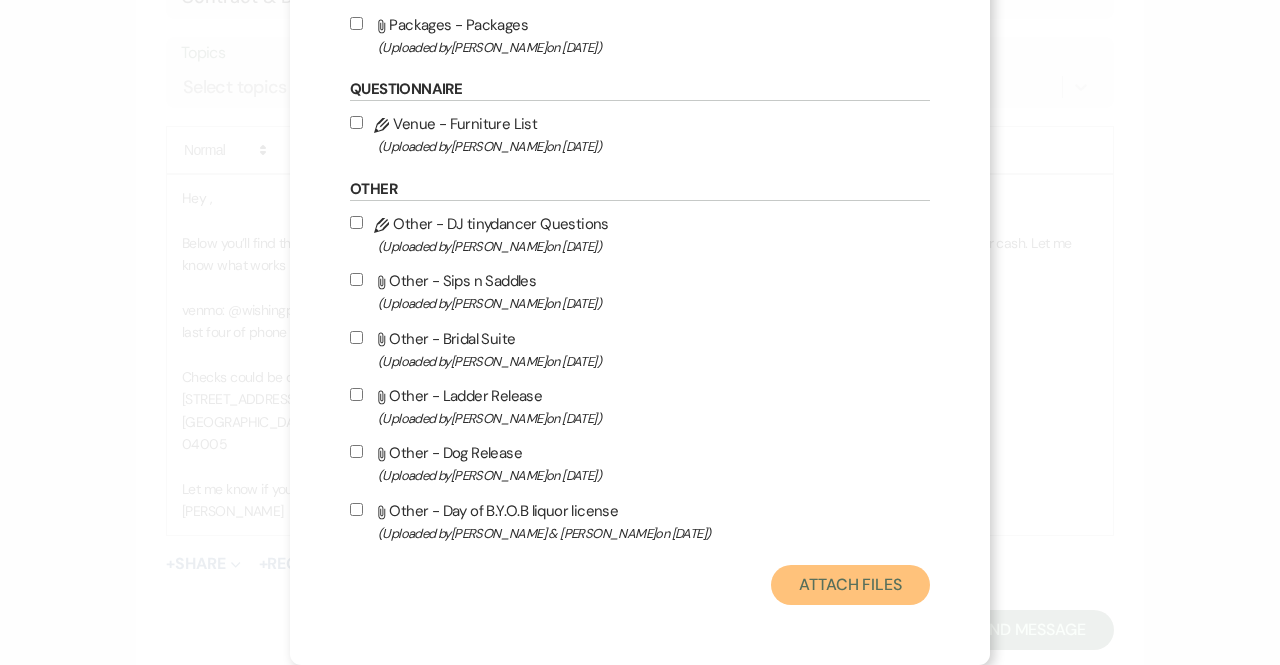 click on "Attach Files" at bounding box center (850, 585) 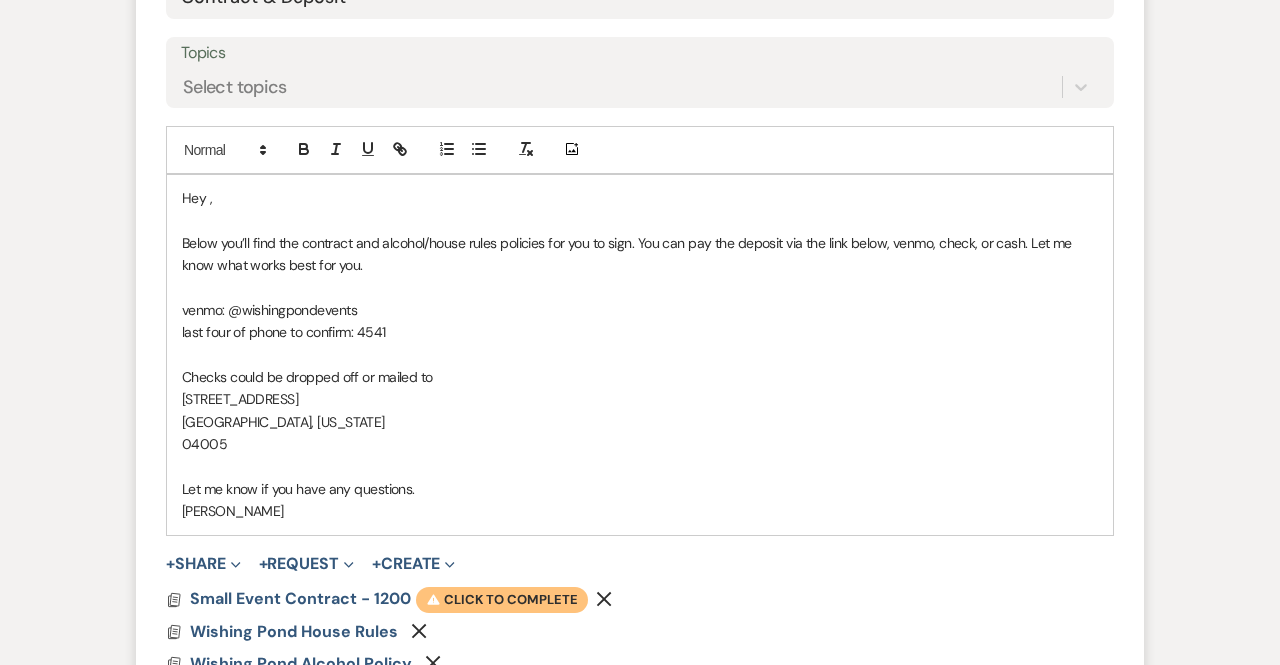 click on "Warning   Click to complete" at bounding box center [502, 600] 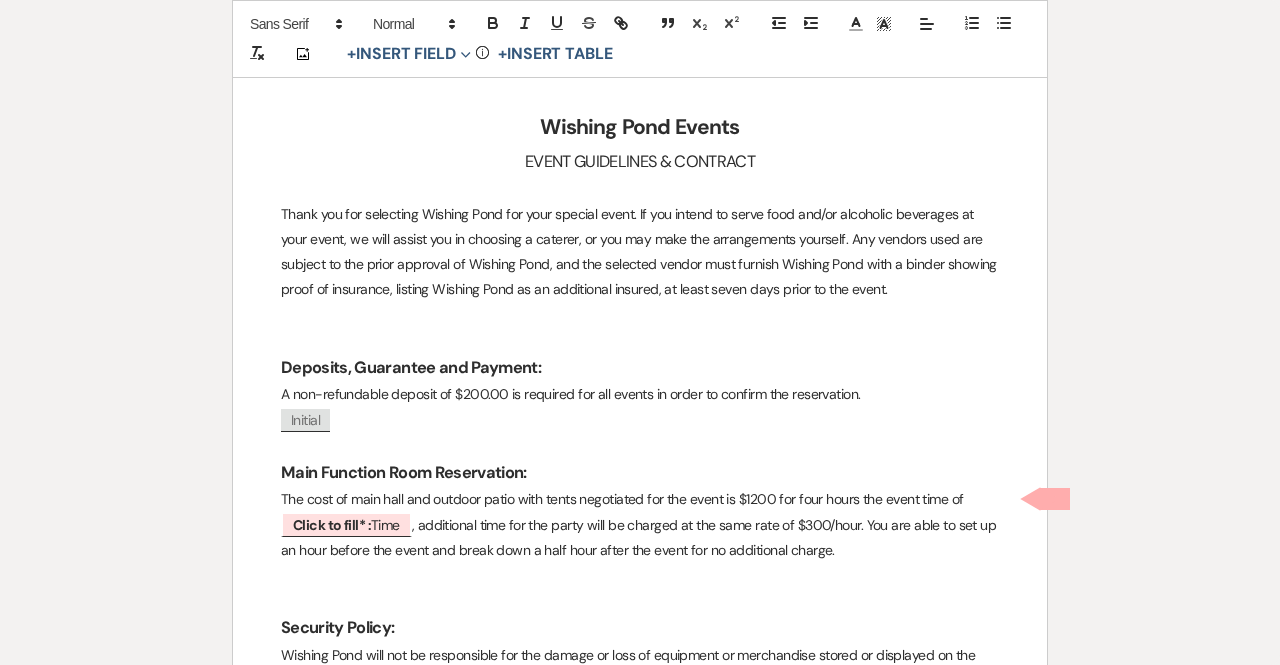 scroll, scrollTop: 273, scrollLeft: 0, axis: vertical 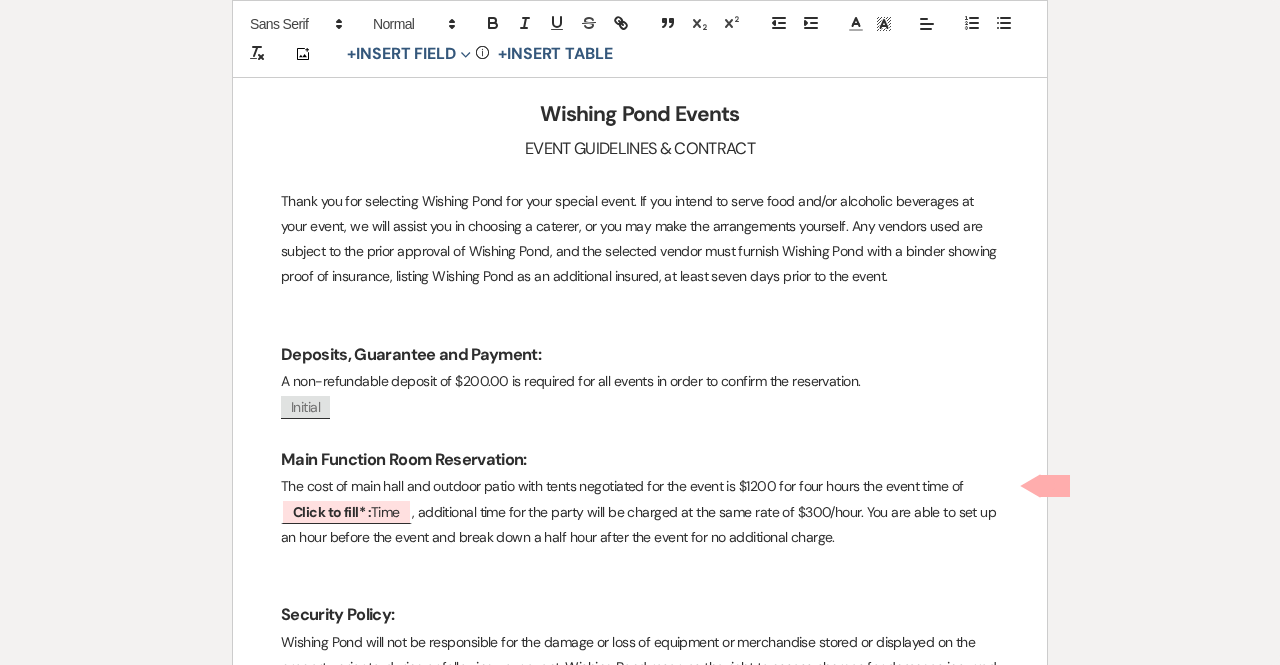 click on "The cost of main hall and outdoor patio with tents negotiated for the event is $1200 for four hours the event time of  ﻿
Click to fill* :
Time
﻿ , additional time for the party will be charged at the same rate of $300/hour. You are able to set up an hour before the event and break down a half hour after the event for no additional charge." at bounding box center [640, 512] 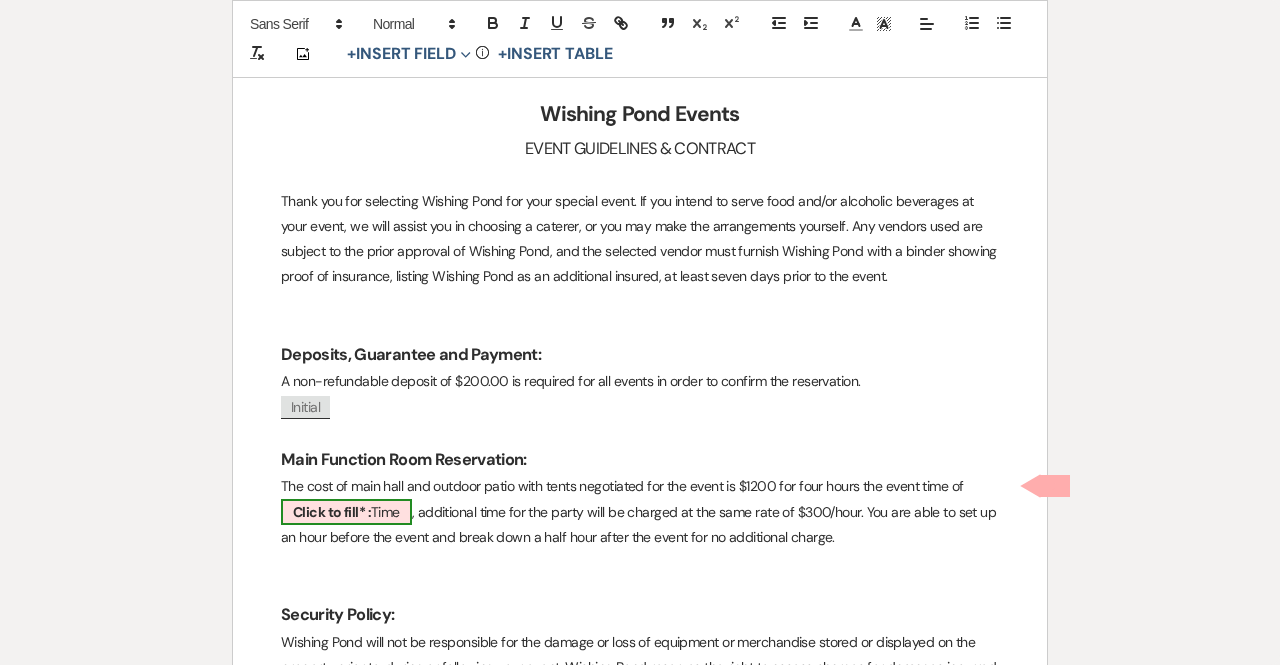 click on "Click to fill* :
Time" at bounding box center [346, 512] 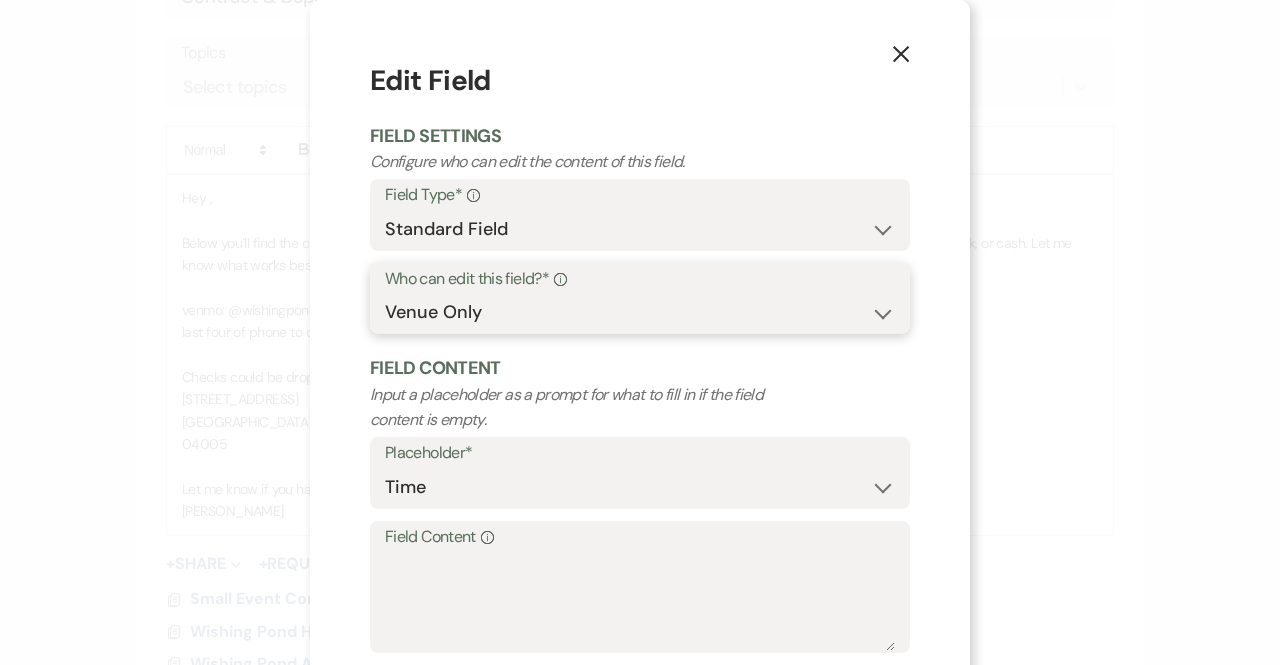 click on "Both Venue & Client Client Only Venue Only" at bounding box center [640, 312] 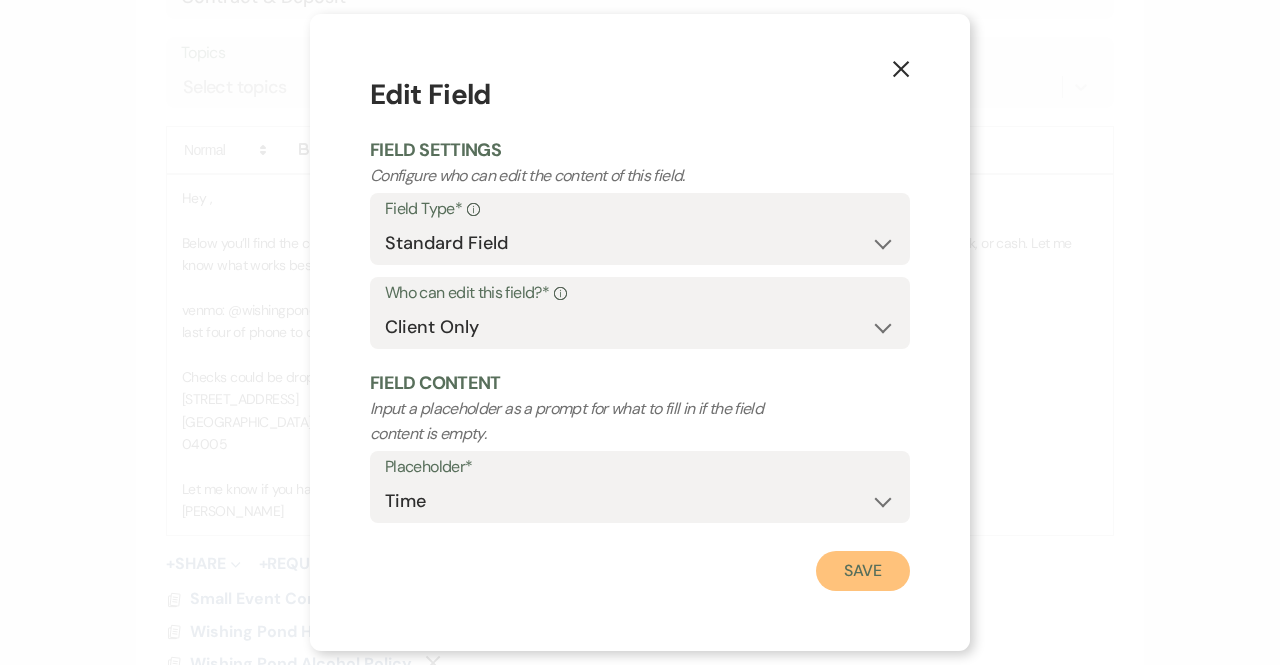 click on "Save" at bounding box center [863, 571] 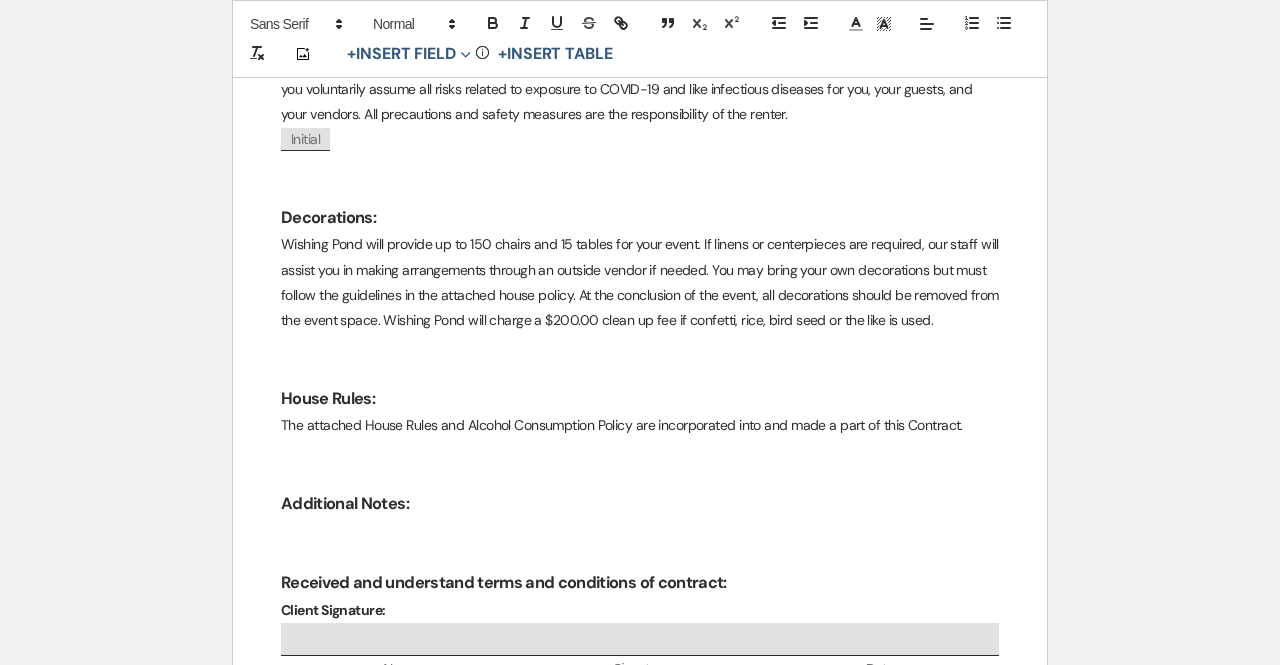 scroll, scrollTop: 2072, scrollLeft: 0, axis: vertical 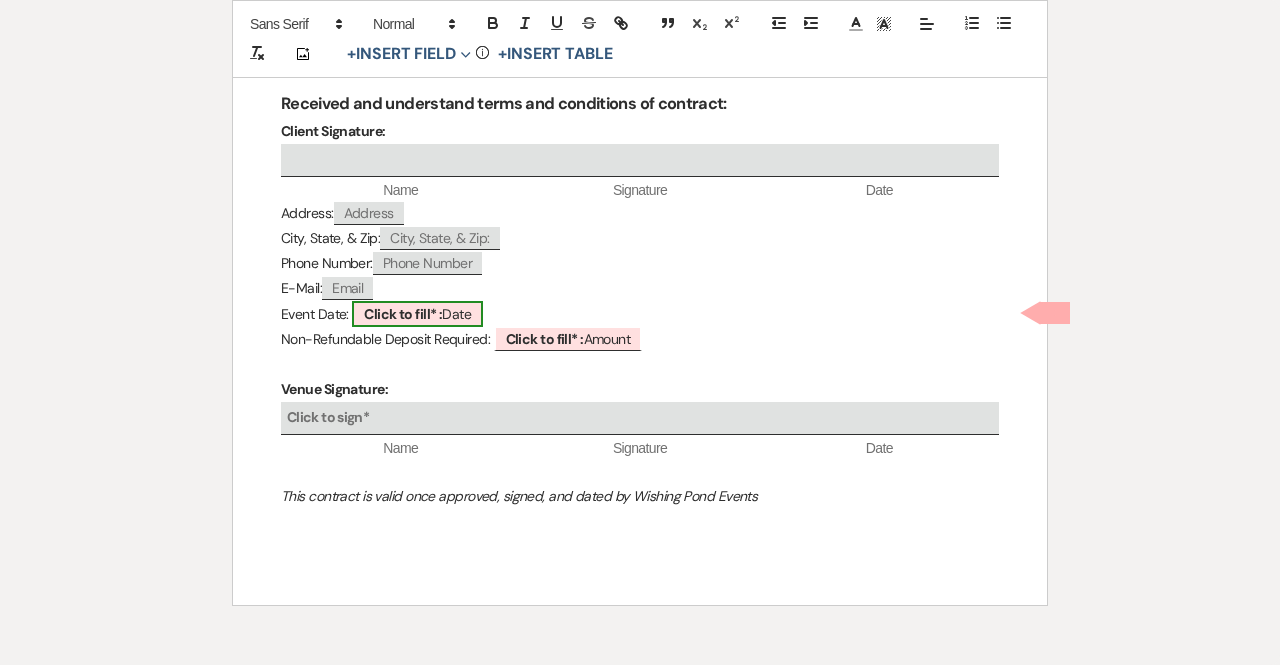 click on "Click to fill* :
Date" at bounding box center (417, 314) 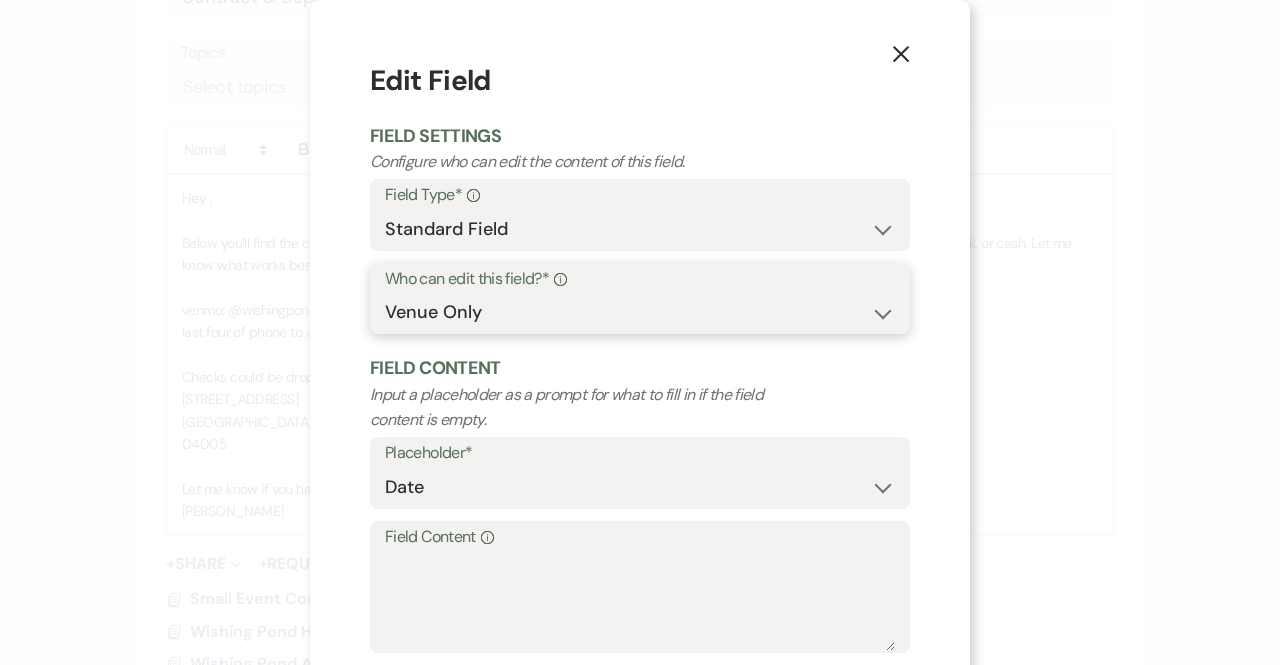 click on "Both Venue & Client Client Only Venue Only" at bounding box center [640, 312] 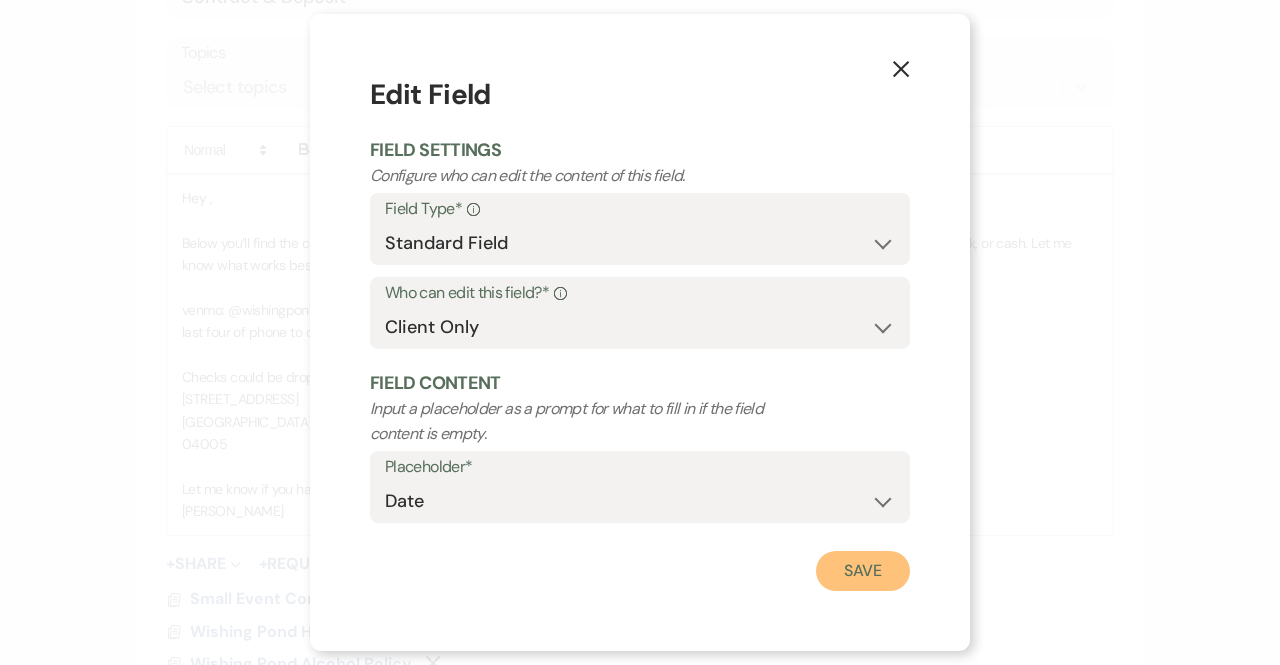 click on "Save" at bounding box center [863, 571] 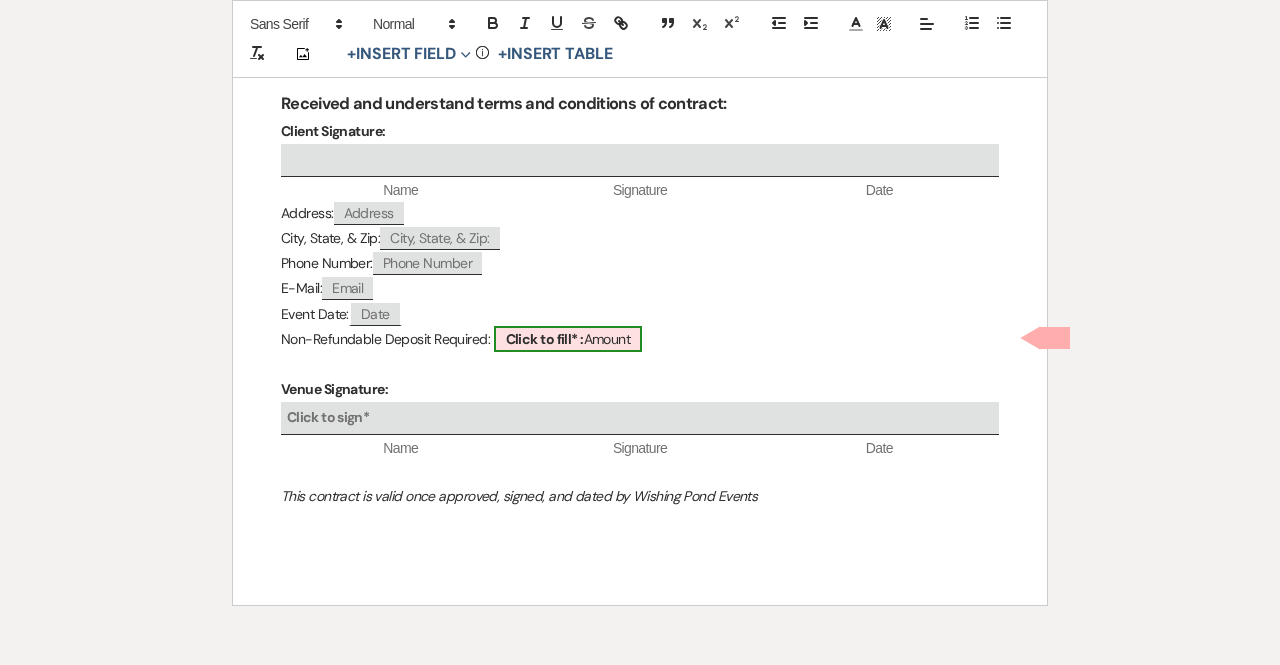 click on "Click to fill* :" at bounding box center [545, 339] 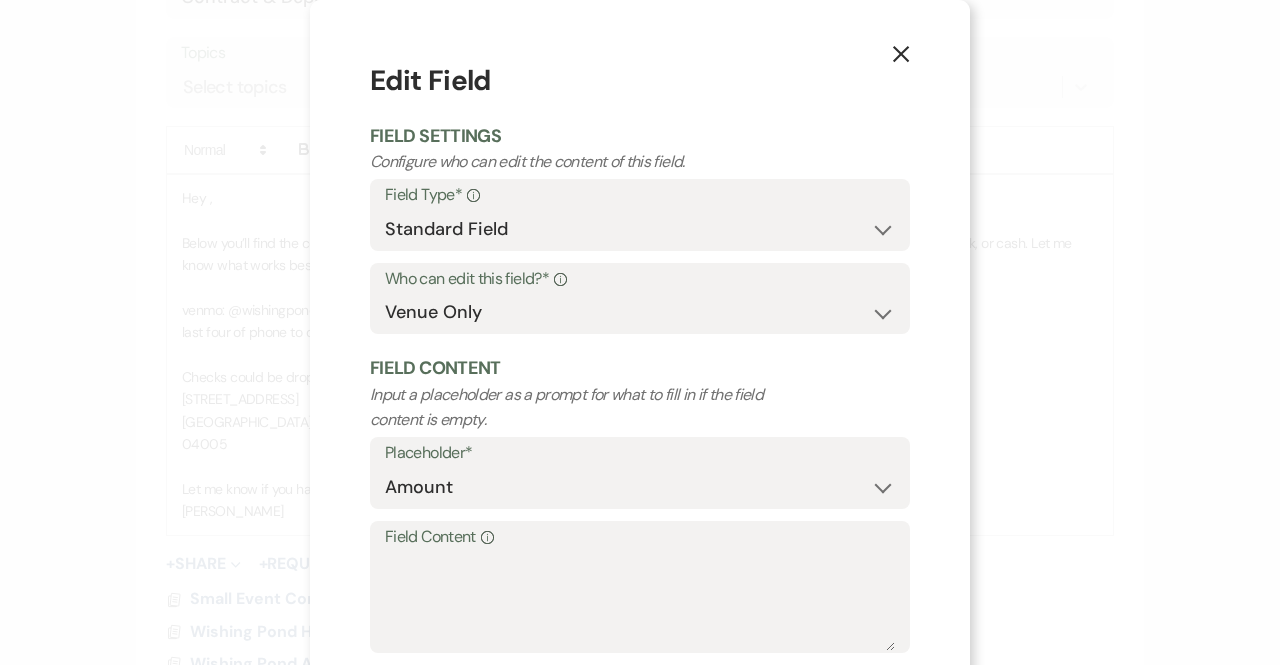 click on "Field Content Info" at bounding box center [640, 537] 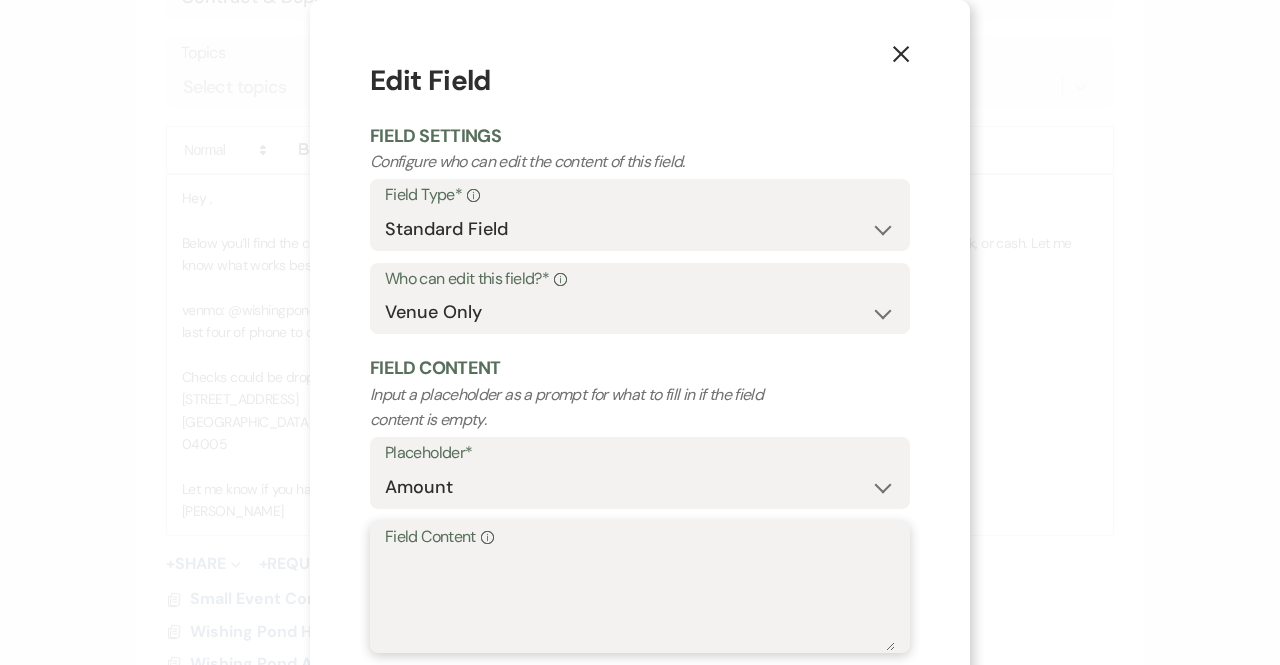 click on "Field Content Info" at bounding box center (640, 601) 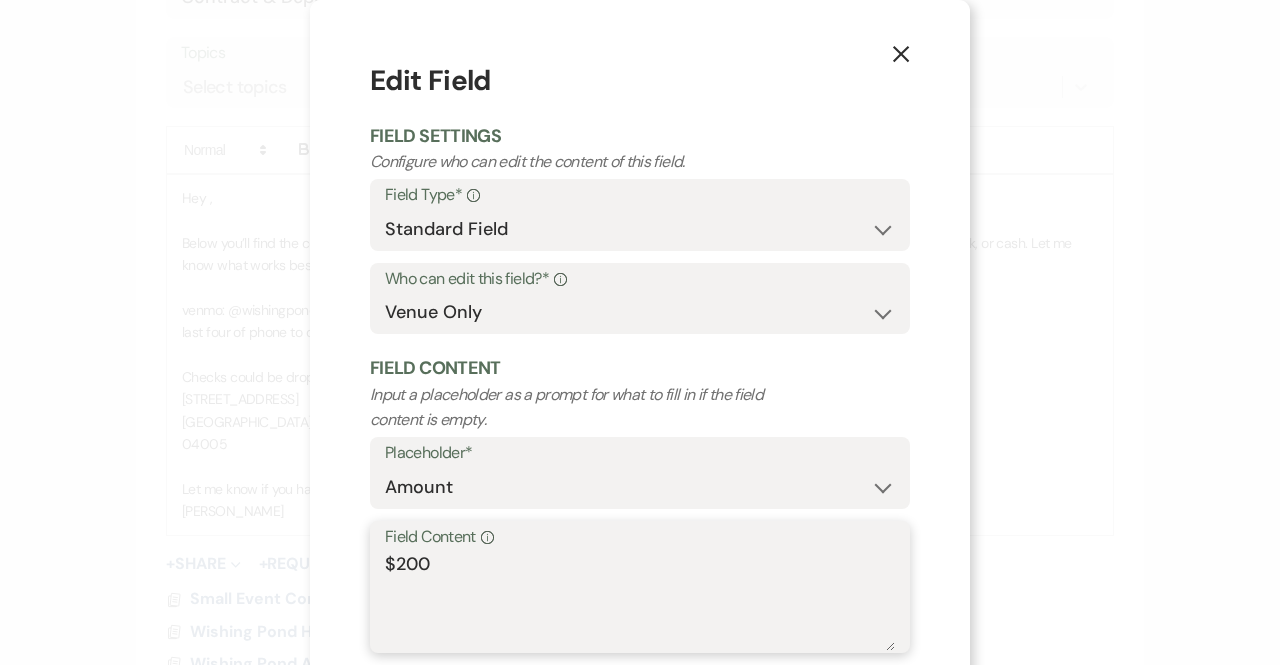 scroll, scrollTop: 110, scrollLeft: 0, axis: vertical 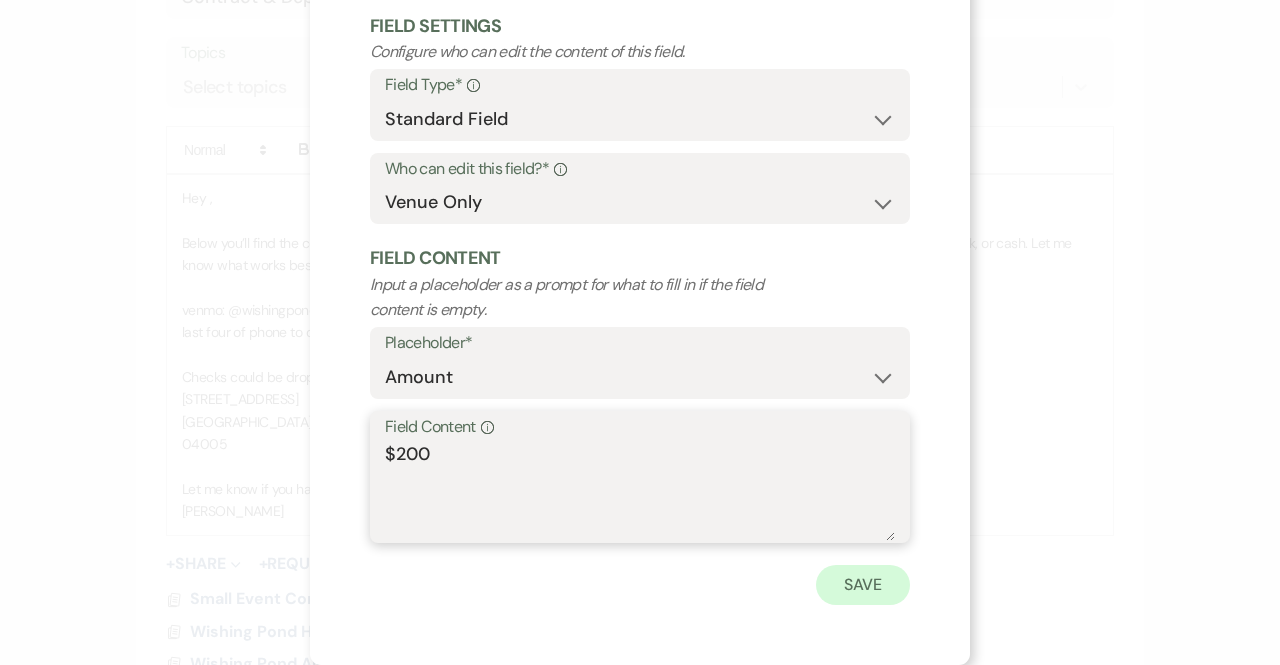 type on "$200" 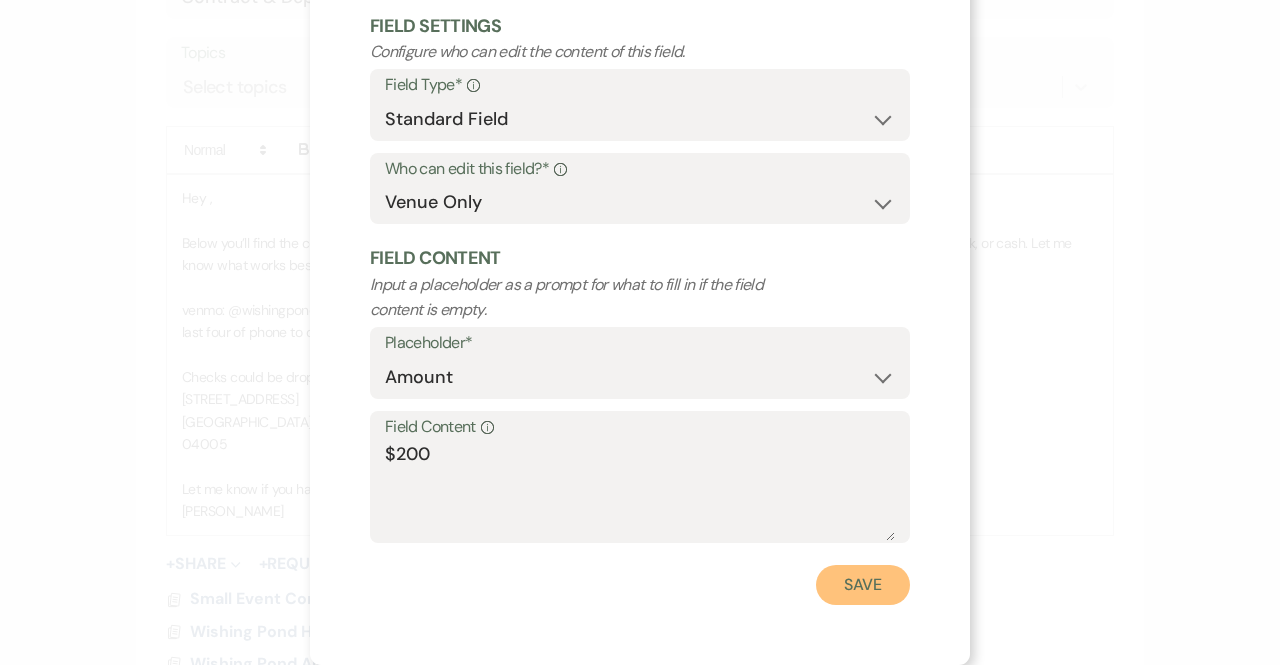 click on "Save" at bounding box center [863, 585] 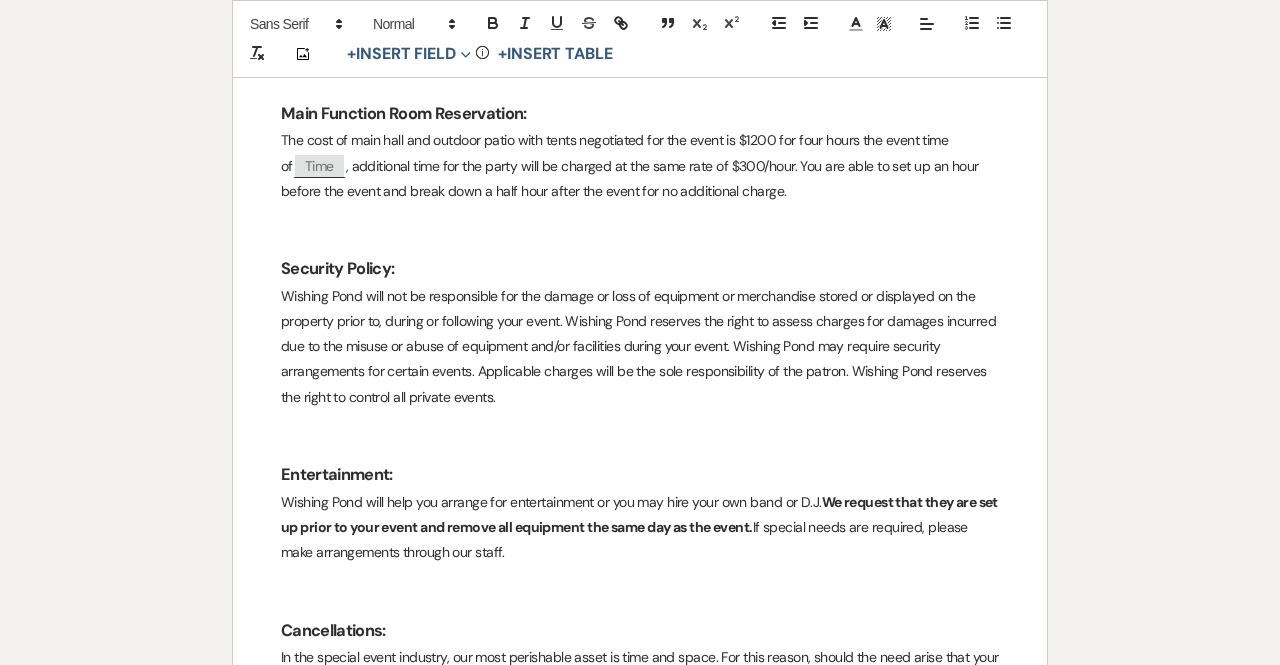scroll, scrollTop: 0, scrollLeft: 0, axis: both 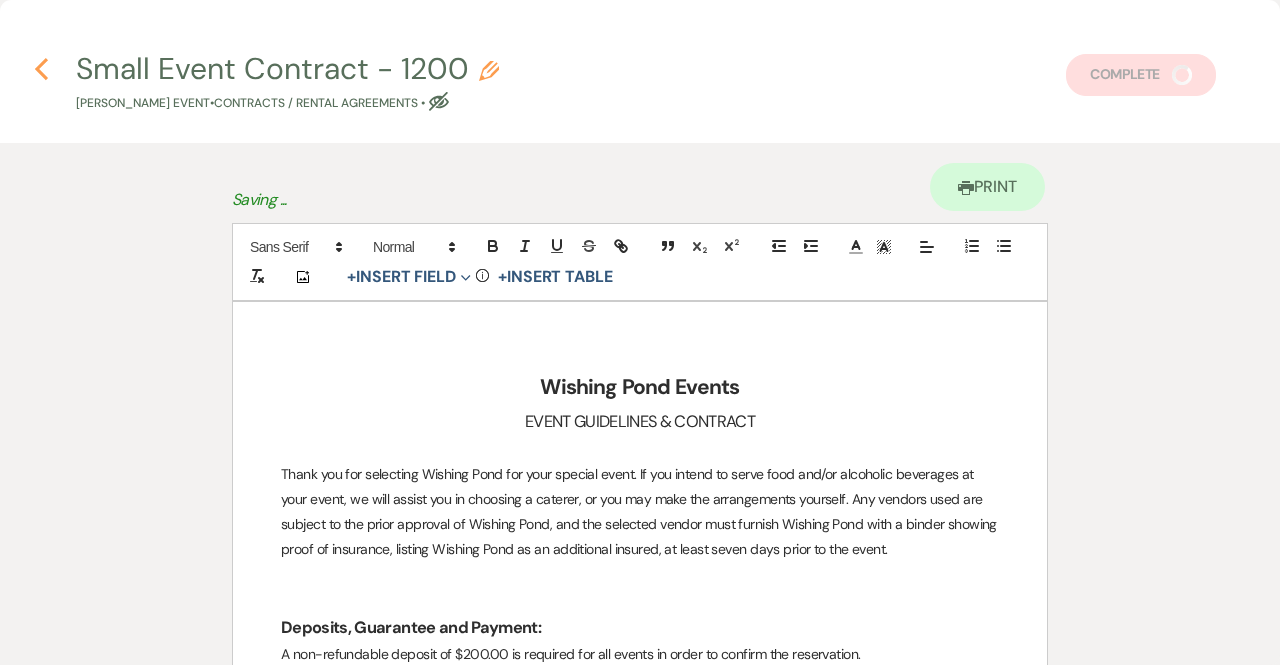click 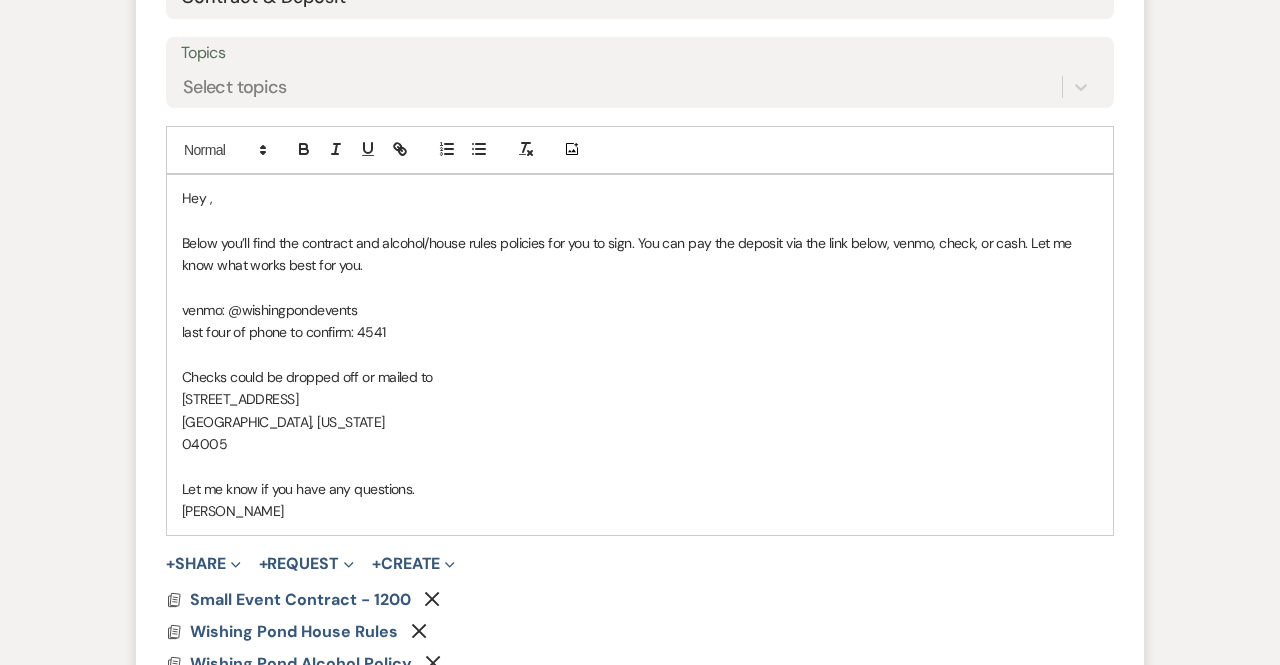 click on "Hey ," at bounding box center (640, 198) 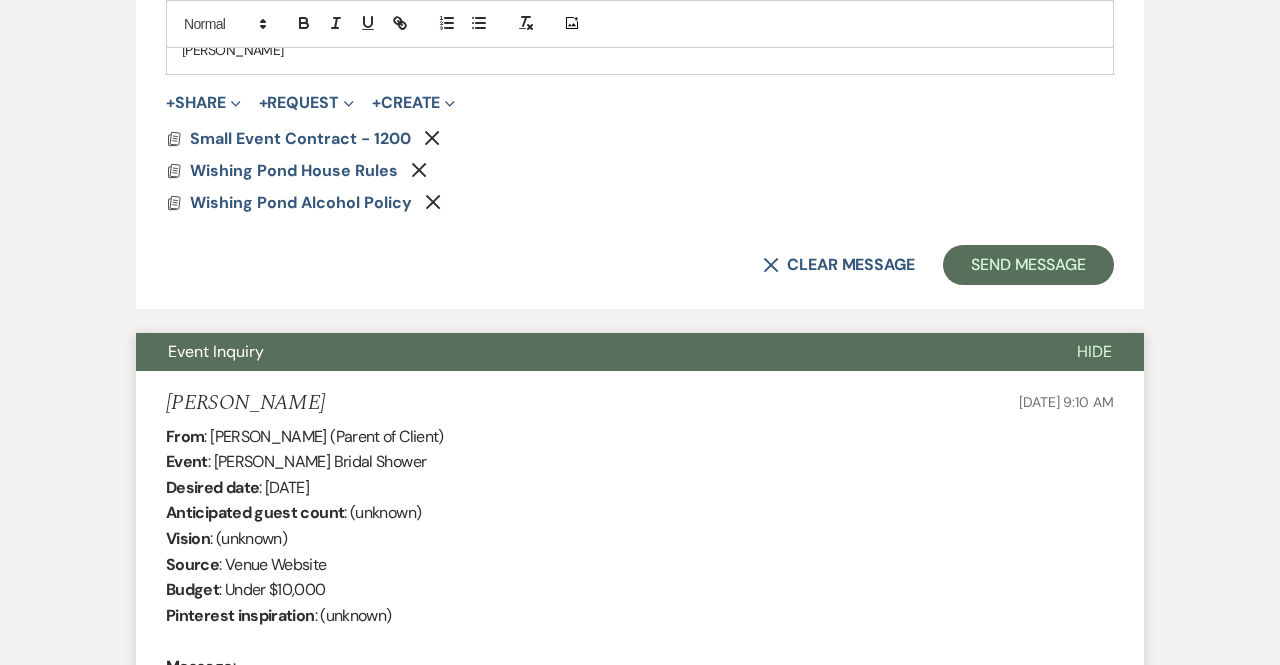 scroll, scrollTop: 1304, scrollLeft: 0, axis: vertical 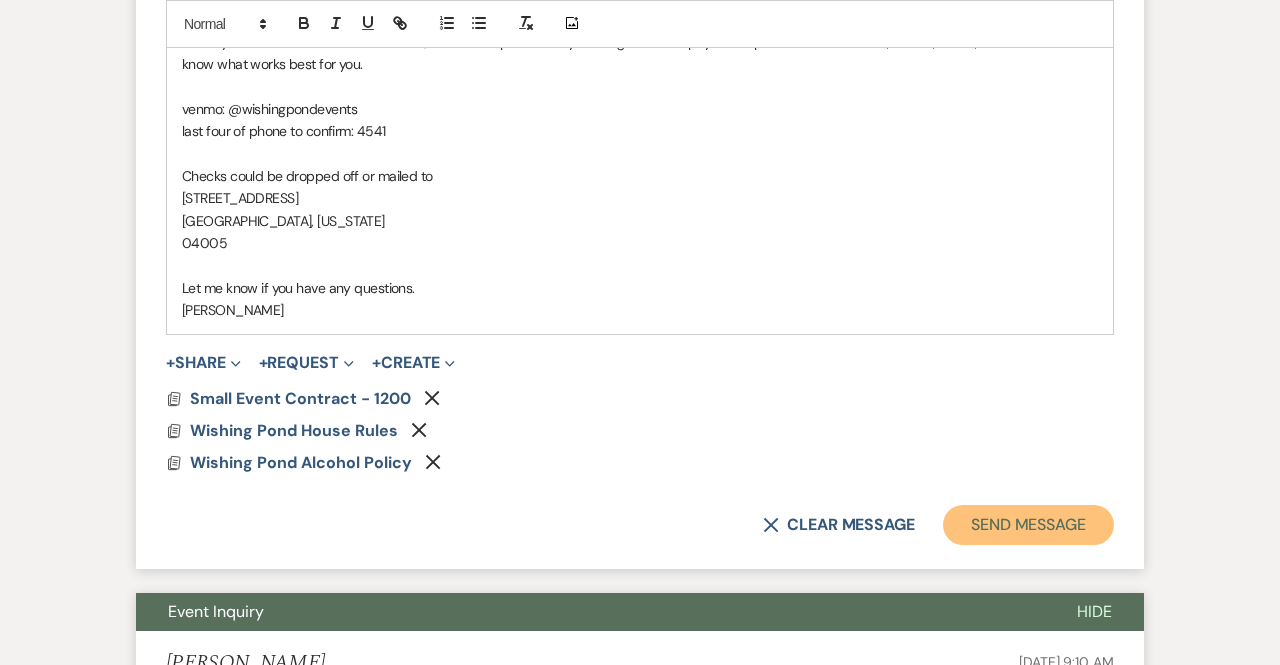 click on "Send Message" at bounding box center (1028, 525) 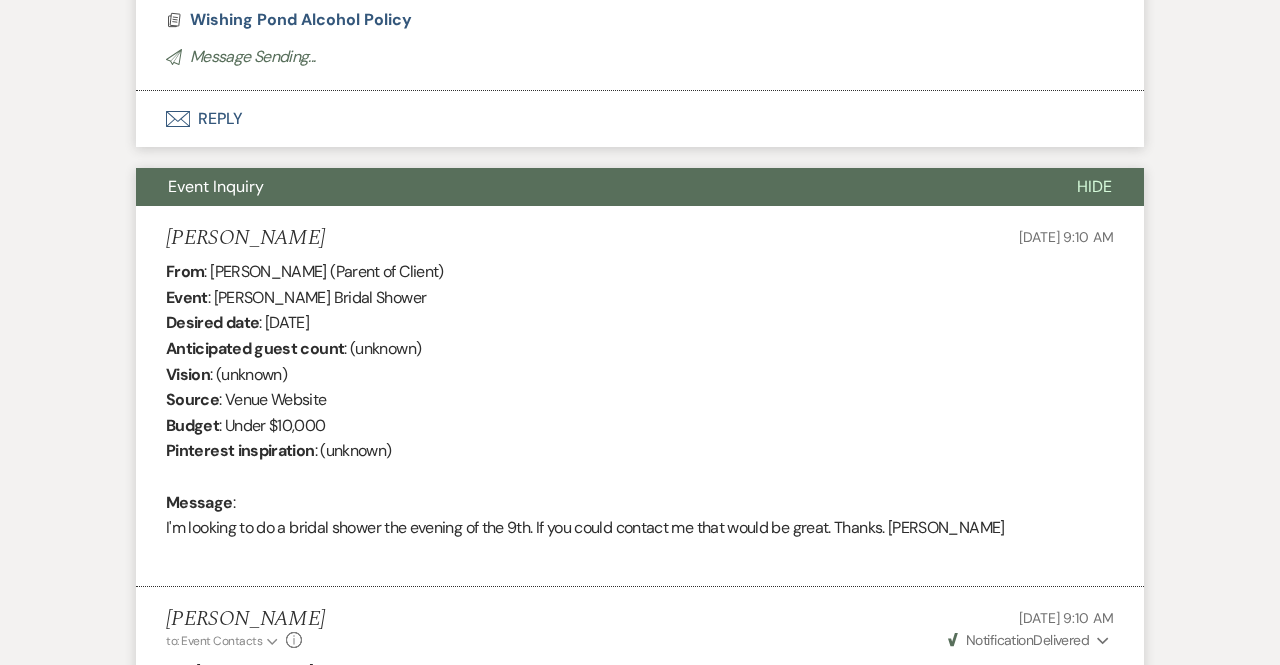 scroll, scrollTop: 0, scrollLeft: 0, axis: both 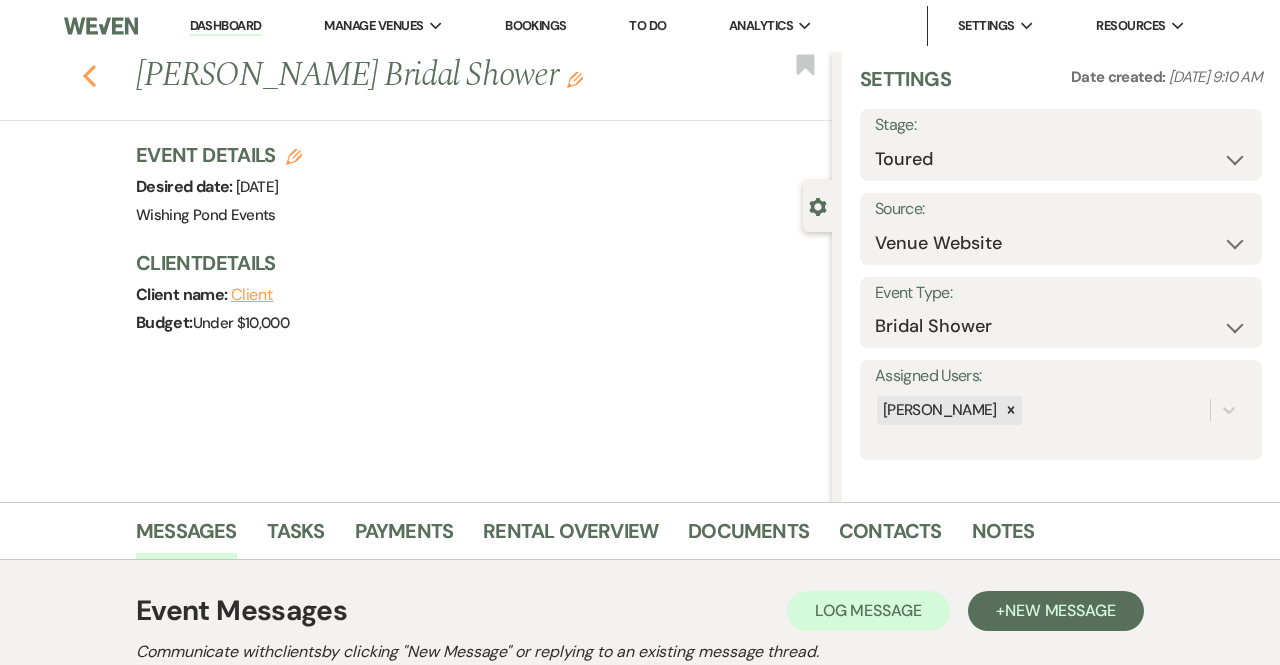 click 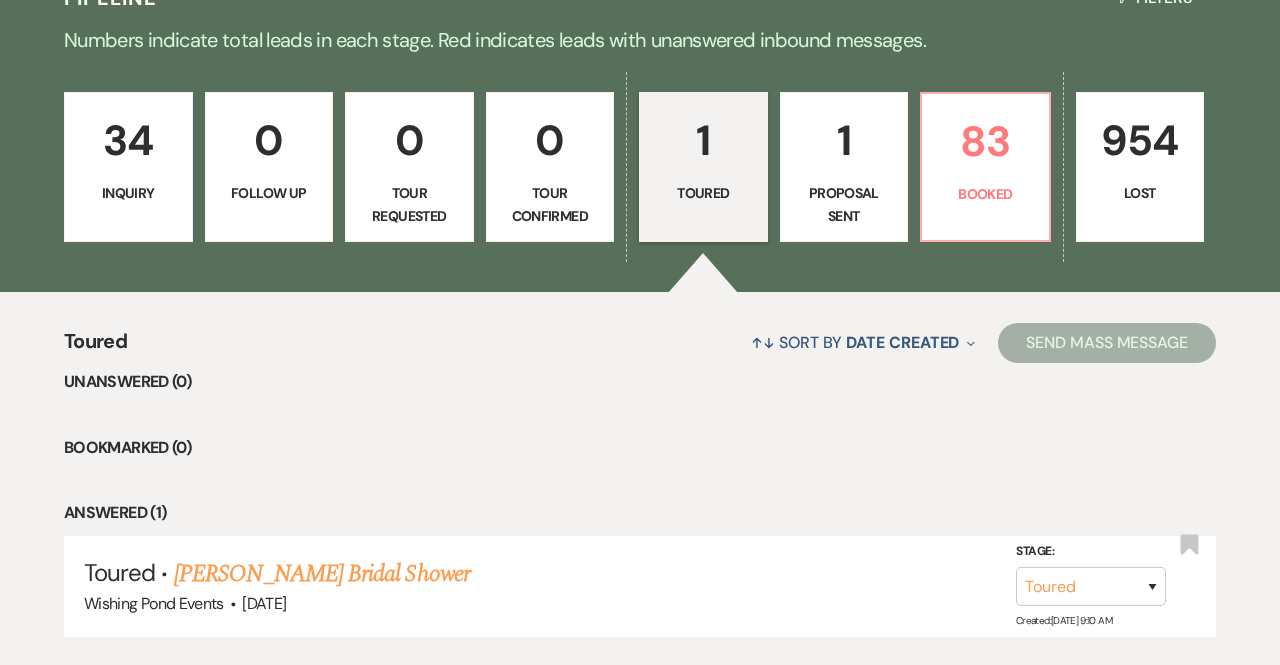 scroll, scrollTop: 510, scrollLeft: 0, axis: vertical 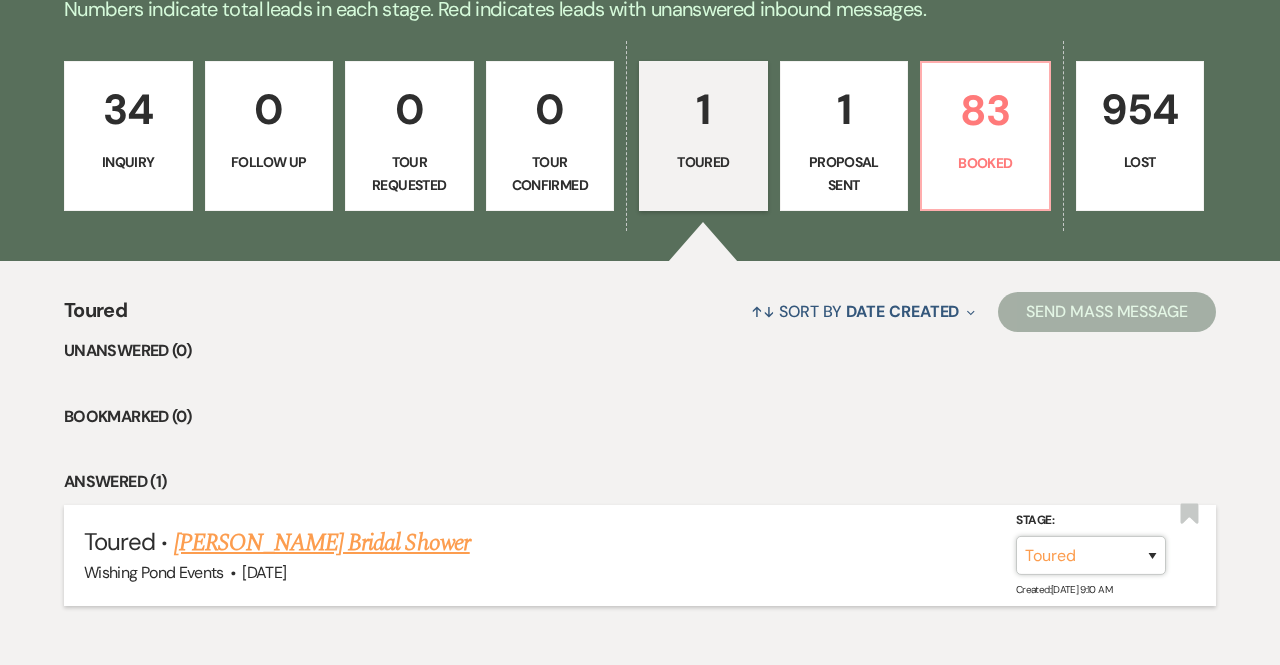 click on "Inquiry Follow Up Tour Requested Tour Confirmed Toured Proposal Sent Booked Lost" at bounding box center [1091, 555] 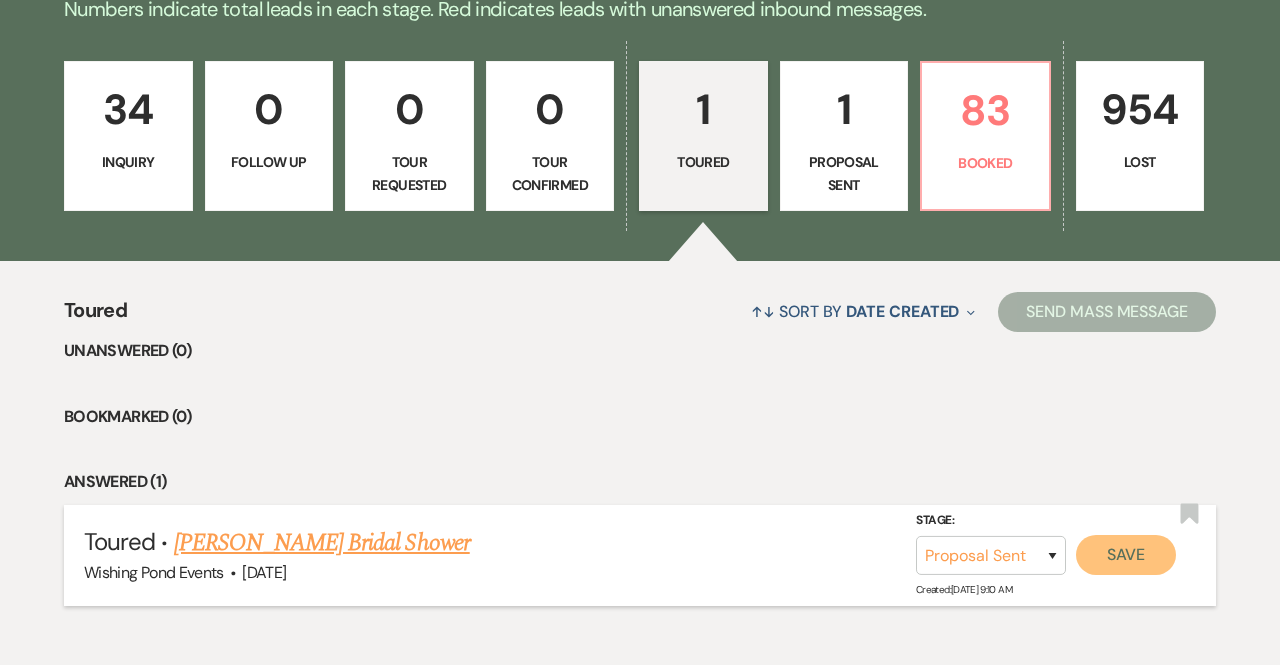 click on "Save" at bounding box center [1126, 555] 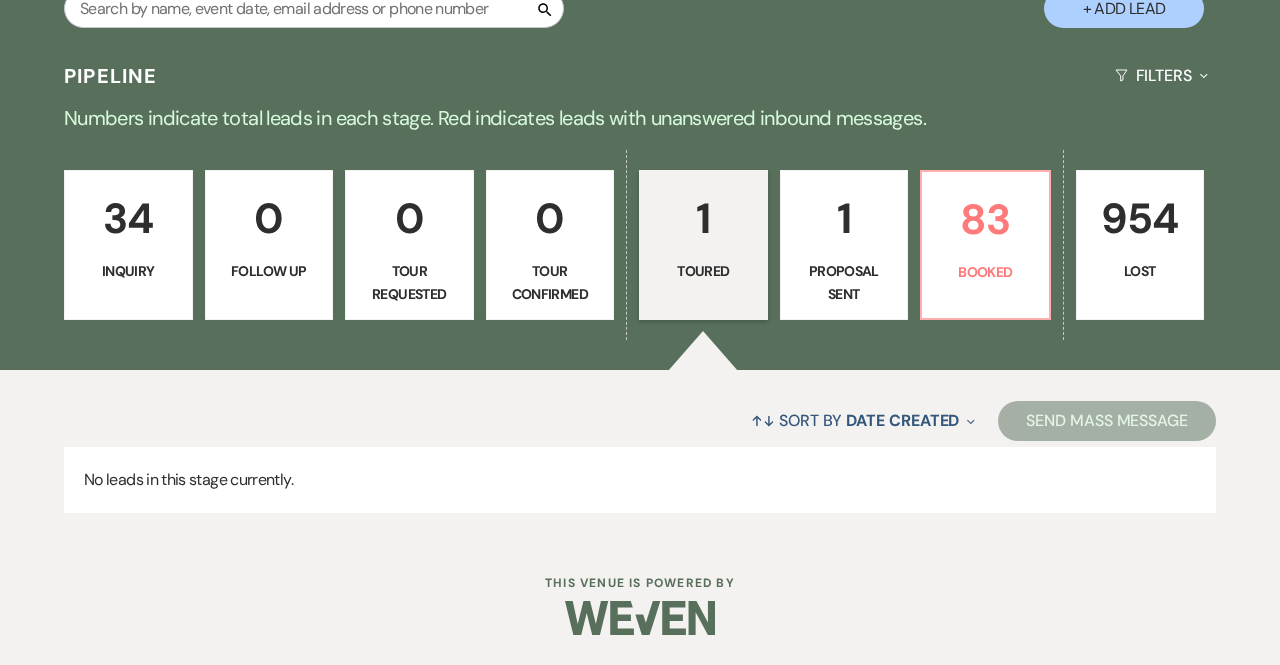 scroll, scrollTop: 402, scrollLeft: 0, axis: vertical 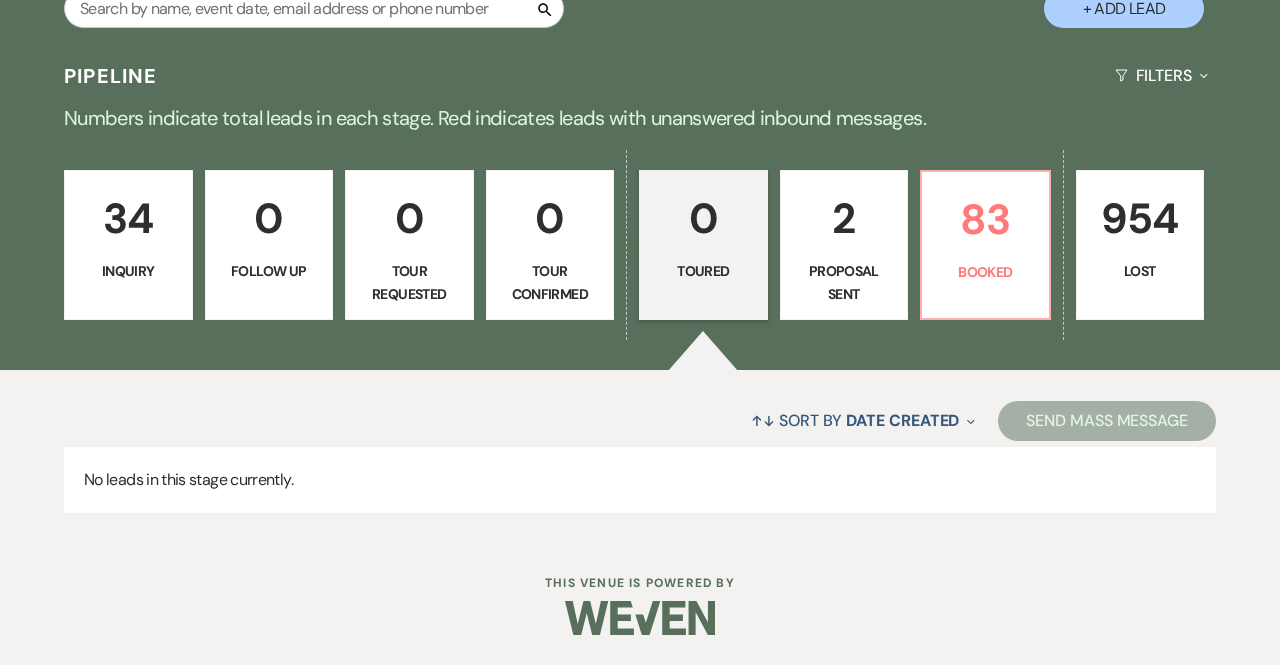 click on "2" at bounding box center [844, 218] 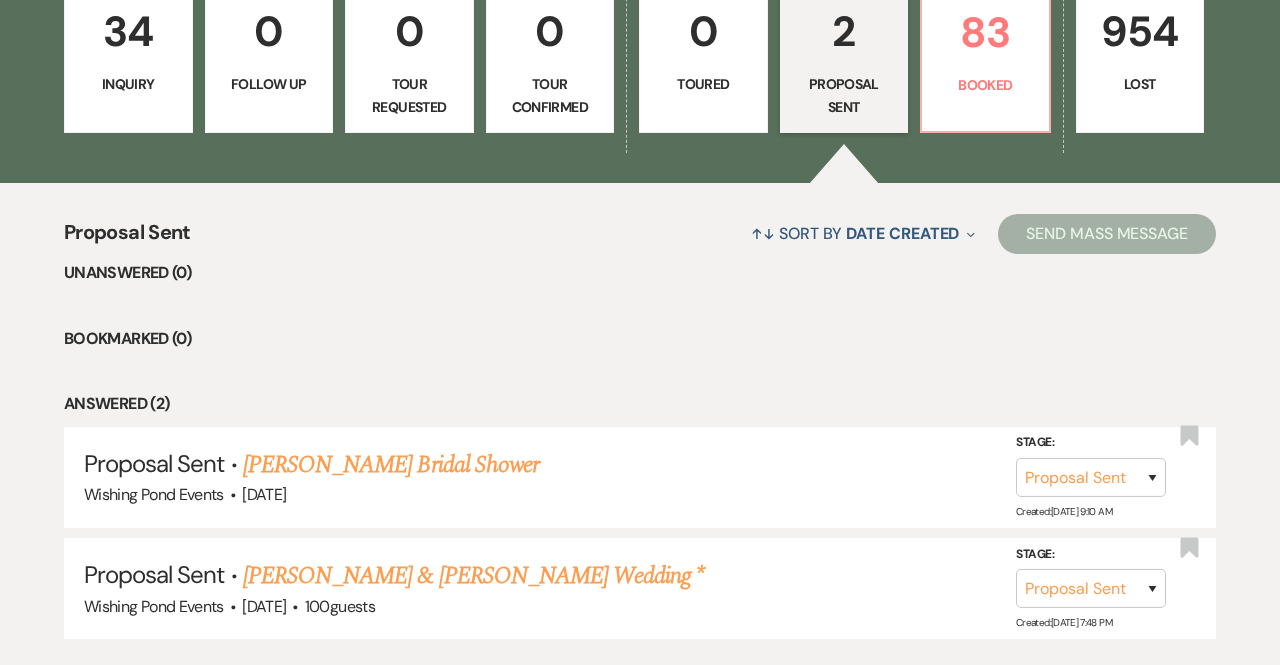 scroll, scrollTop: 723, scrollLeft: 0, axis: vertical 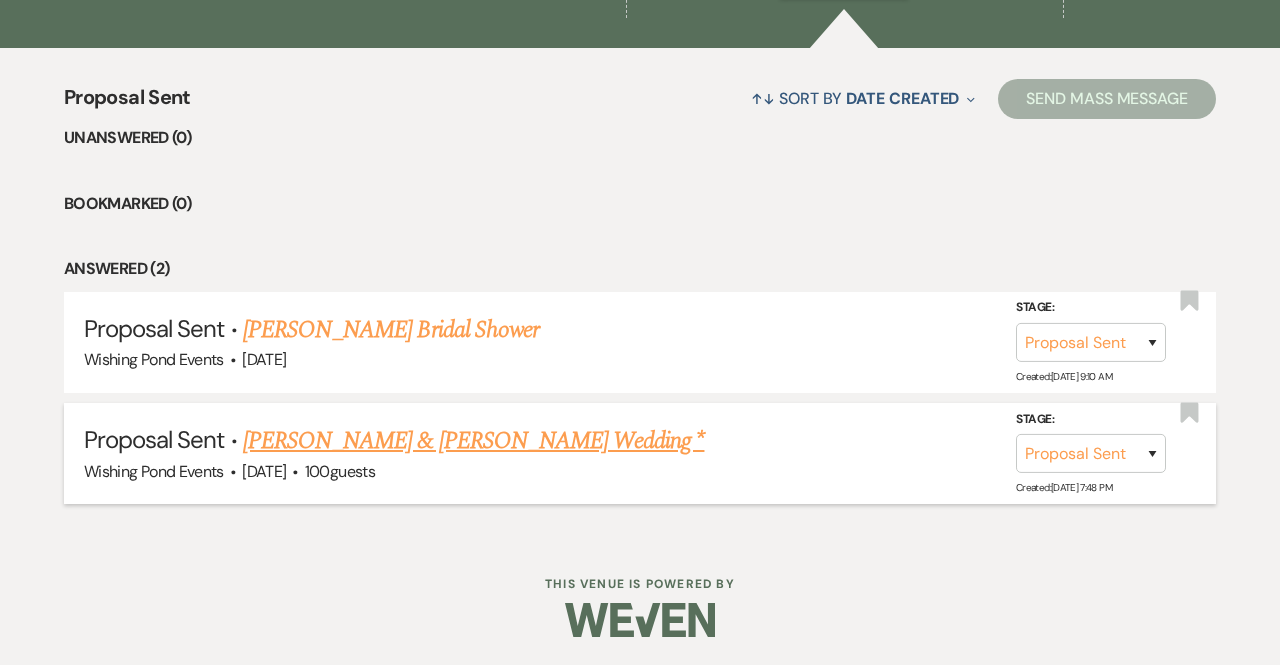 click on "[PERSON_NAME] & [PERSON_NAME] Wedding *" at bounding box center [474, 441] 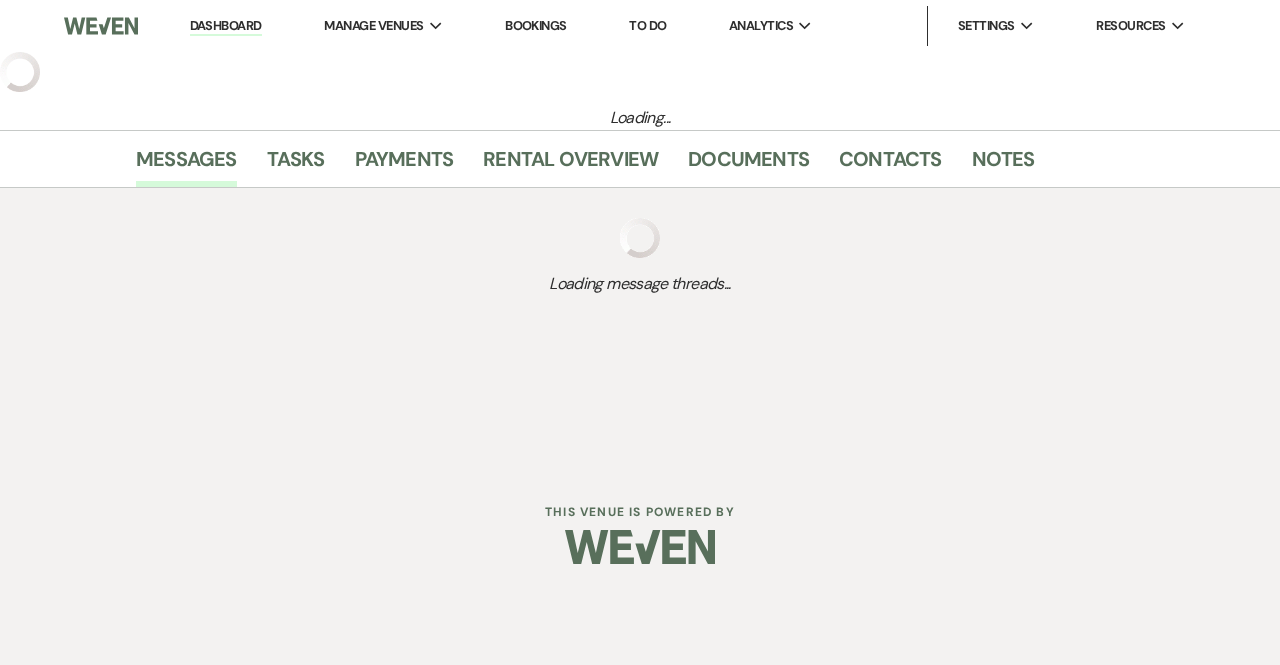 select on "6" 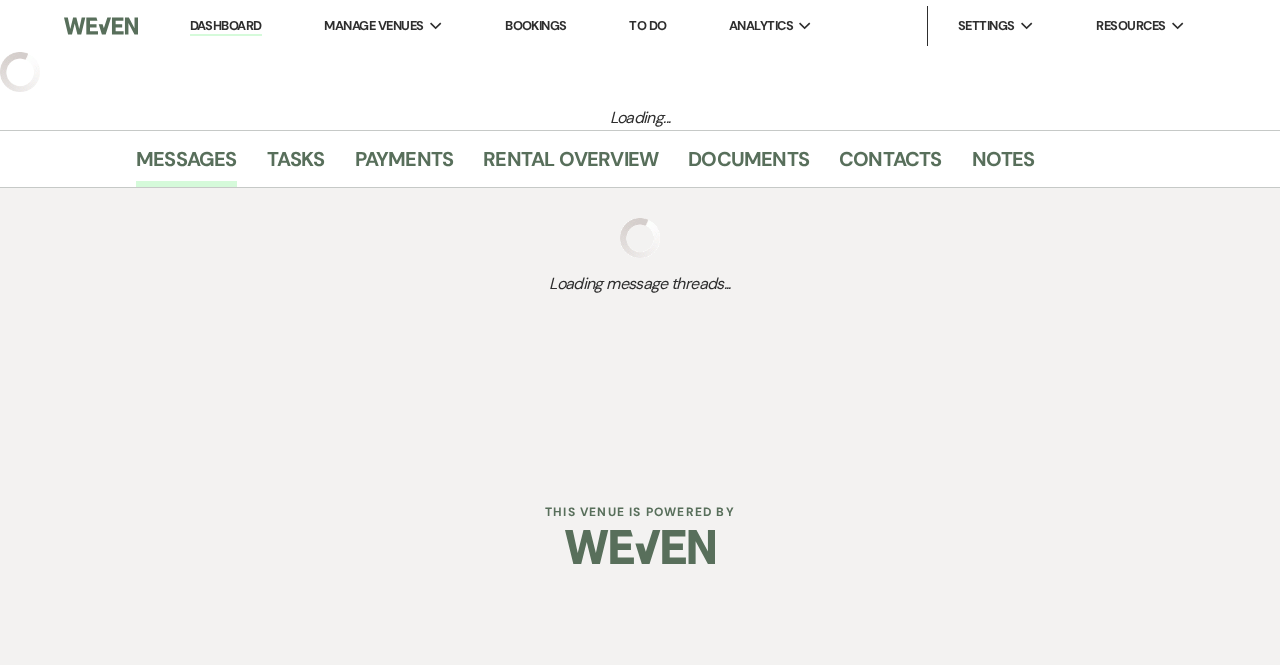 select on "5" 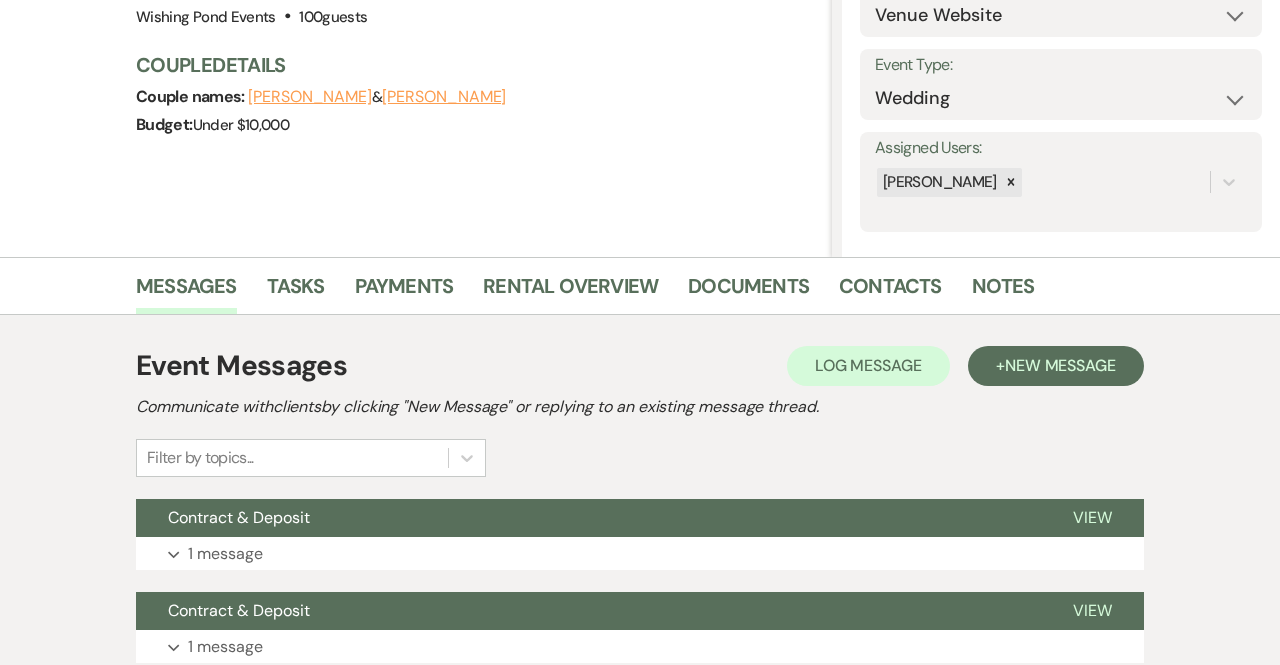 scroll, scrollTop: 681, scrollLeft: 0, axis: vertical 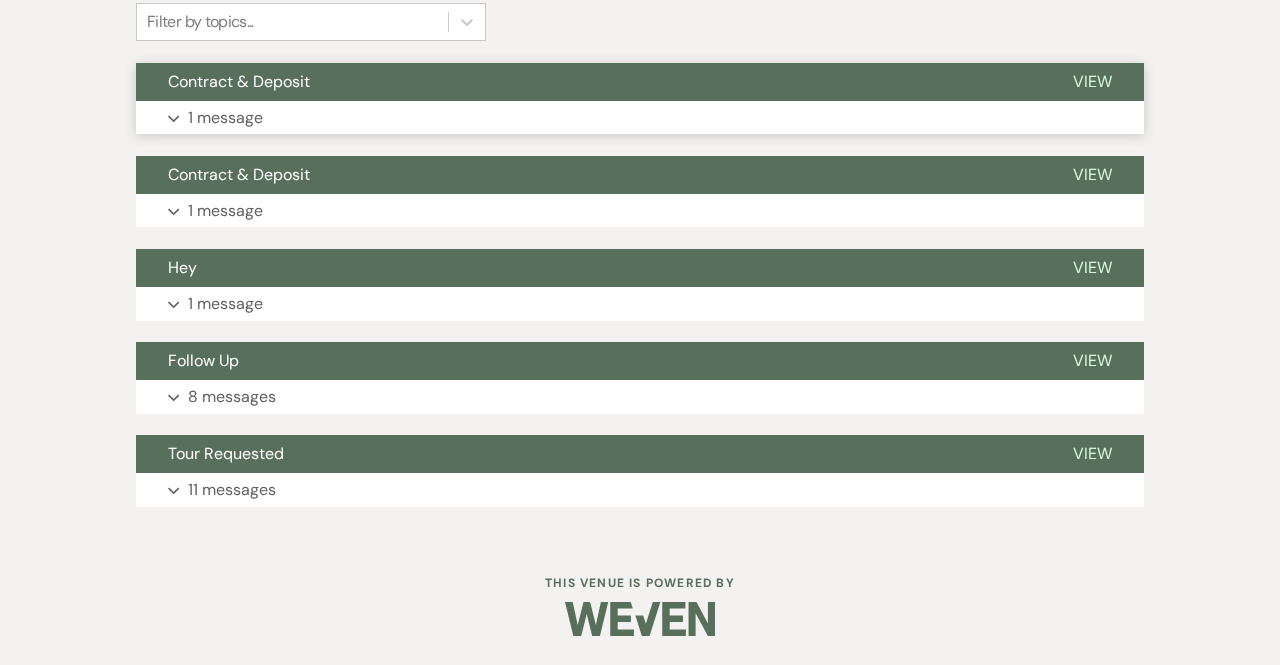 click on "Contract & Deposit" at bounding box center (588, 82) 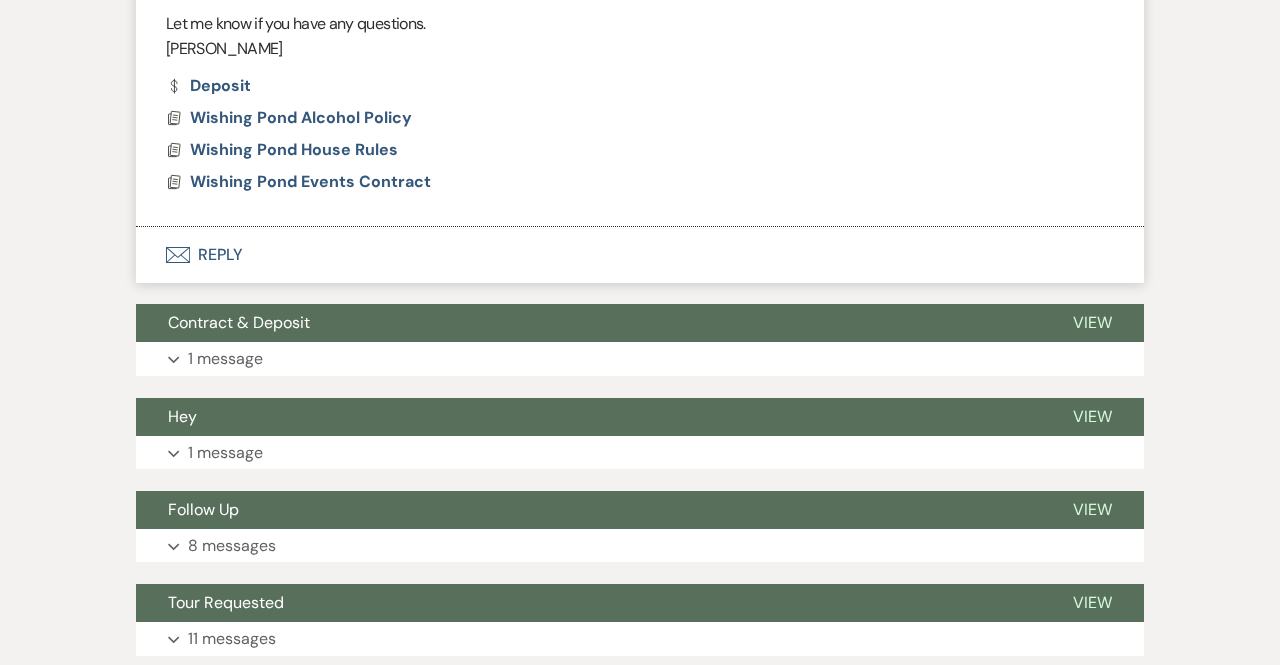 click on "Envelope Reply" at bounding box center [640, 255] 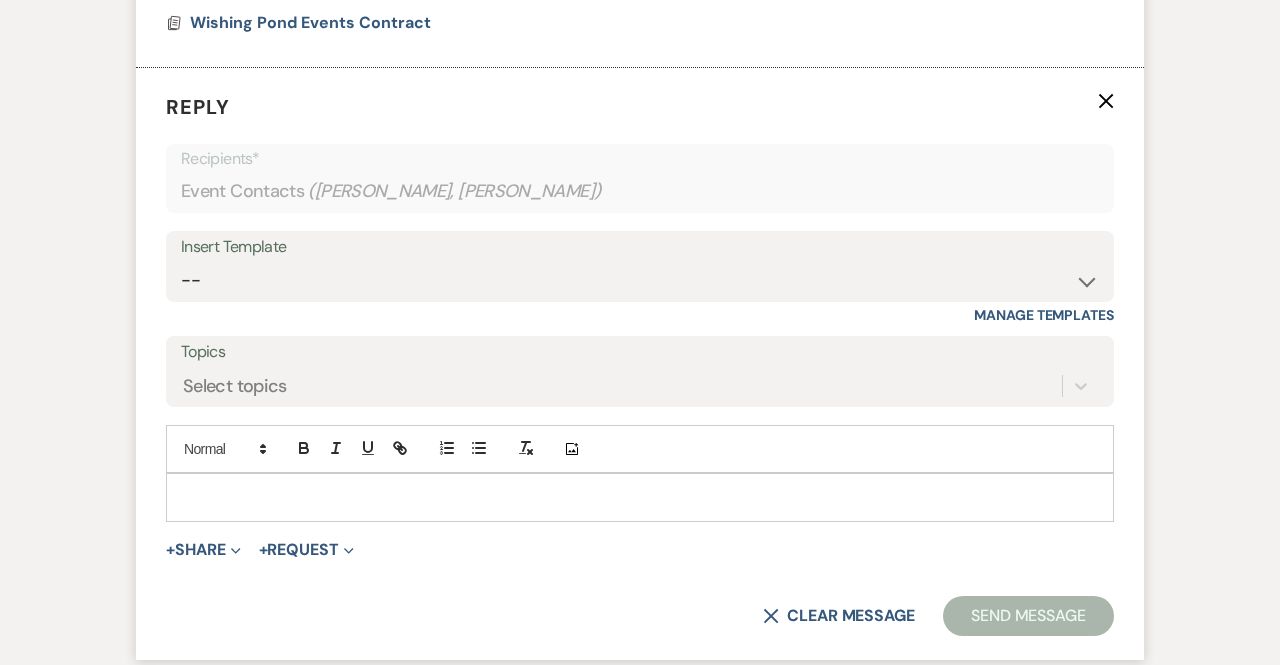 scroll, scrollTop: 1365, scrollLeft: 0, axis: vertical 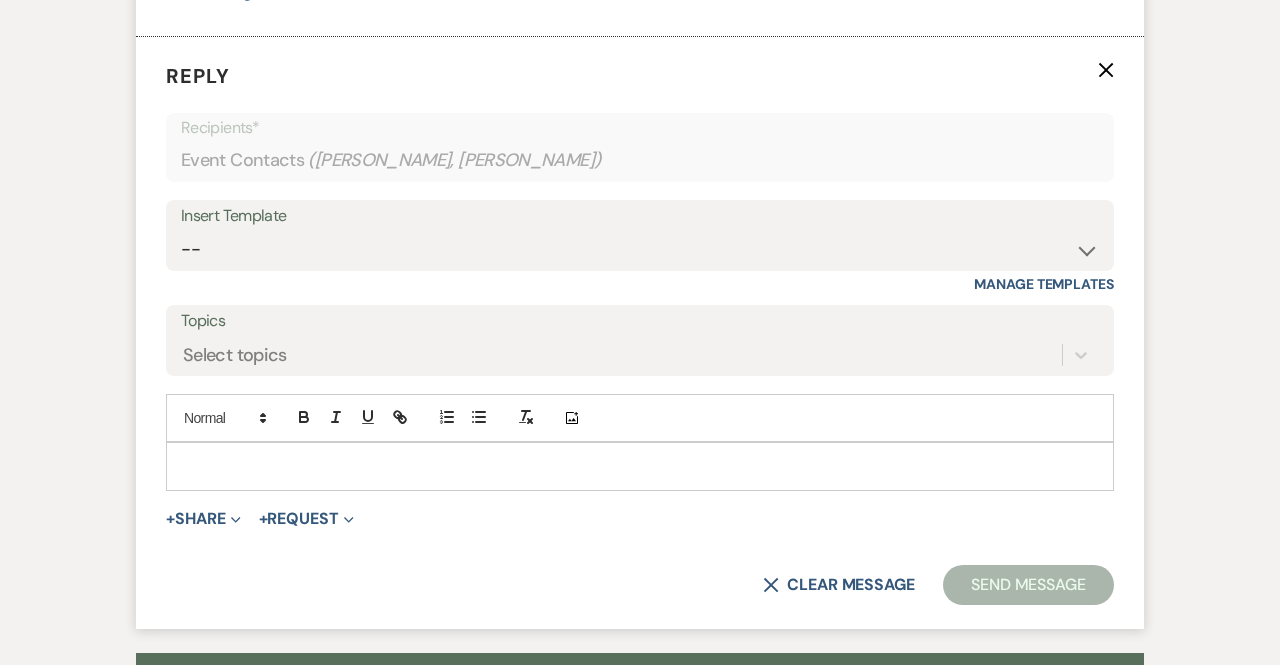 click at bounding box center [640, 466] 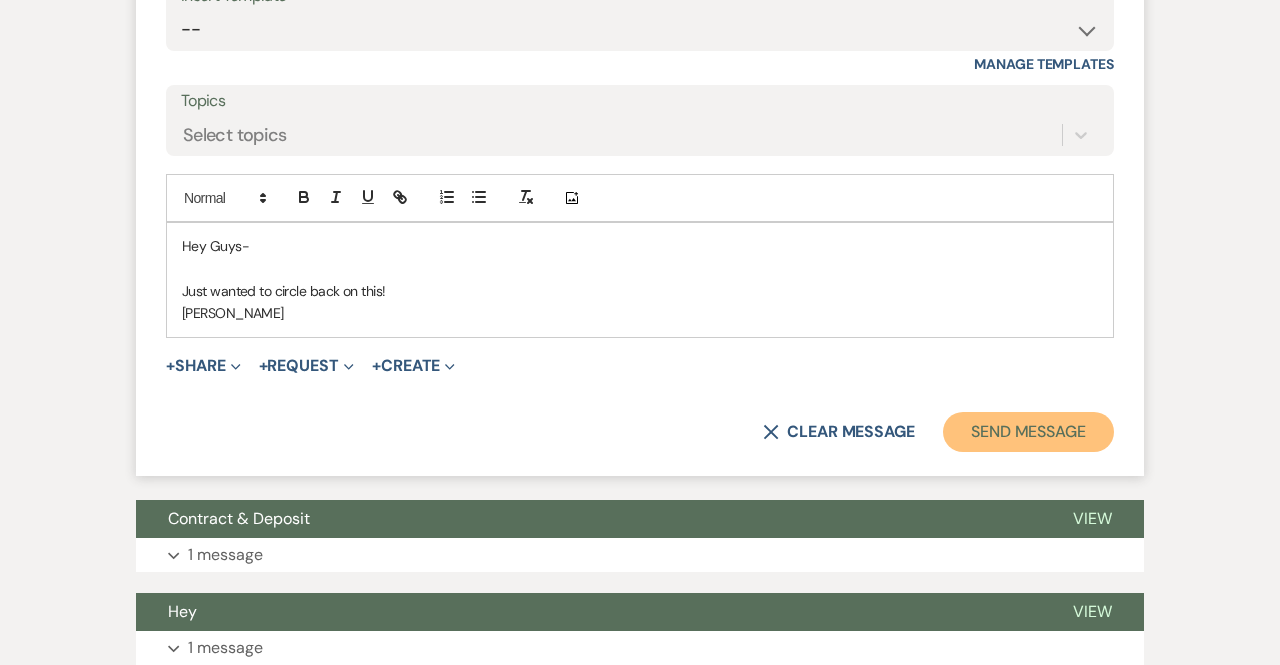 click on "Send Message" at bounding box center [1028, 432] 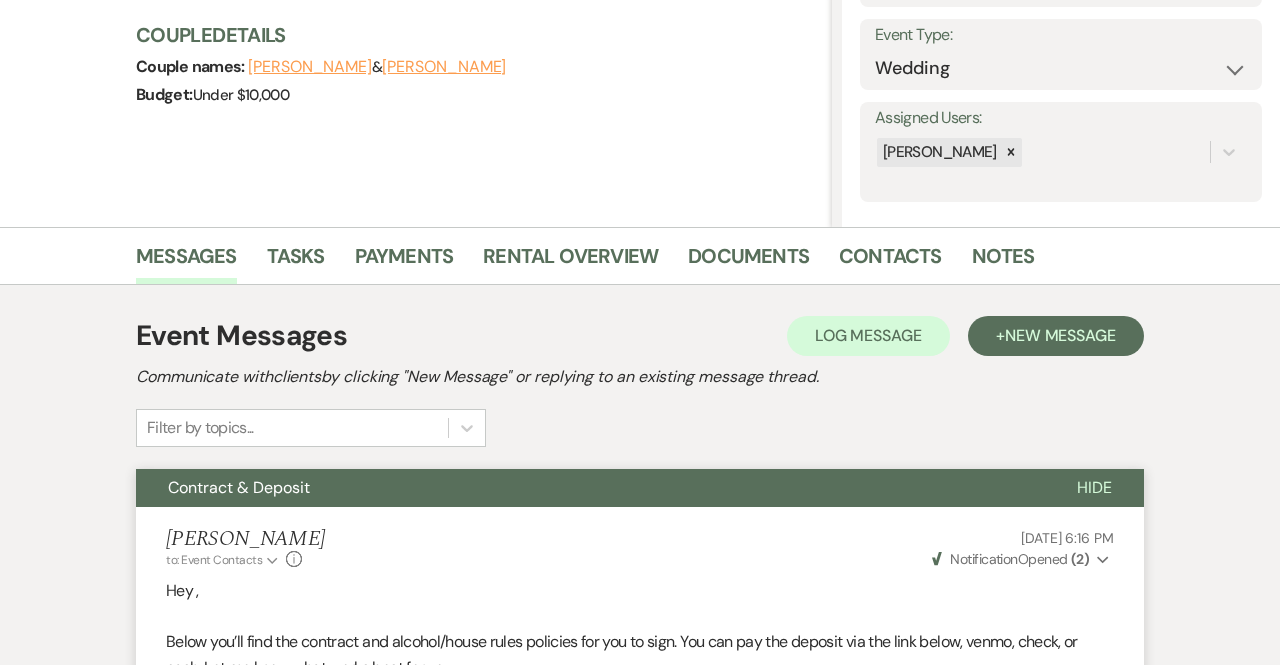 scroll, scrollTop: 0, scrollLeft: 0, axis: both 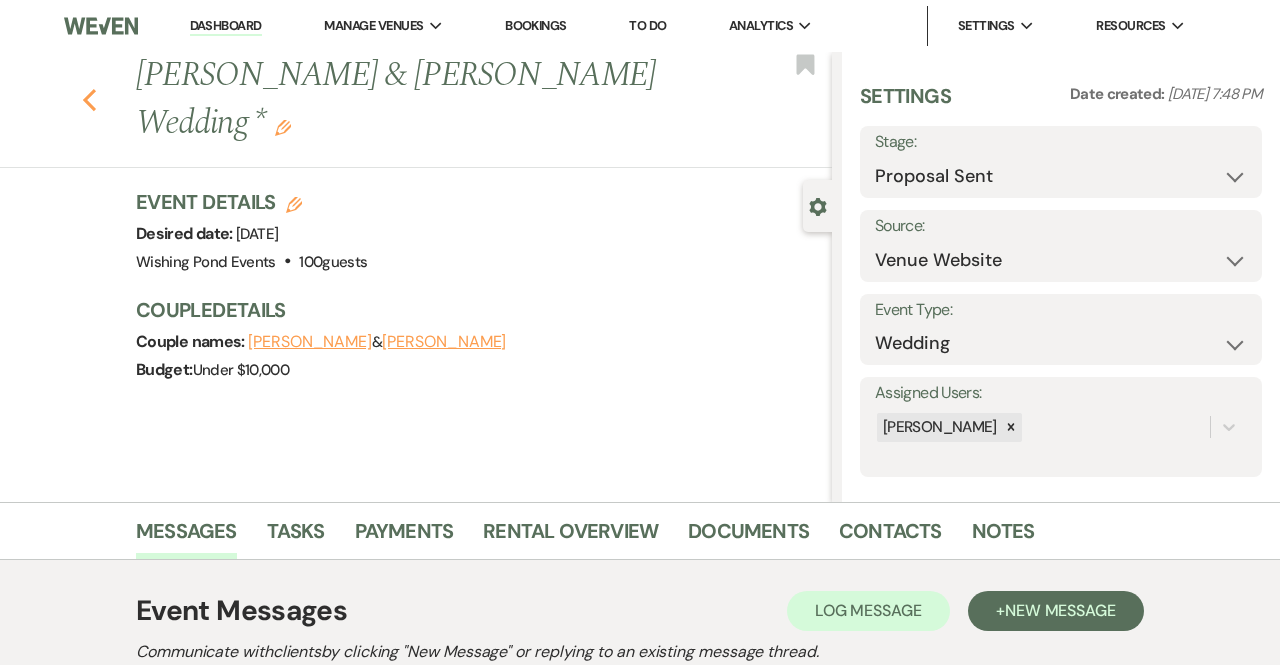 click on "Previous" 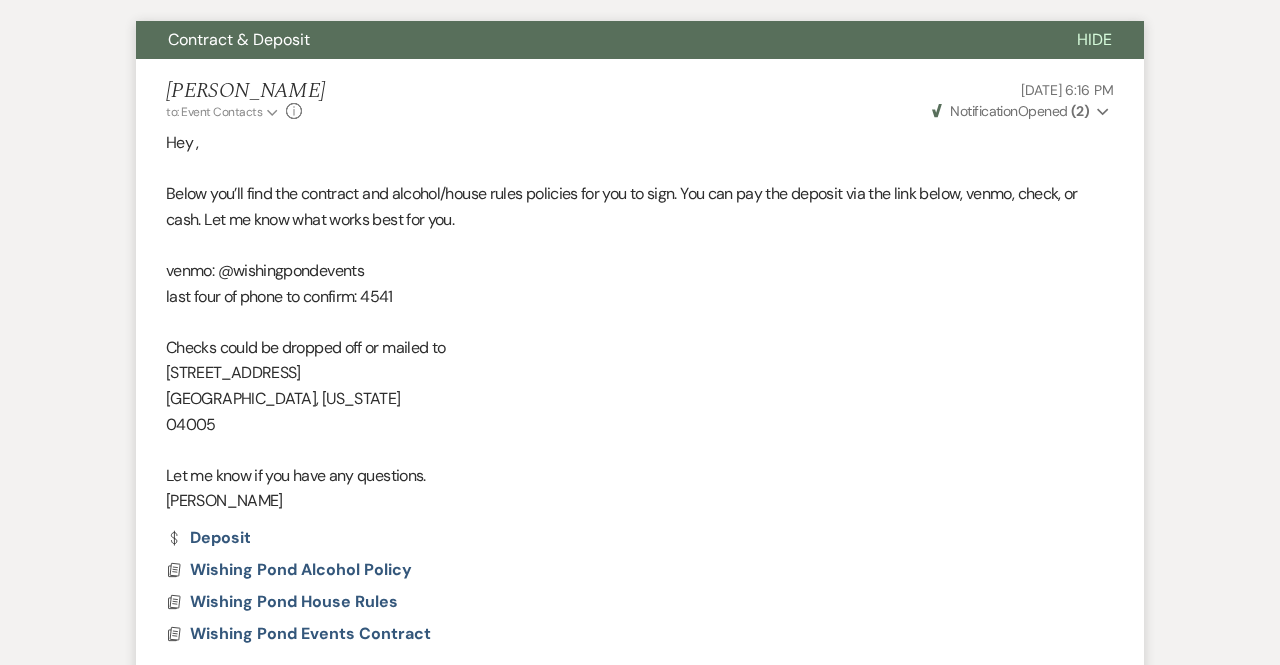 select on "6" 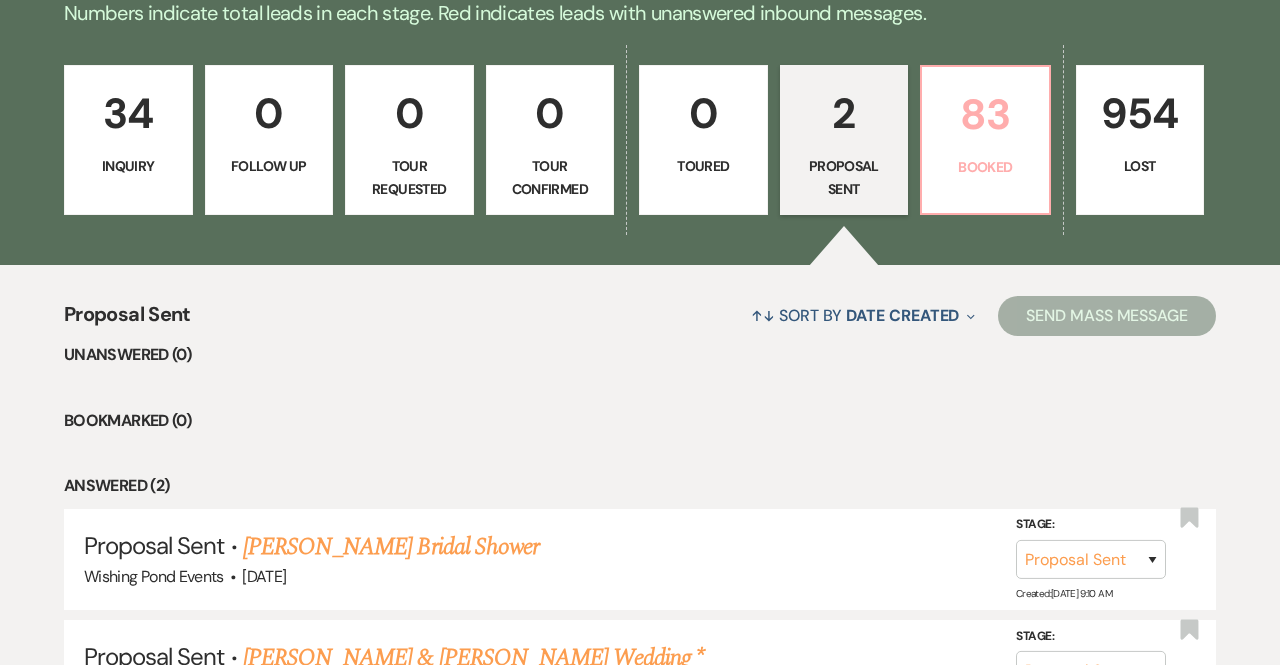 click on "Booked" at bounding box center (985, 167) 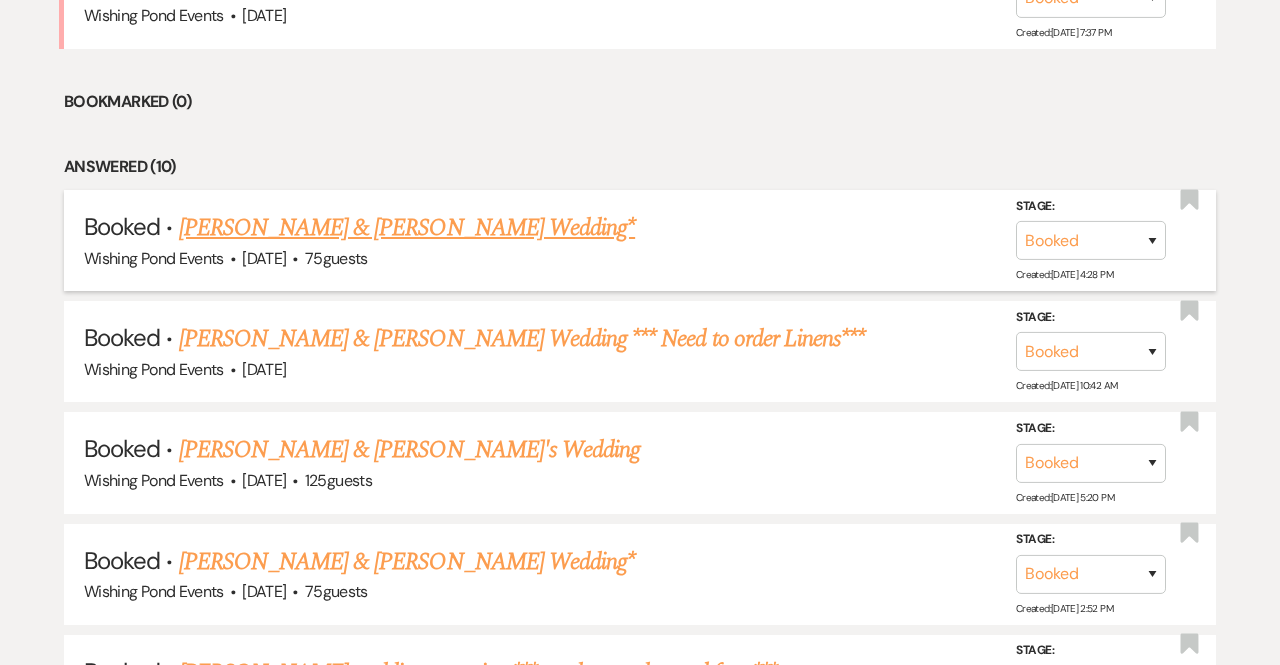 scroll, scrollTop: 981, scrollLeft: 0, axis: vertical 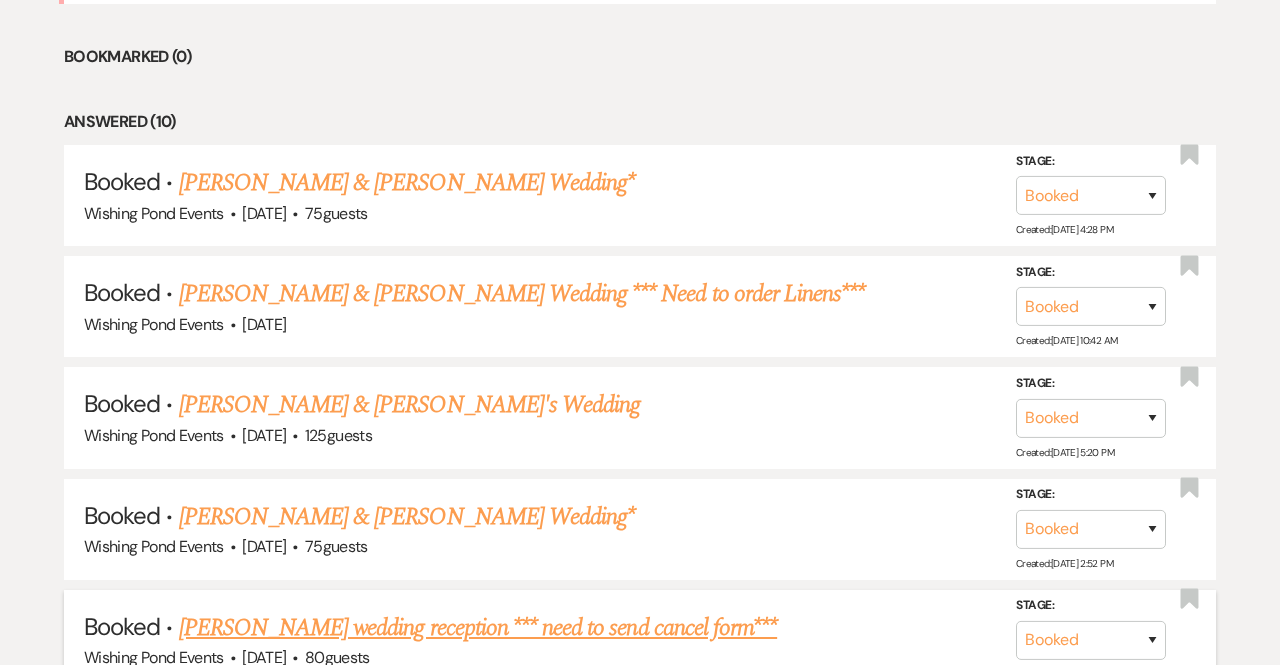 click on "[PERSON_NAME] wedding reception  *** need to send cancel form***" at bounding box center (478, 628) 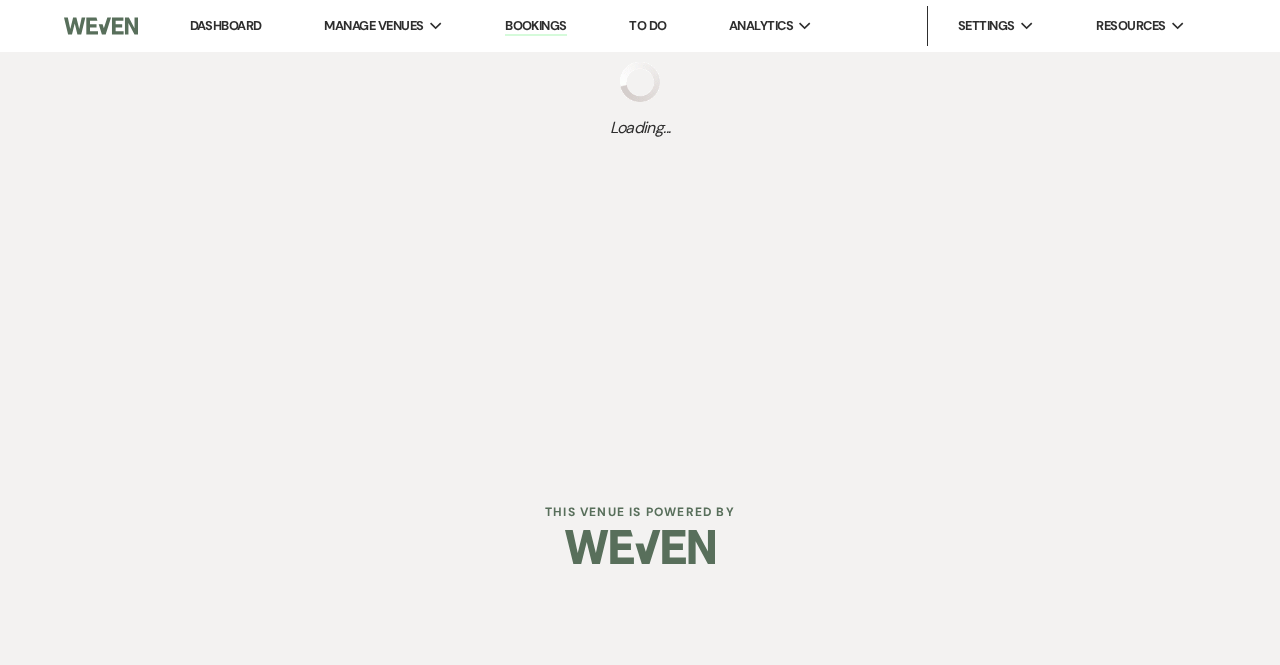 scroll, scrollTop: 0, scrollLeft: 0, axis: both 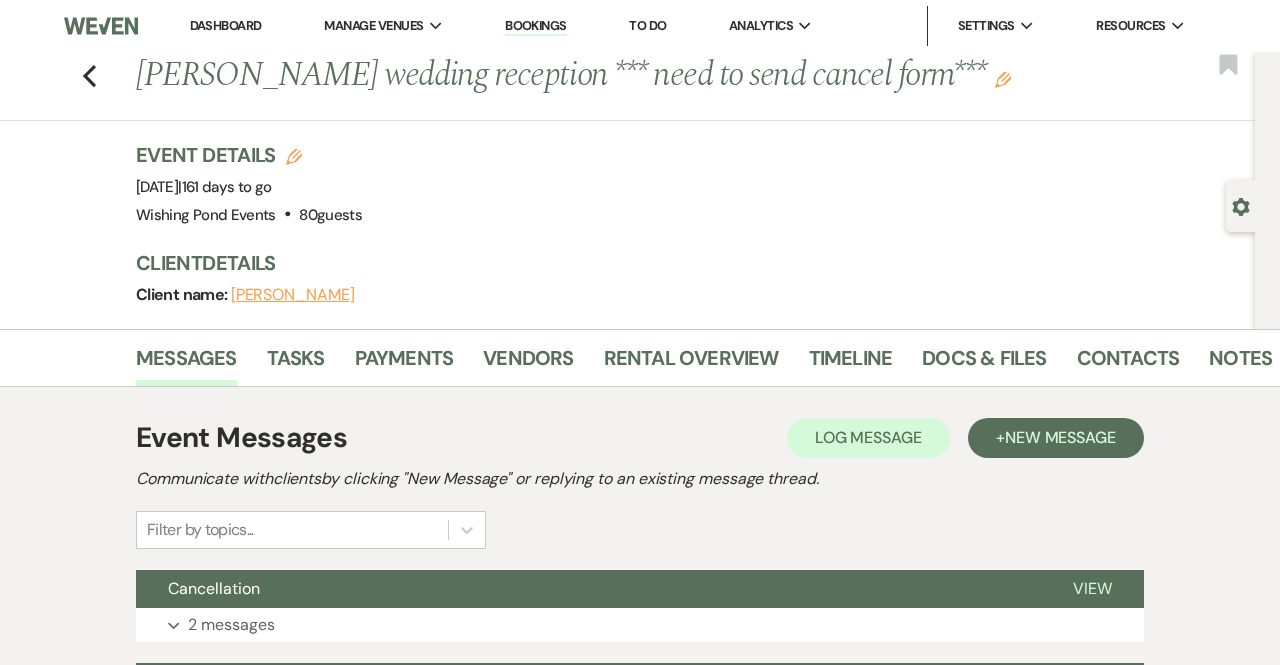 click on "Expand 2 messages" at bounding box center (640, 625) 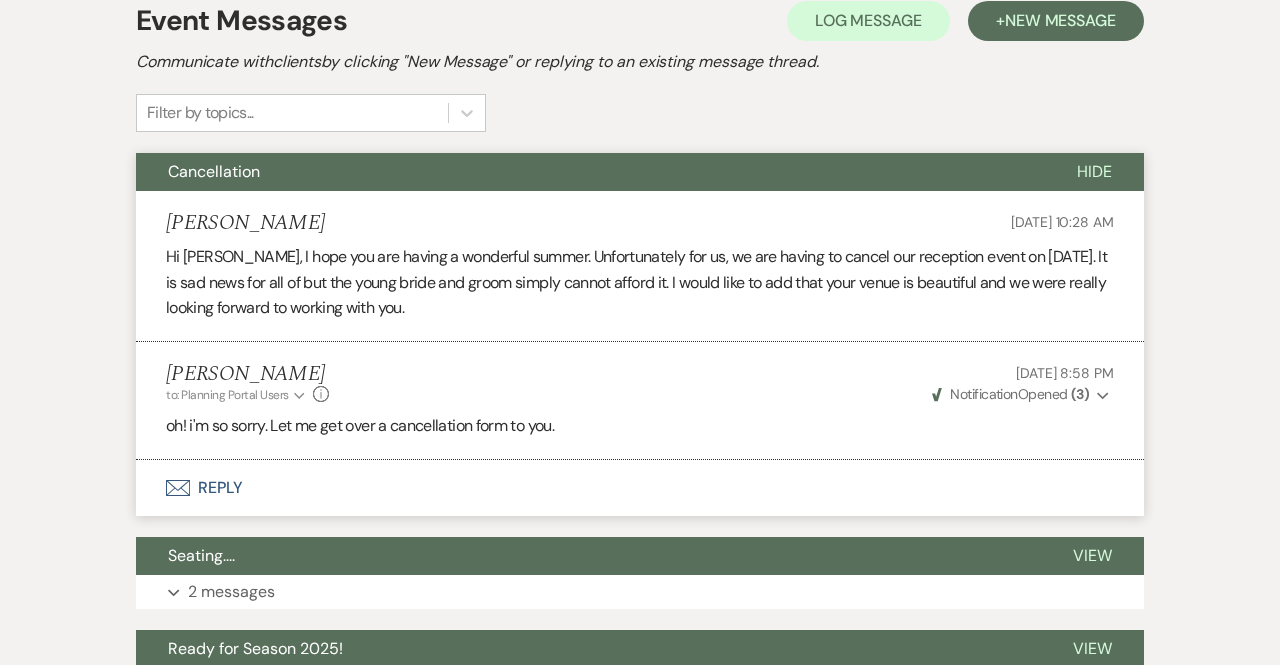 scroll, scrollTop: 418, scrollLeft: 0, axis: vertical 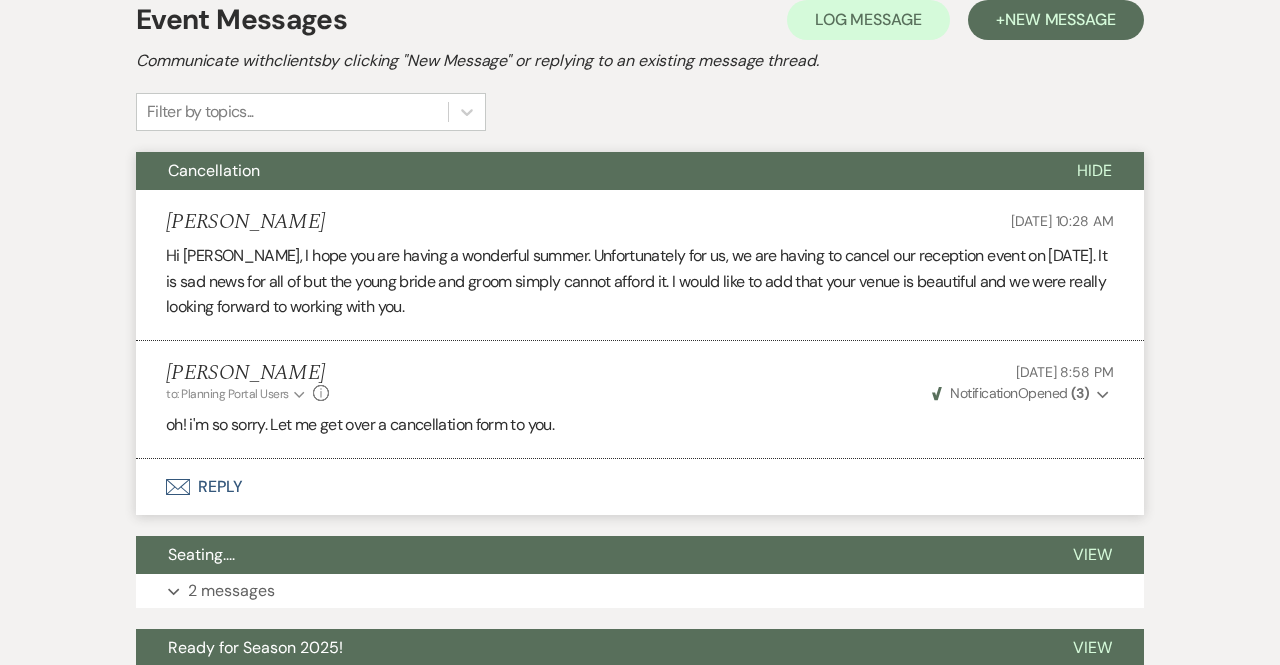 click on "Envelope Reply" at bounding box center [640, 487] 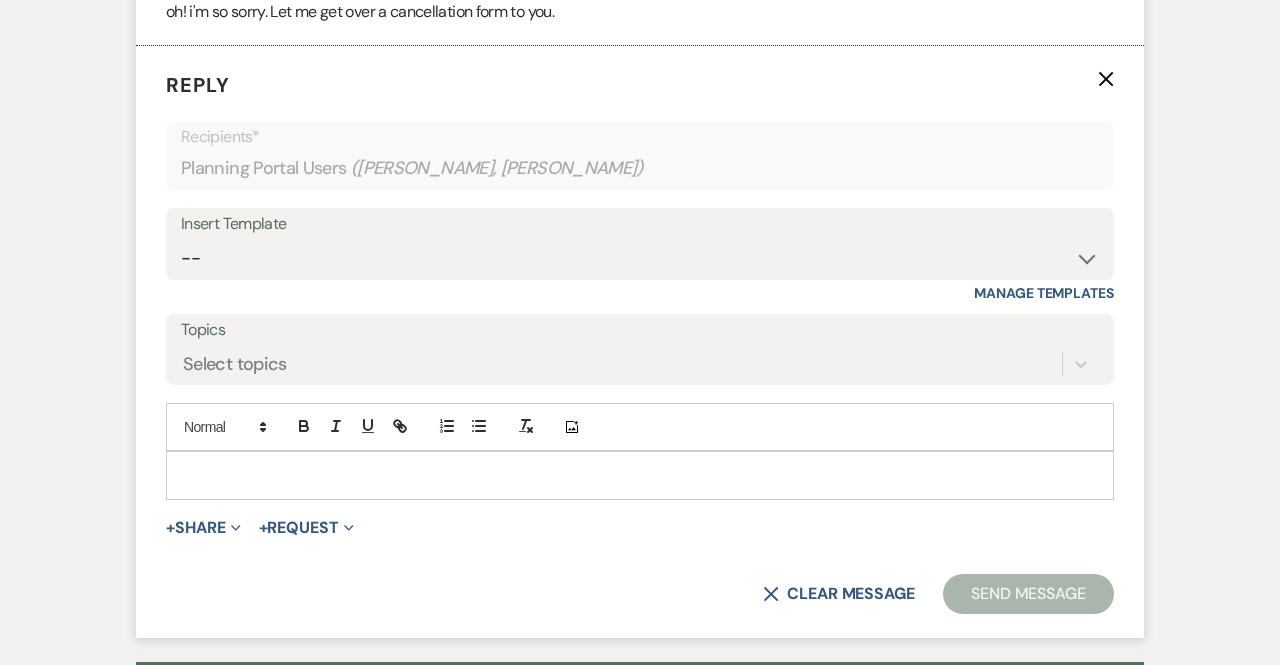 scroll, scrollTop: 840, scrollLeft: 0, axis: vertical 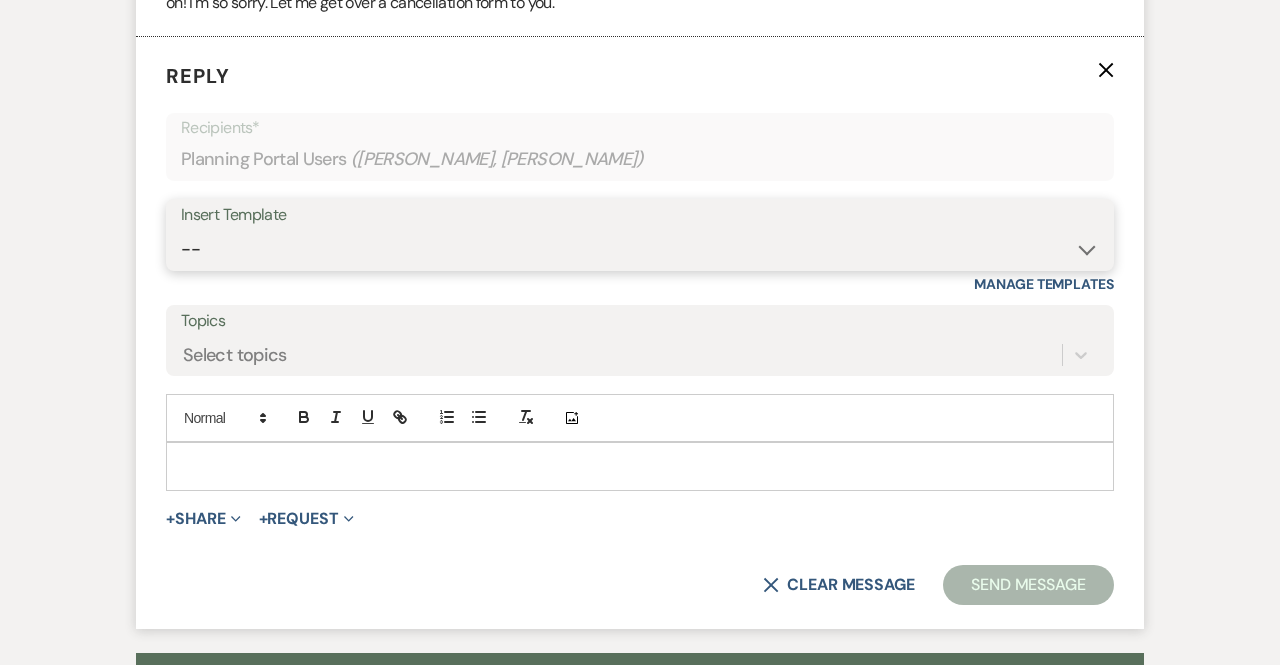 click on "-- Weven Planning Portal Introduction (Booked Events) Initial Inquiry Response Tour Request Response Follow Up Follow Up Follow Up for booking tour Payment Explanation Contract Weven - Initial Inquiry Response Wedding Other Event Pre-Email Pre-Event Contract (Pre-Booked Leads) Follow Up Other Events Add-On Billing Other Event Menu DJ Forms Ready for Summer 2025!" at bounding box center [640, 249] 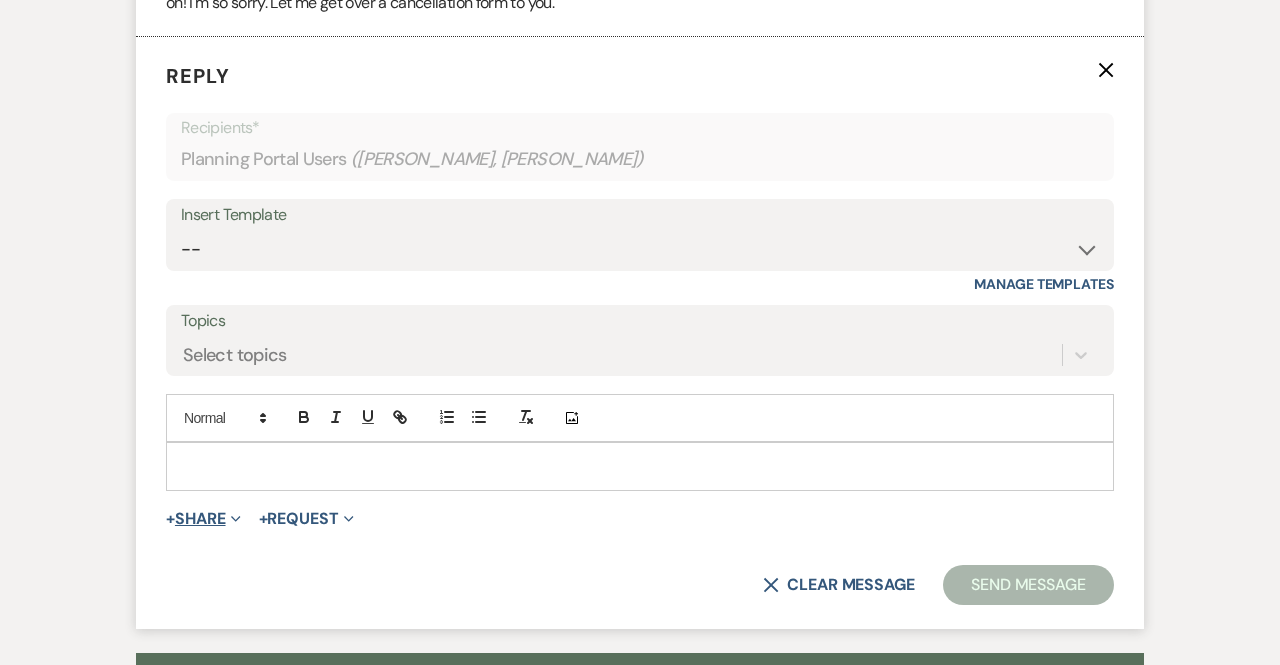 click on "Expand" at bounding box center (233, 518) 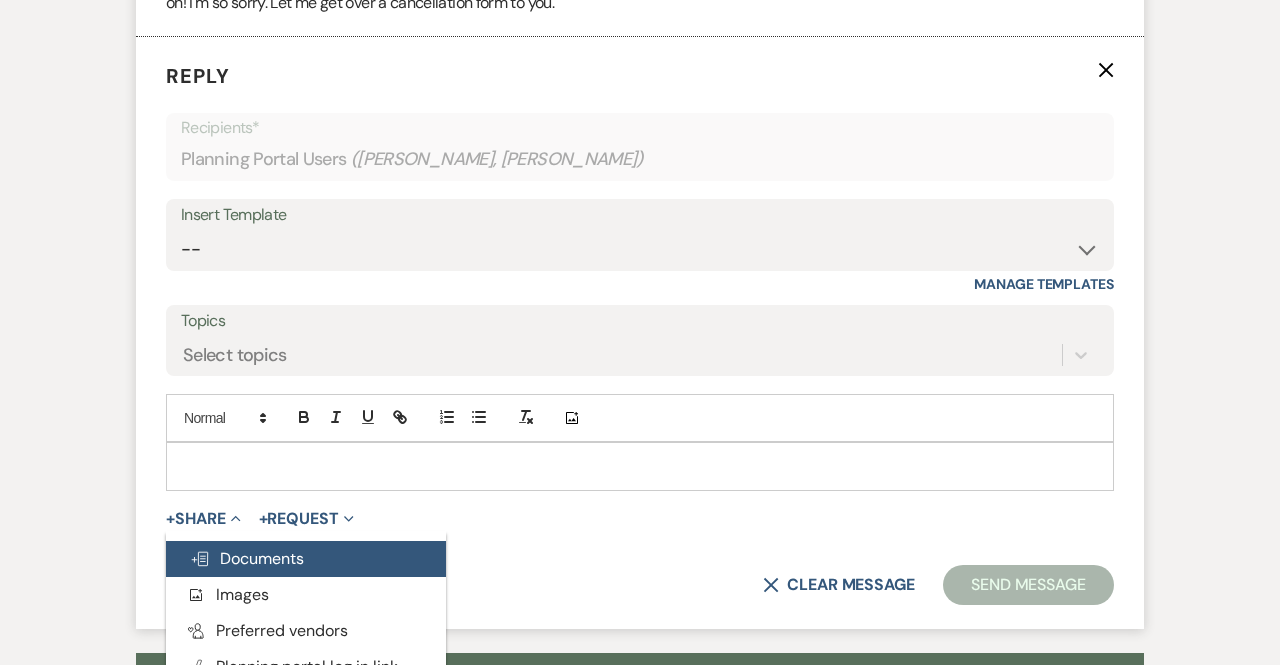 click on "Doc Upload Documents" at bounding box center (247, 558) 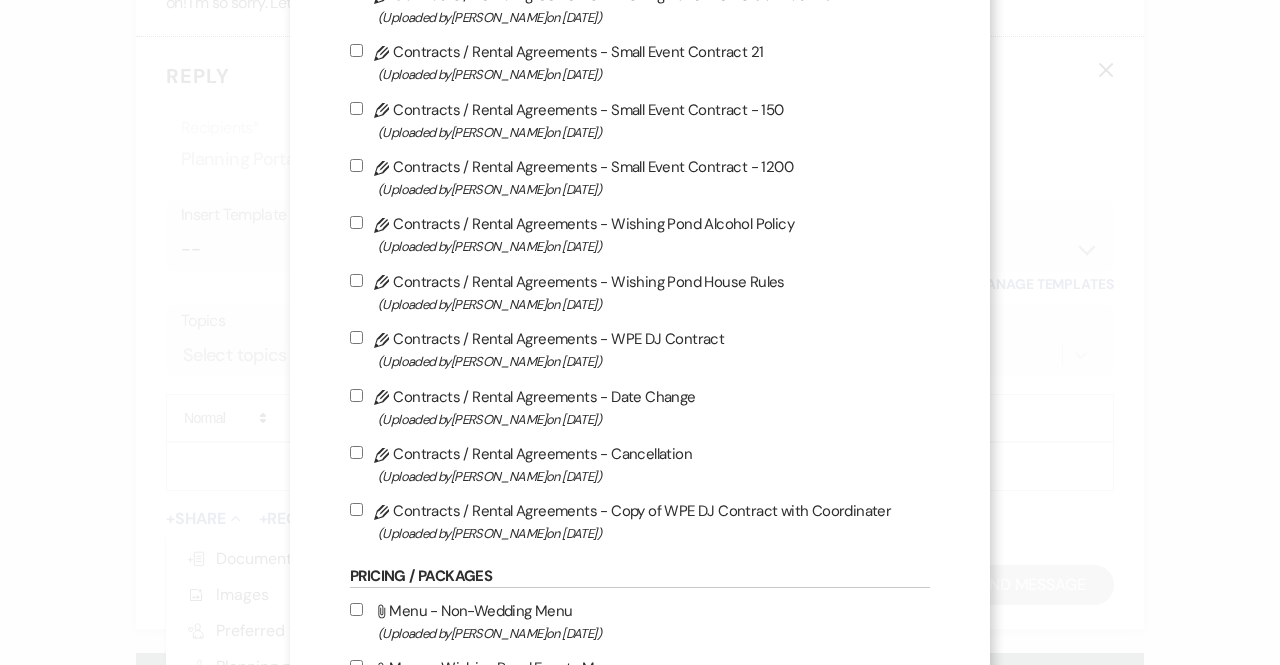 scroll, scrollTop: 216, scrollLeft: 0, axis: vertical 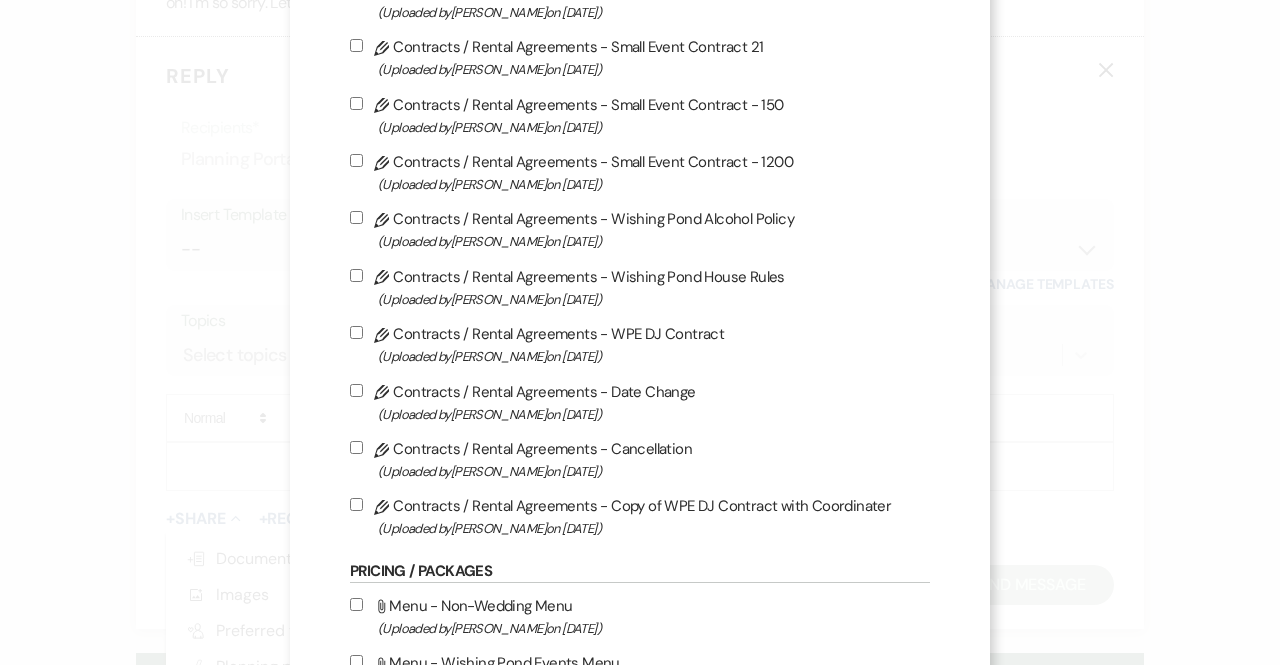 click on "Pencil Contracts / Rental Agreements - Cancellation (Uploaded by  [PERSON_NAME]  on   [DATE] )" at bounding box center (640, 459) 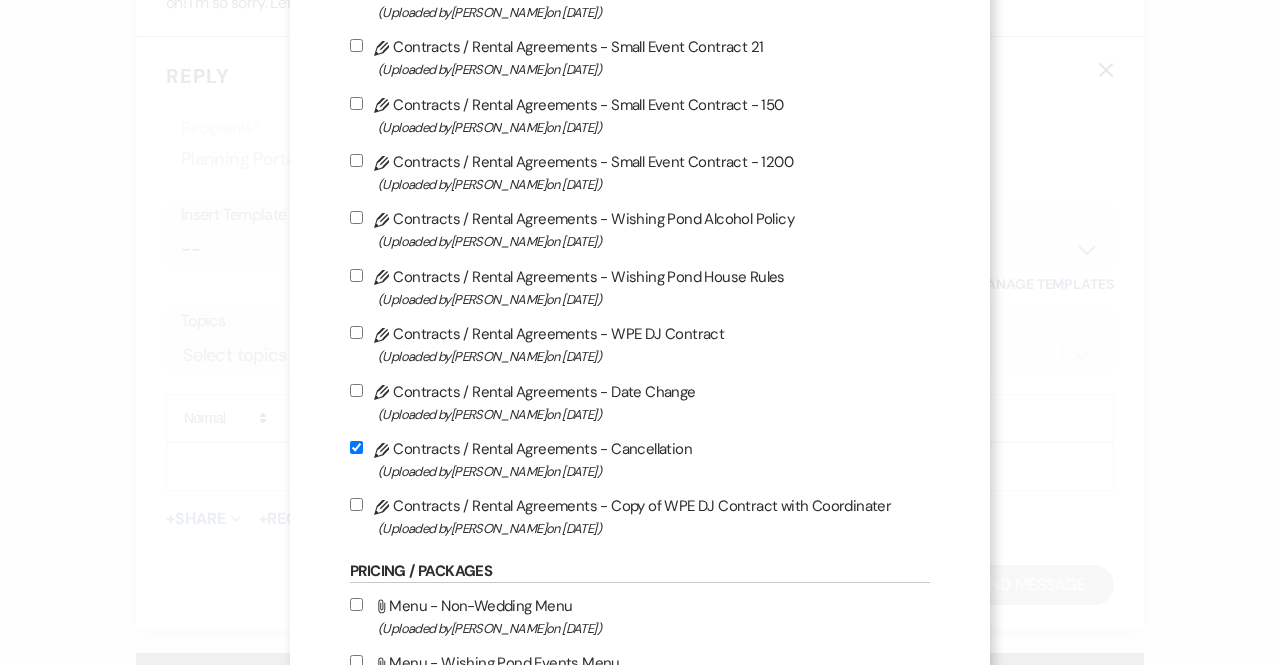scroll, scrollTop: 1153, scrollLeft: 0, axis: vertical 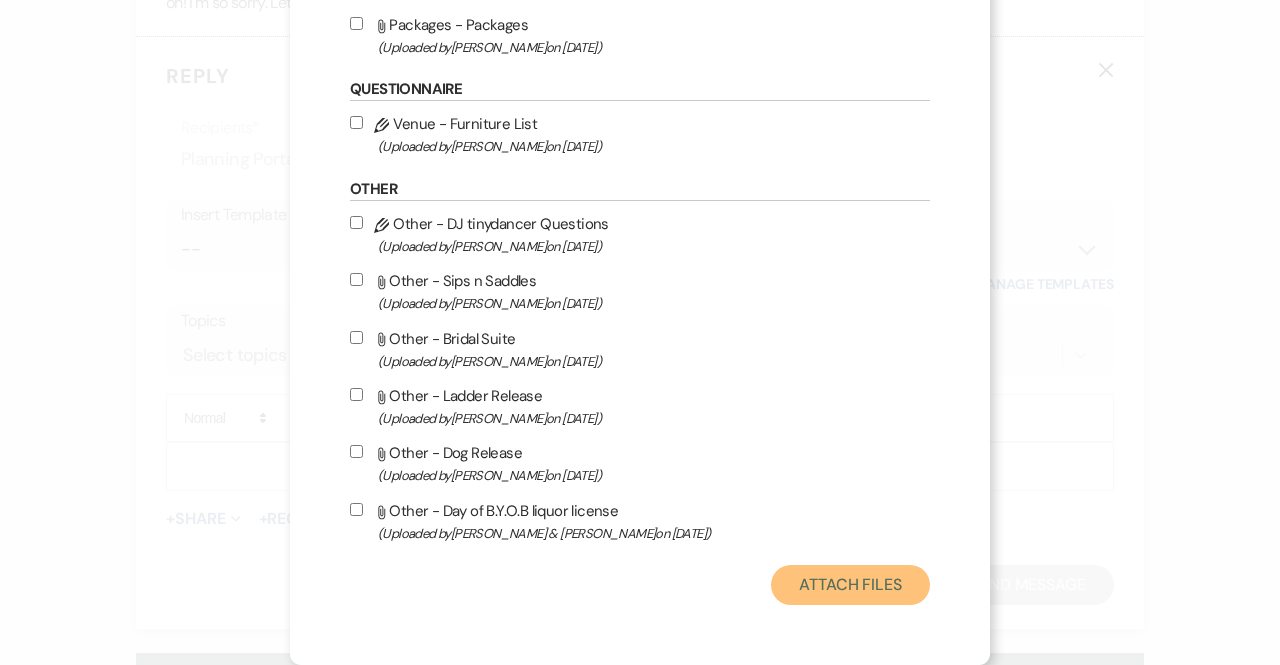 click on "Attach Files" at bounding box center [850, 585] 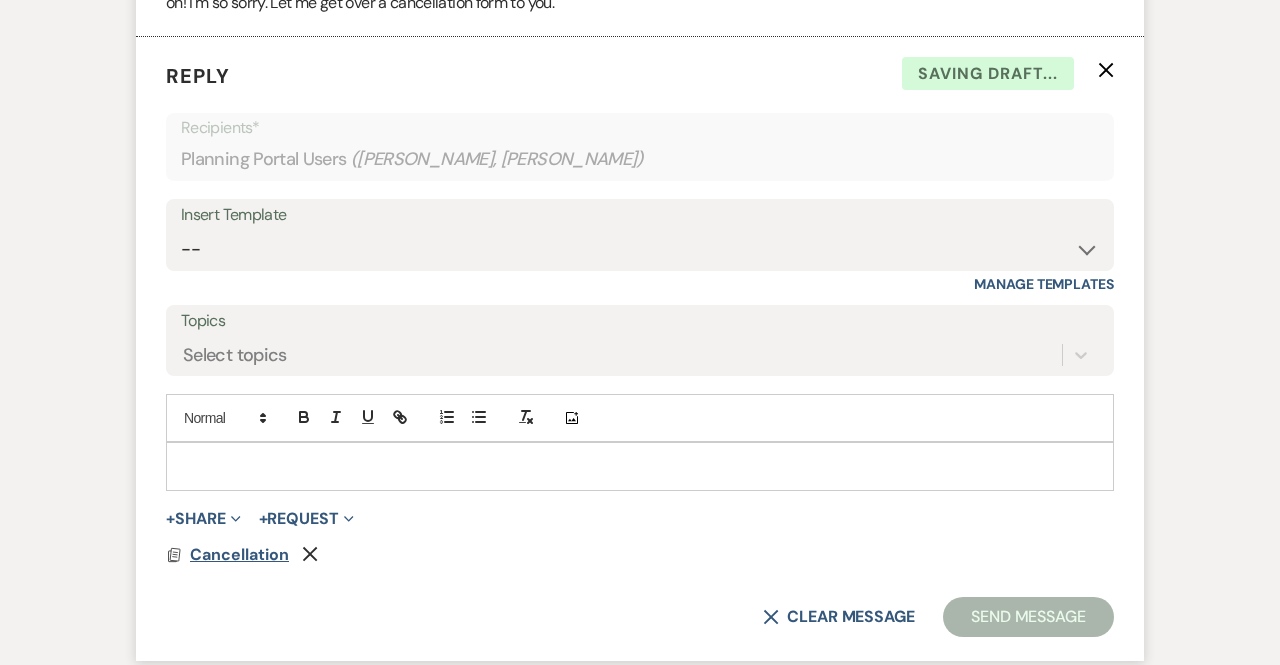 click on "Cancellation" at bounding box center [239, 554] 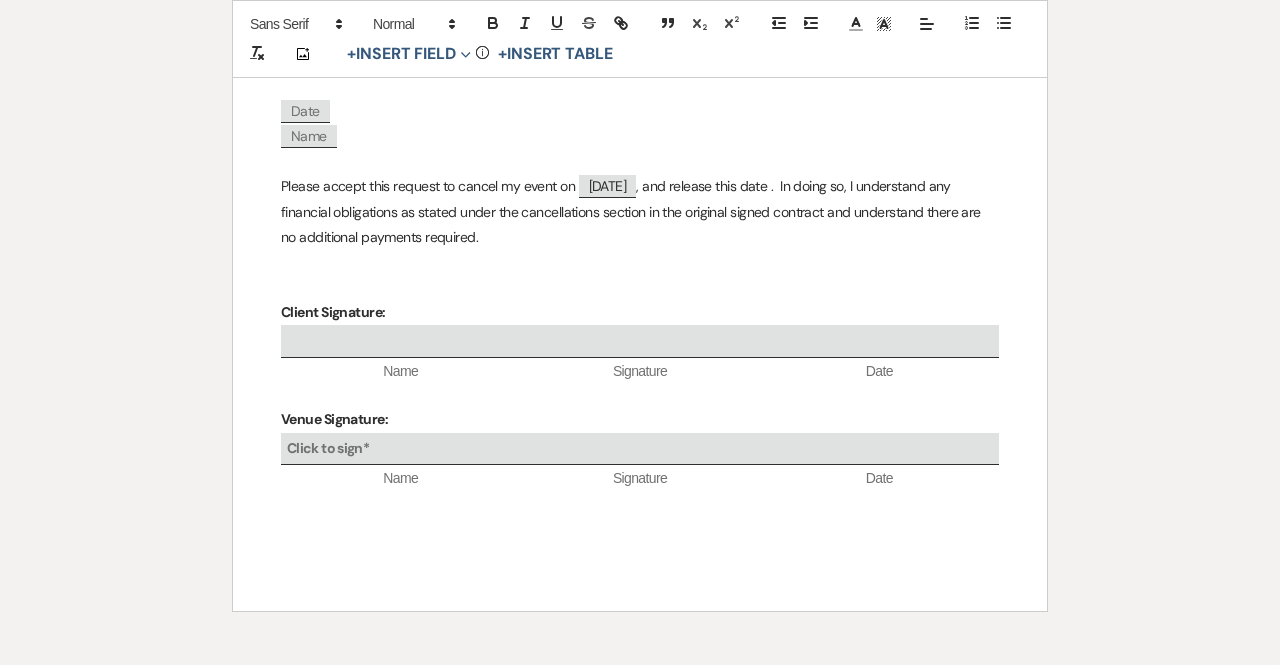 scroll, scrollTop: 0, scrollLeft: 0, axis: both 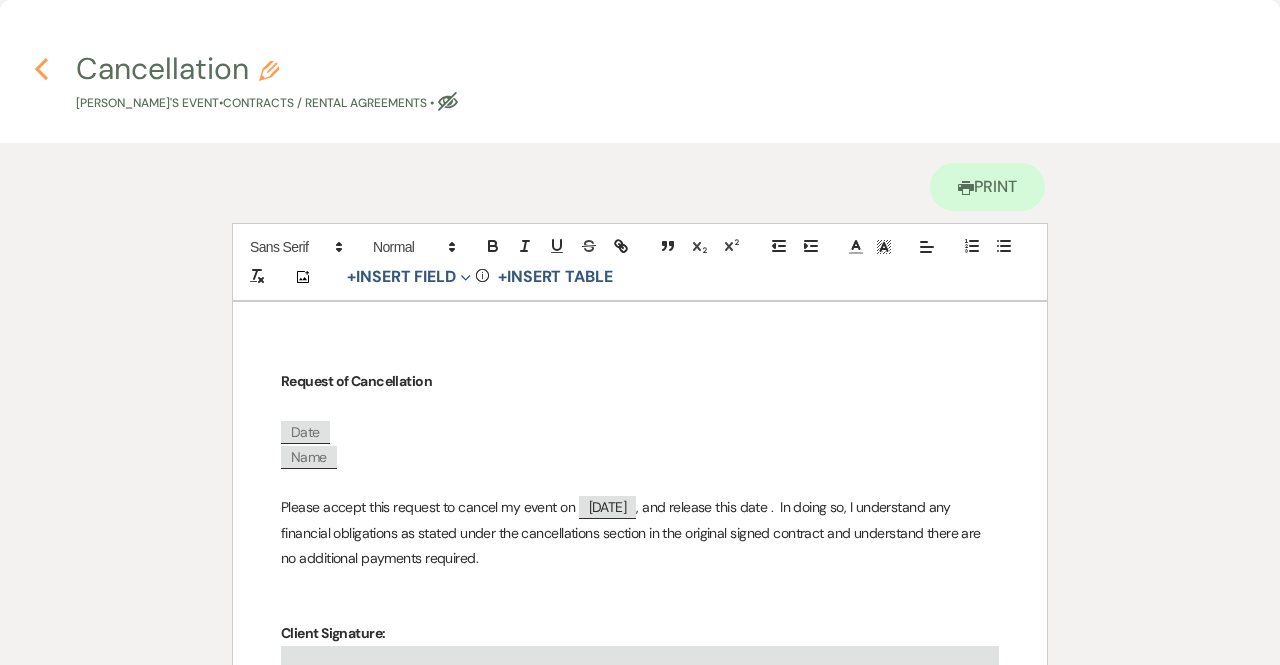 click on "Previous" 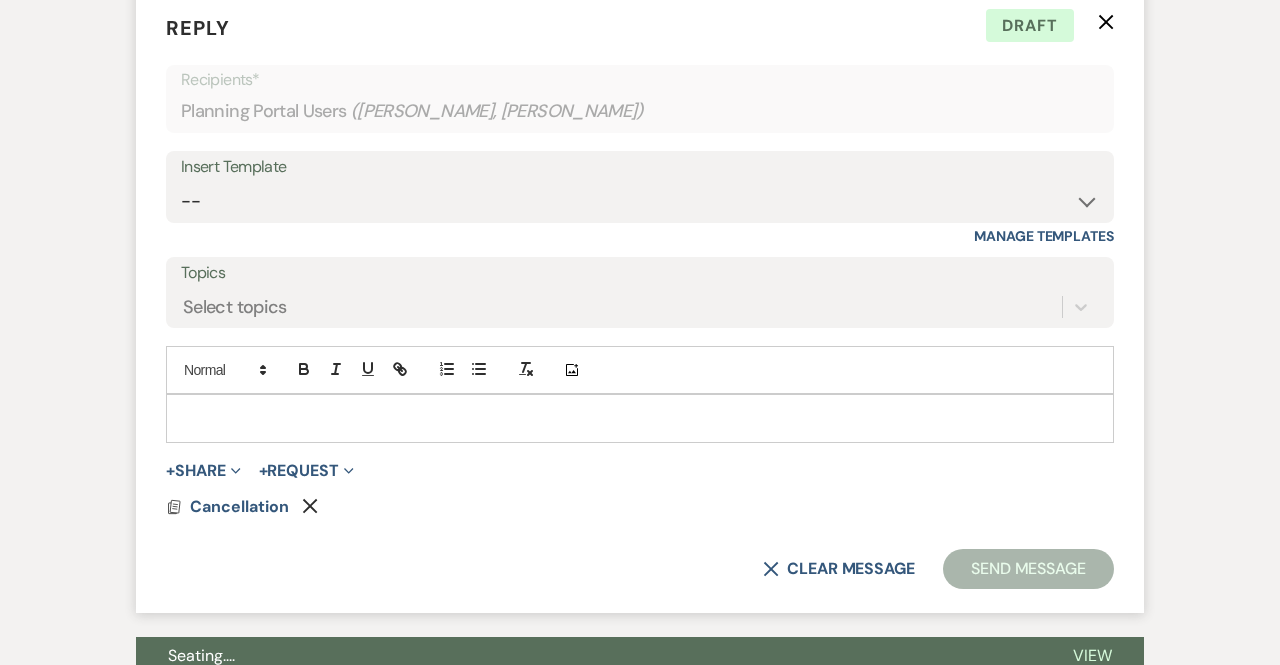 scroll, scrollTop: 890, scrollLeft: 0, axis: vertical 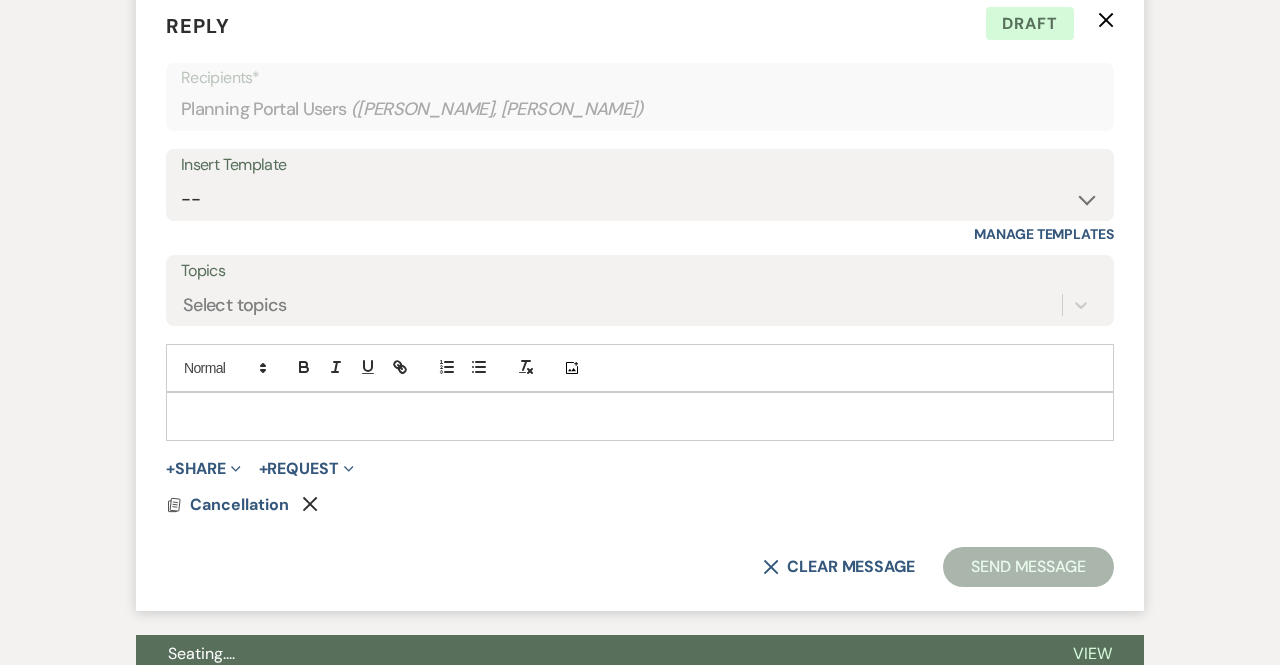 click at bounding box center (640, 416) 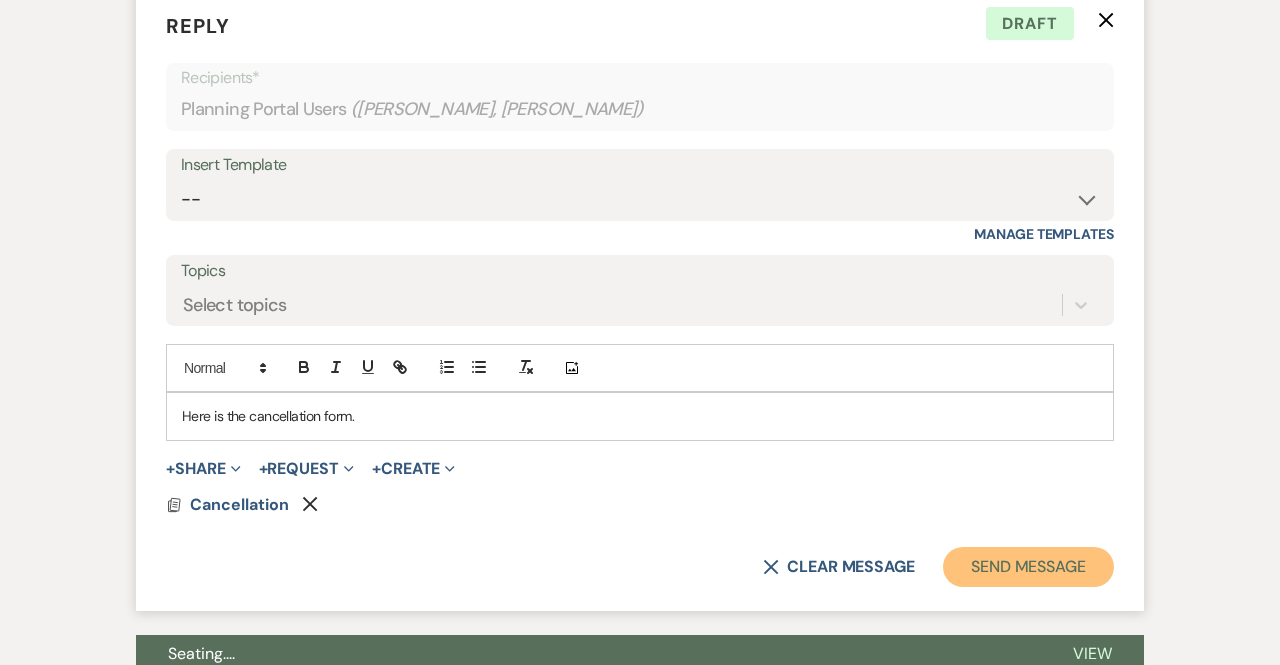 click on "Send Message" at bounding box center [1028, 567] 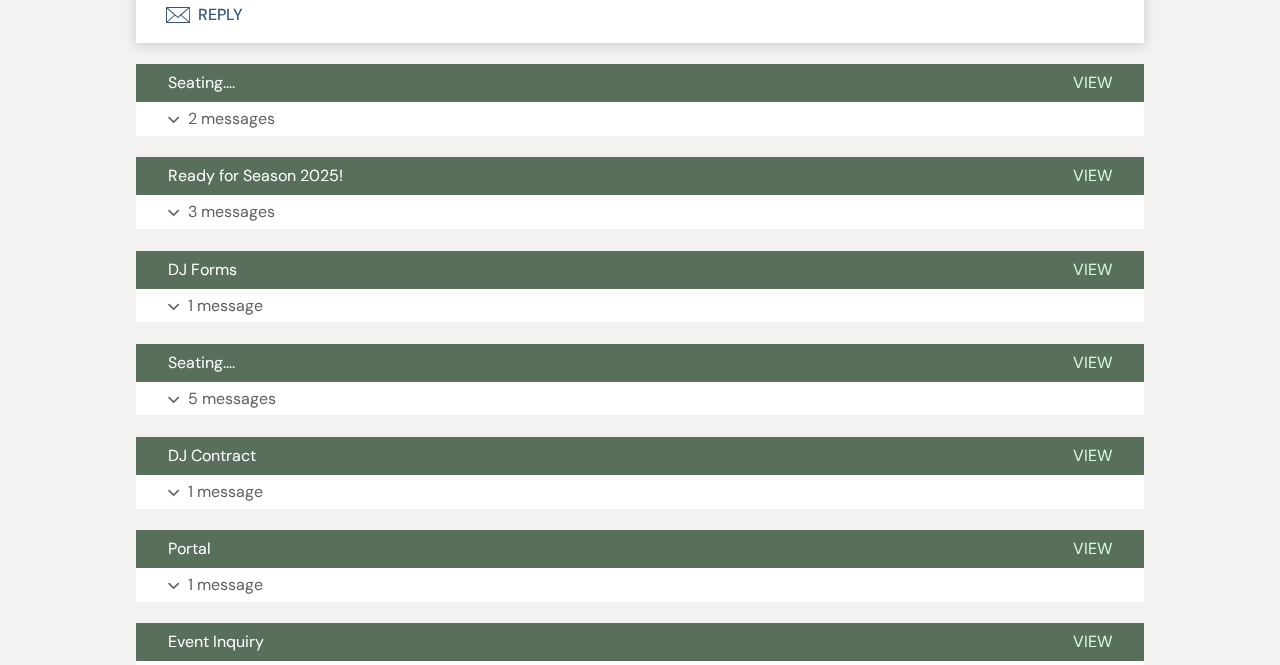 scroll, scrollTop: 0, scrollLeft: 0, axis: both 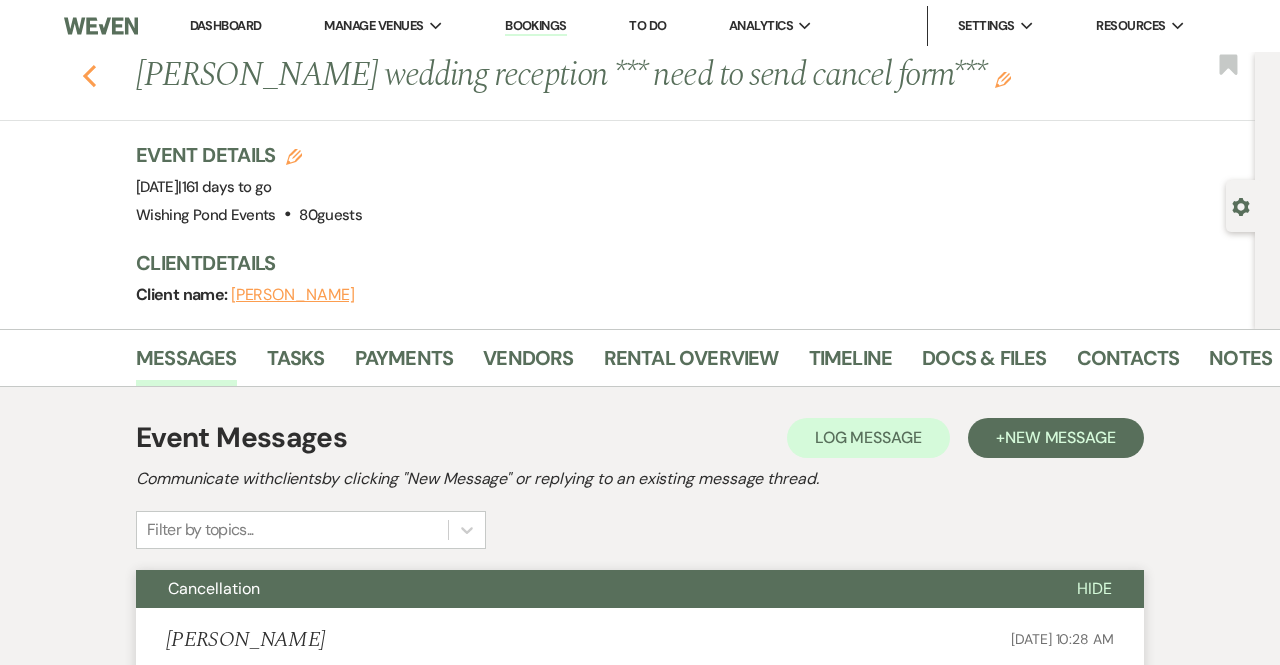 click on "Previous" 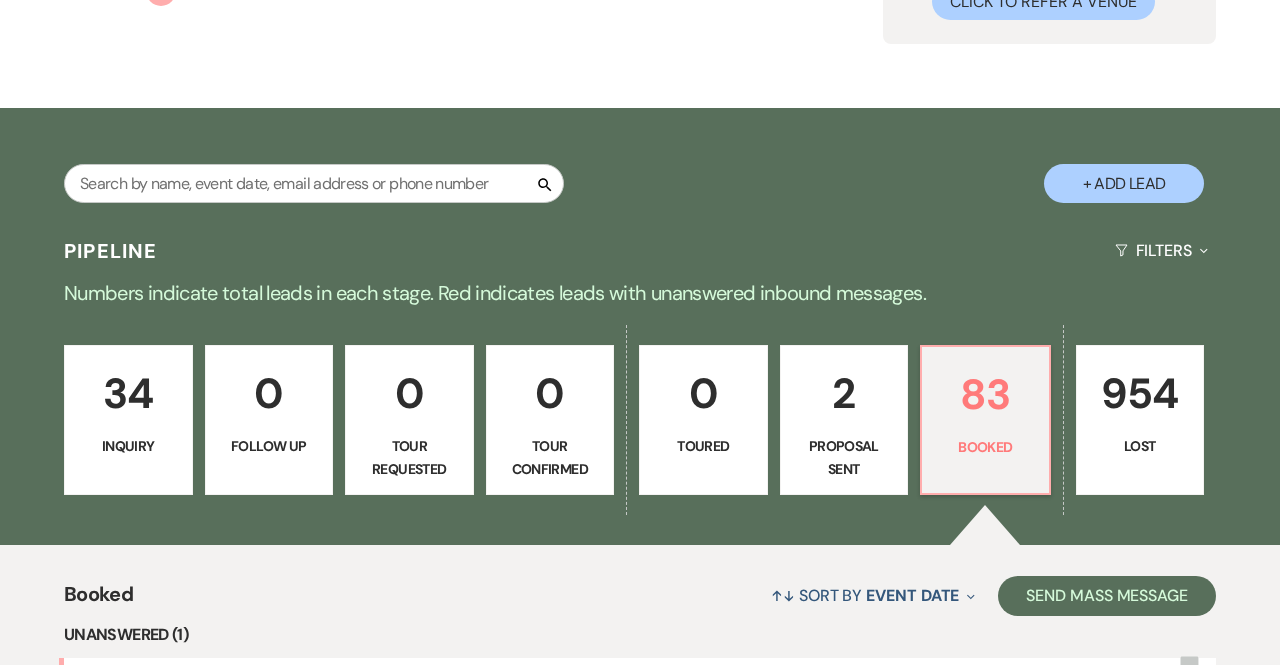 scroll, scrollTop: 227, scrollLeft: 0, axis: vertical 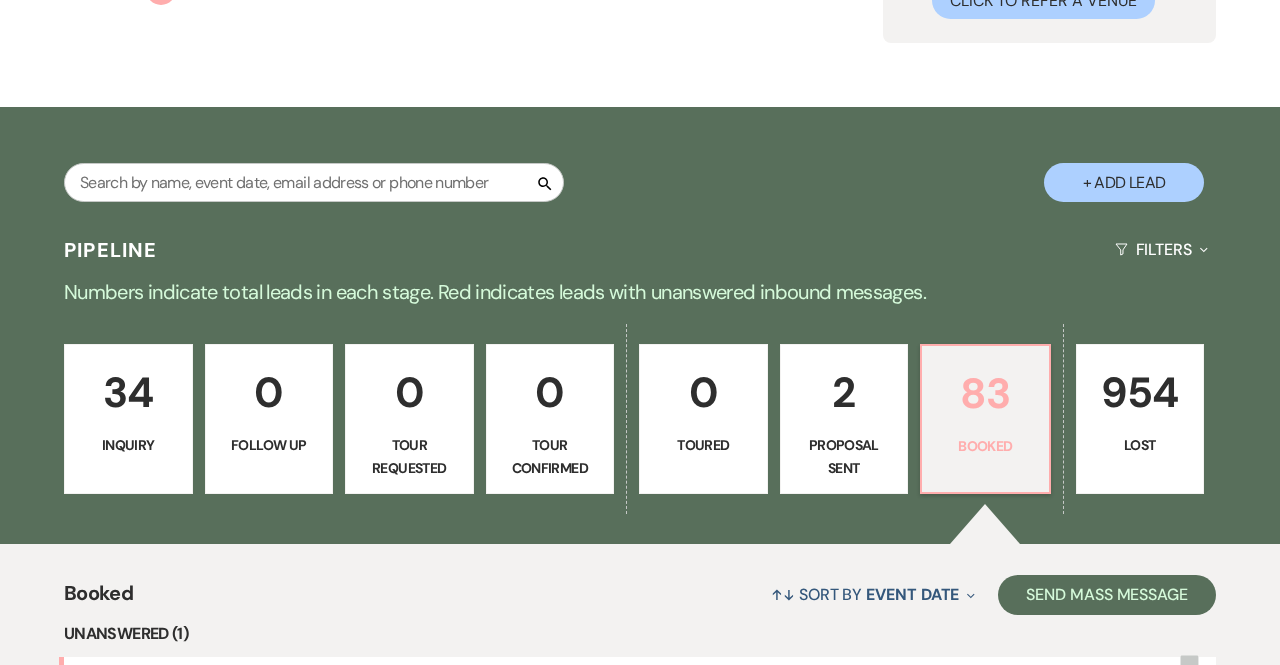 click on "83" at bounding box center [985, 393] 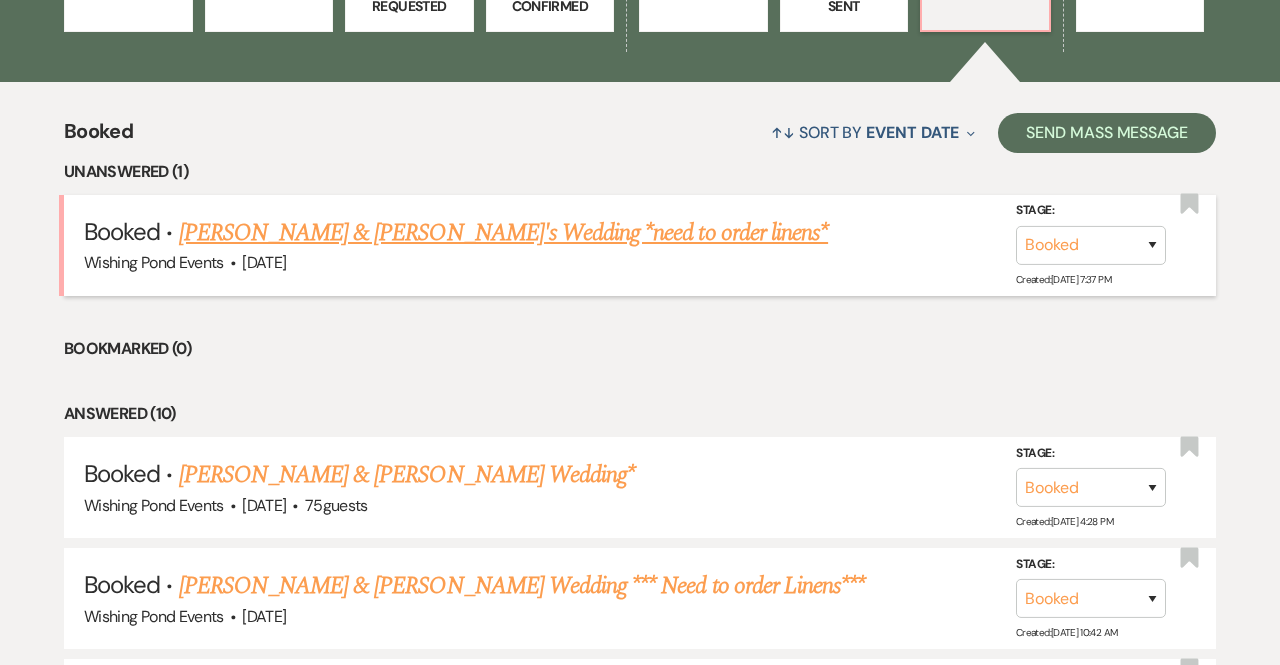 scroll, scrollTop: 80, scrollLeft: 0, axis: vertical 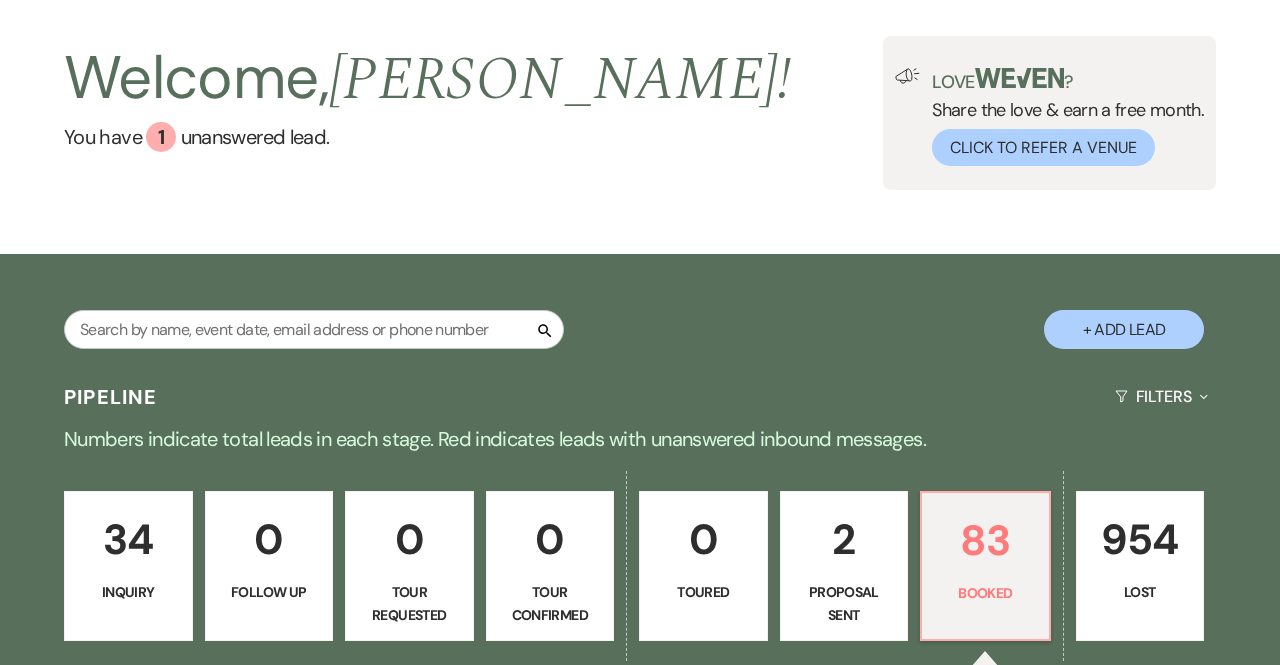 click on "34" at bounding box center [128, 539] 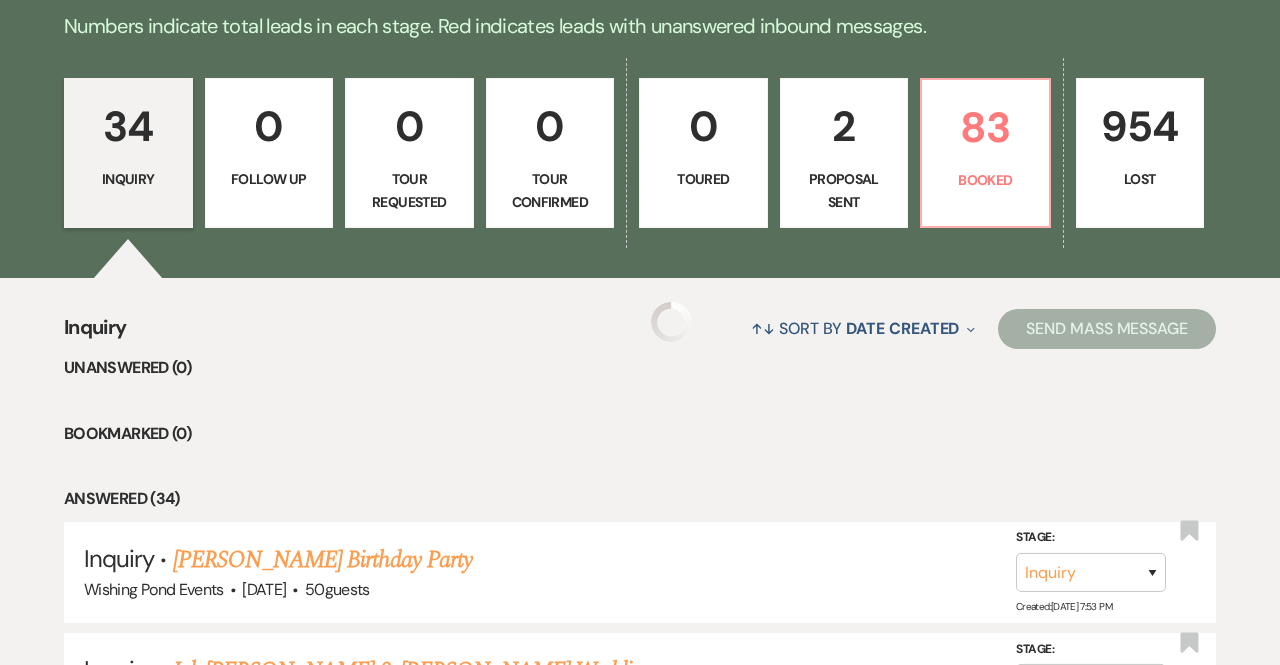 scroll, scrollTop: 494, scrollLeft: 0, axis: vertical 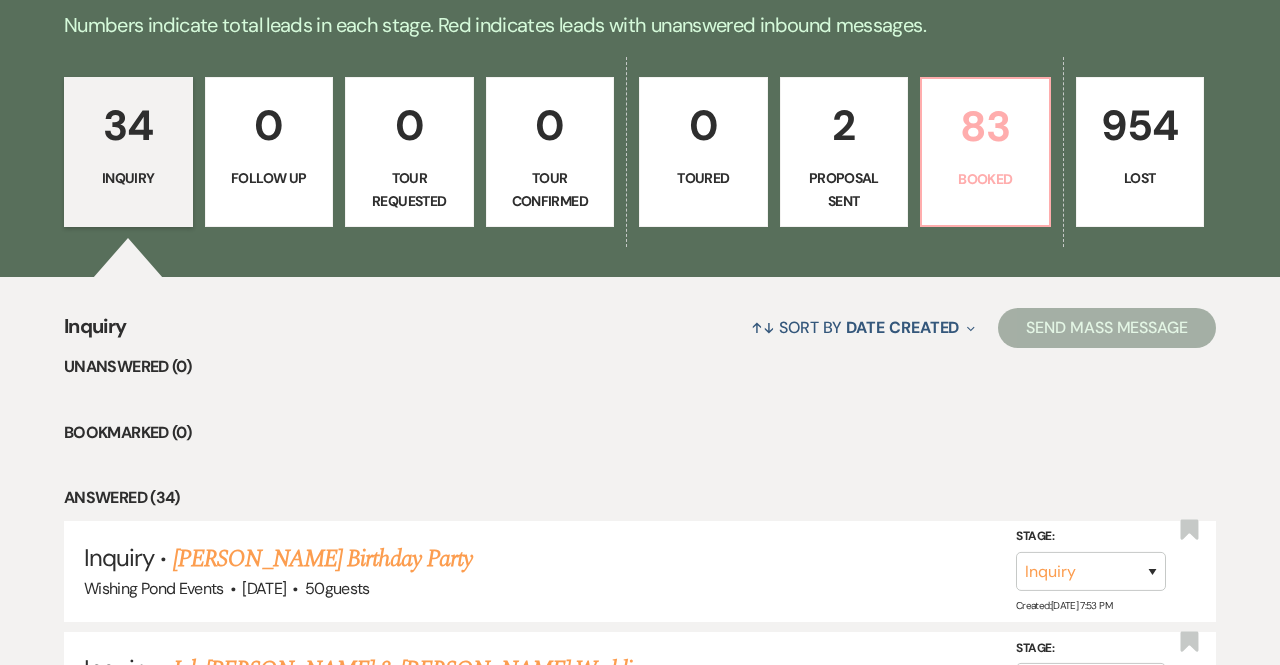 click on "83" at bounding box center (985, 126) 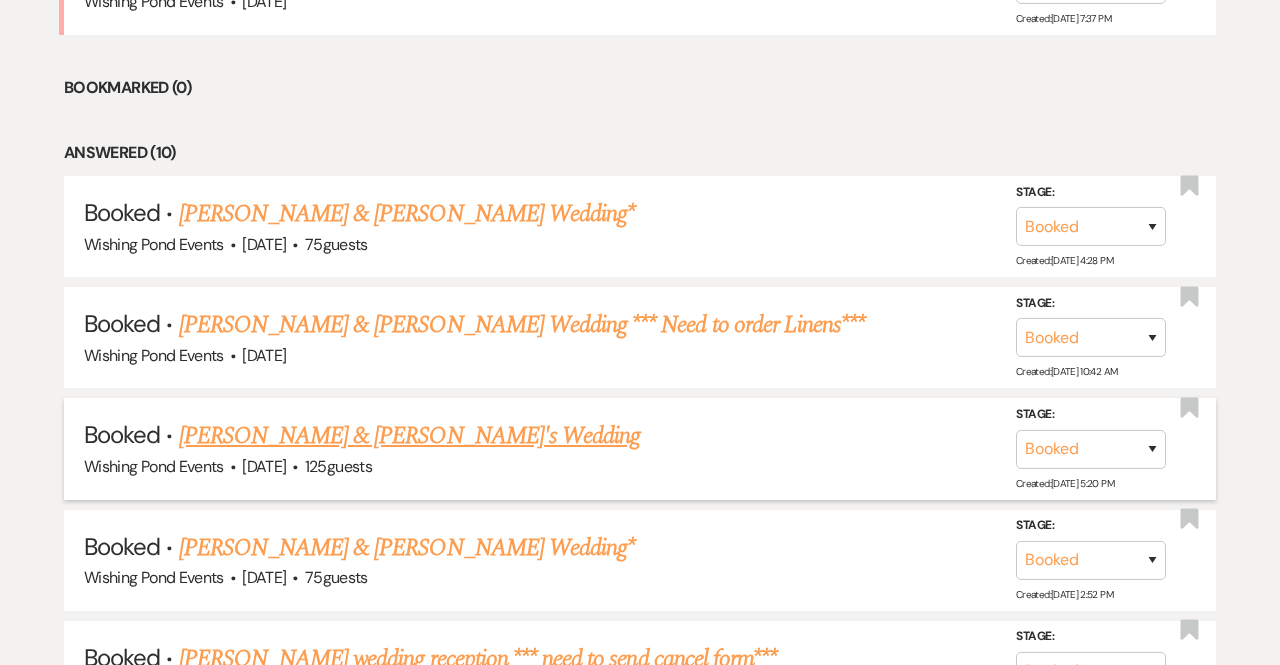 scroll, scrollTop: 969, scrollLeft: 0, axis: vertical 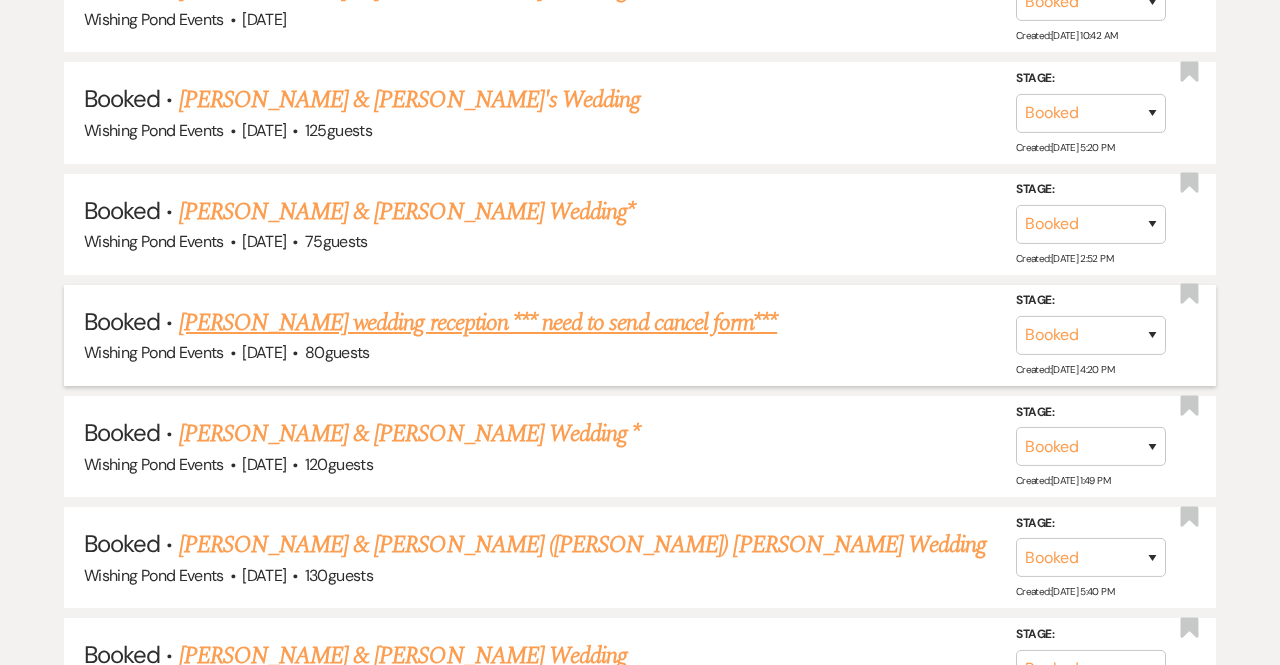 click on "[PERSON_NAME] wedding reception  *** need to send cancel form***" at bounding box center [478, 323] 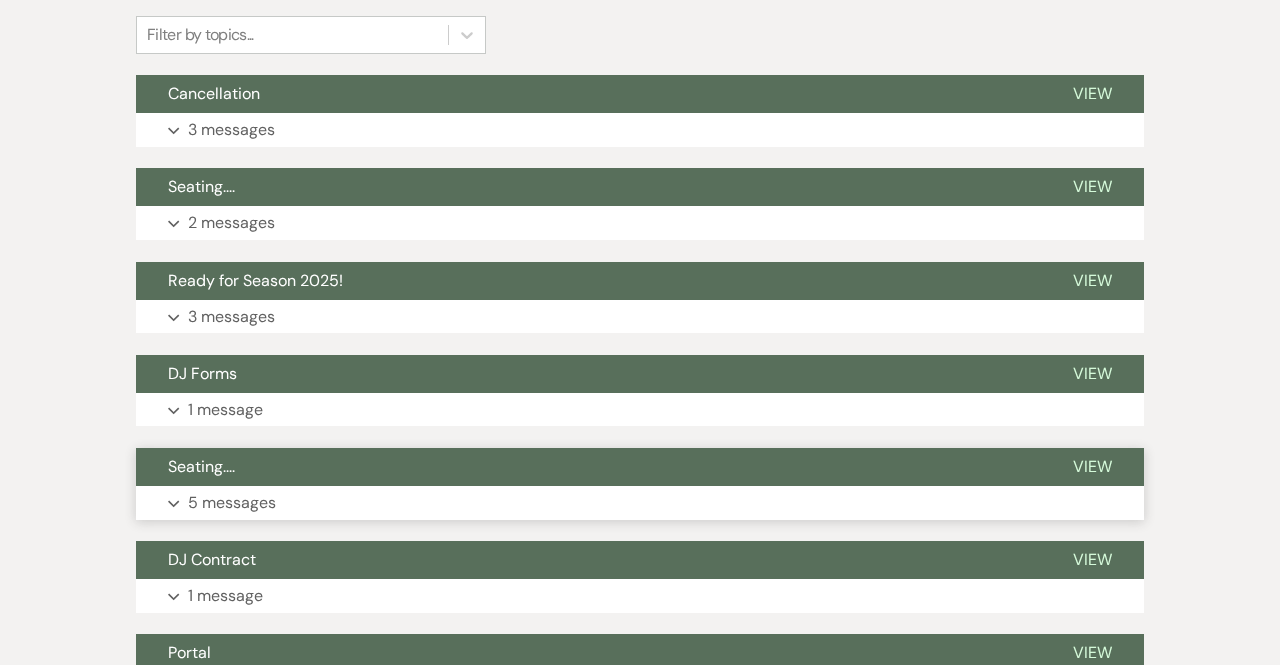 scroll, scrollTop: 496, scrollLeft: 0, axis: vertical 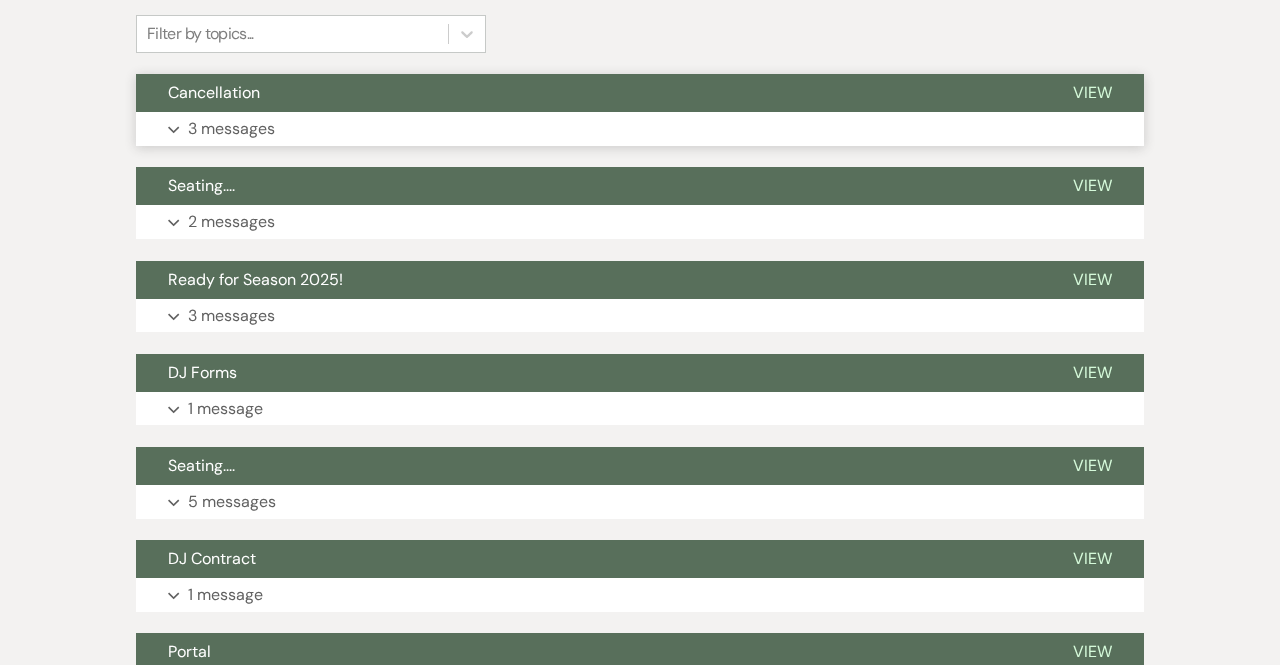 click on "Expand 3 messages" at bounding box center [640, 129] 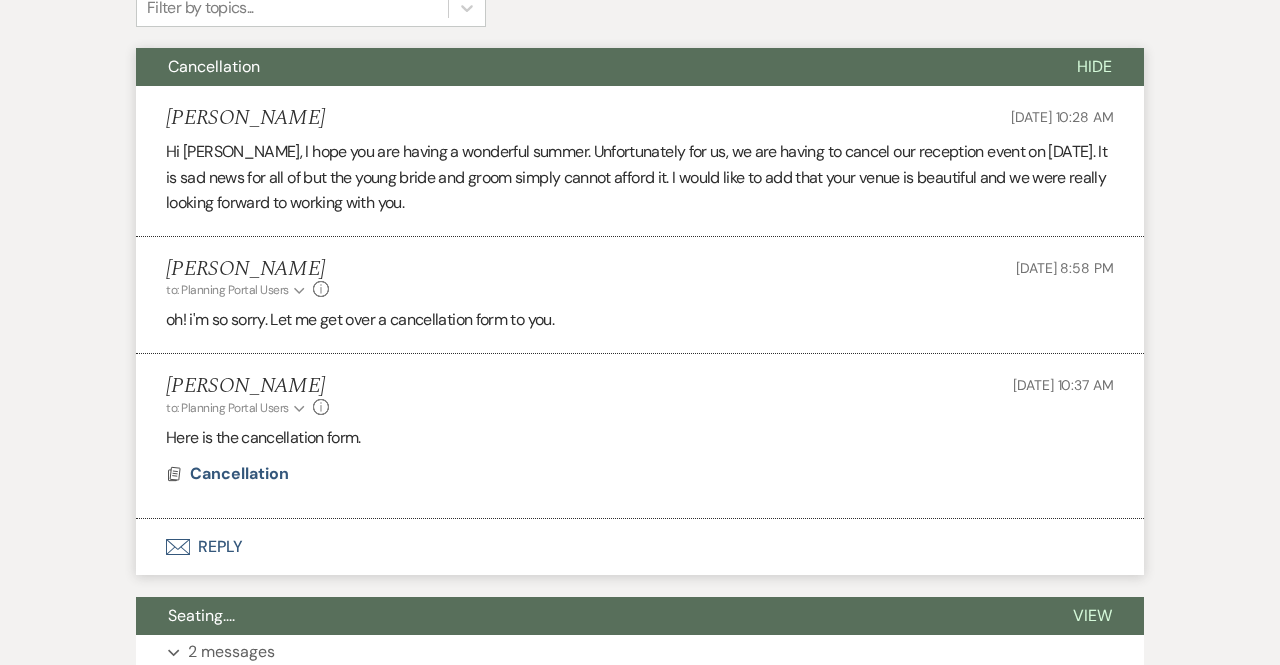 scroll, scrollTop: 666, scrollLeft: 0, axis: vertical 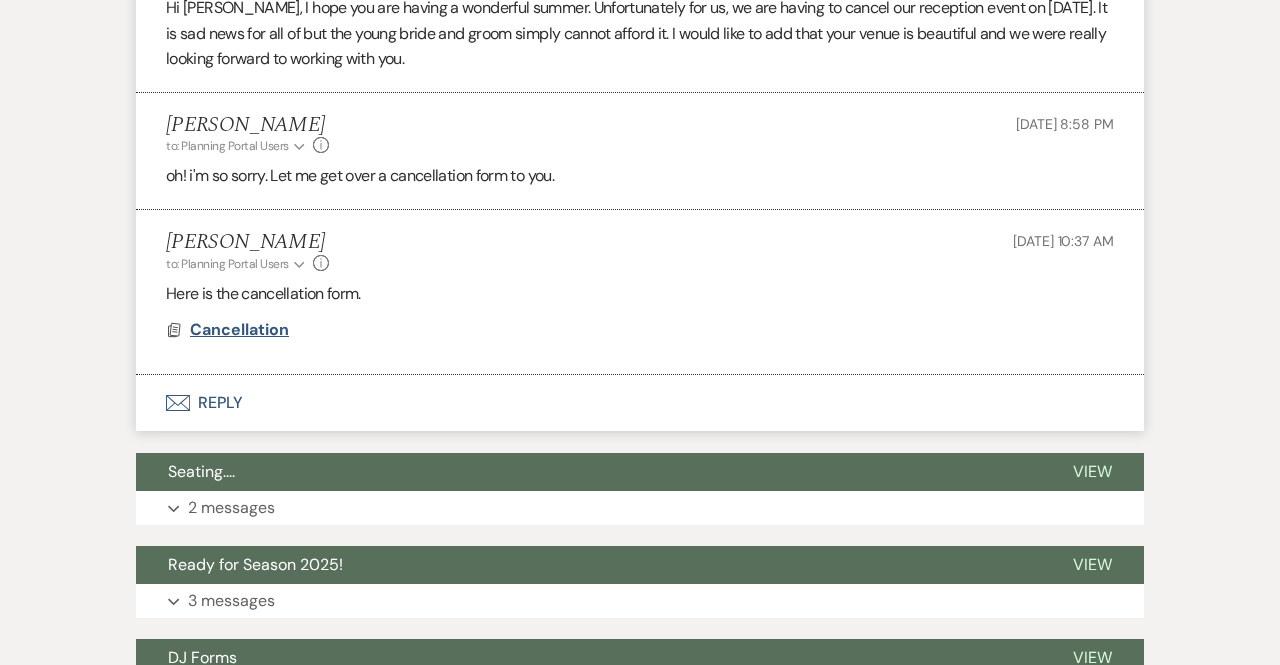 click on "Cancellation" at bounding box center [239, 329] 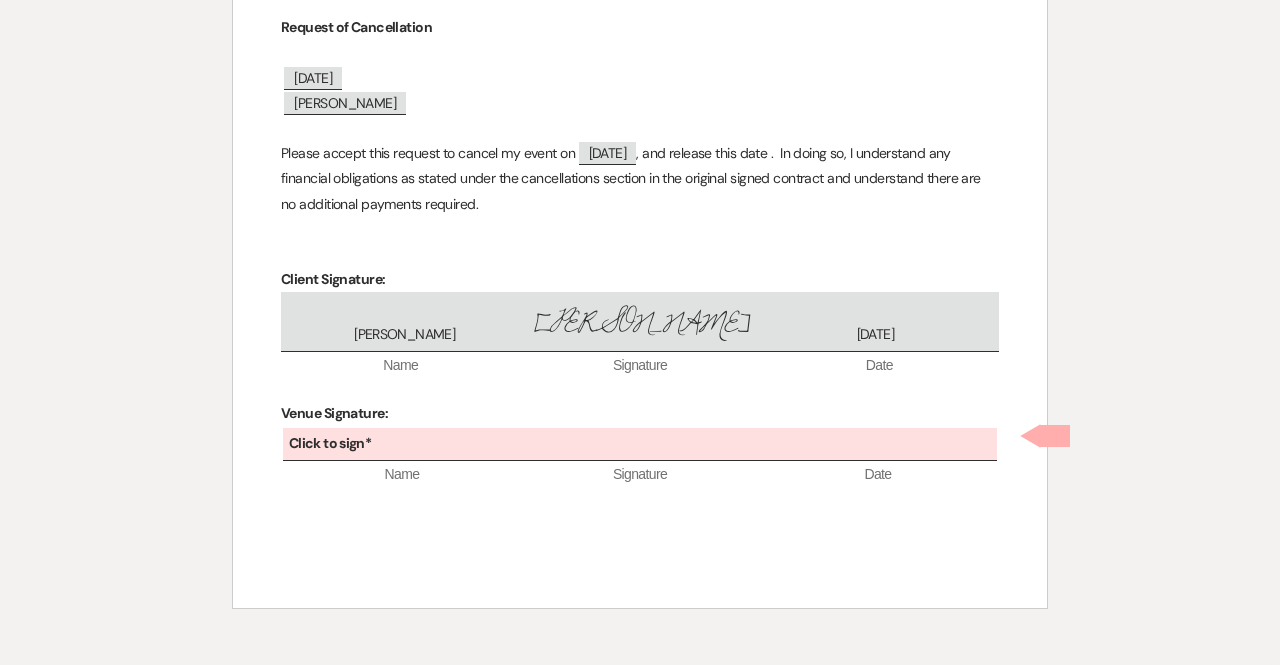 scroll, scrollTop: 263, scrollLeft: 0, axis: vertical 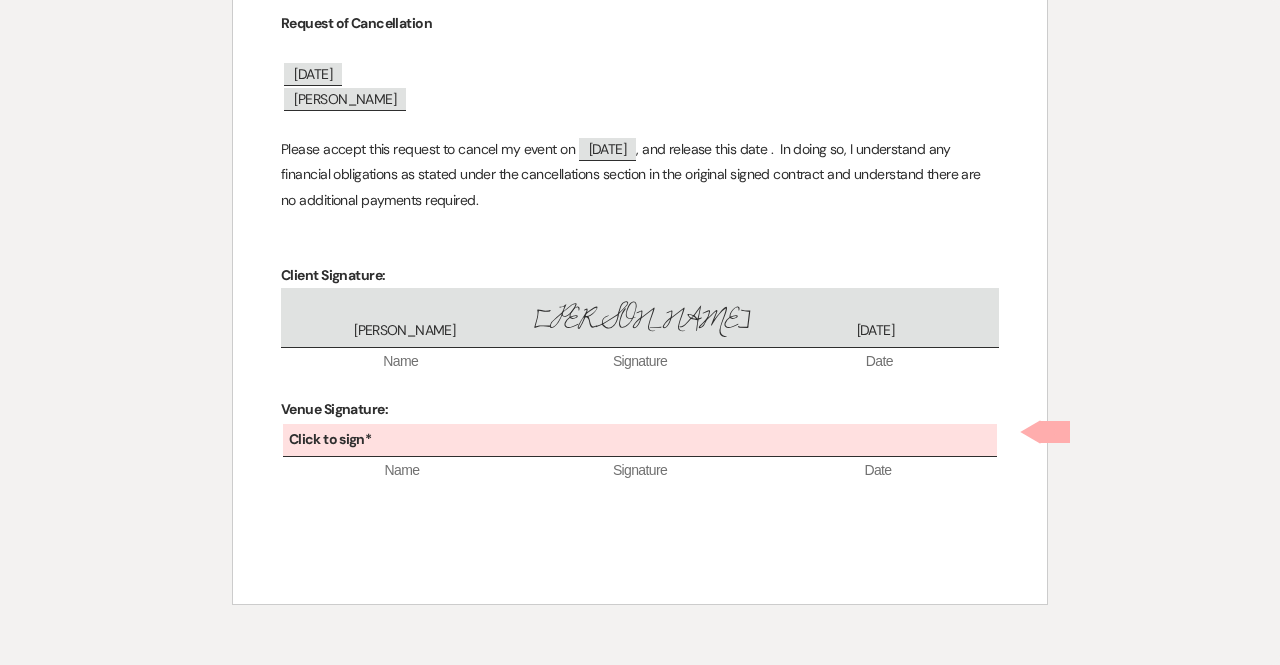 click on "Name" at bounding box center (402, 471) 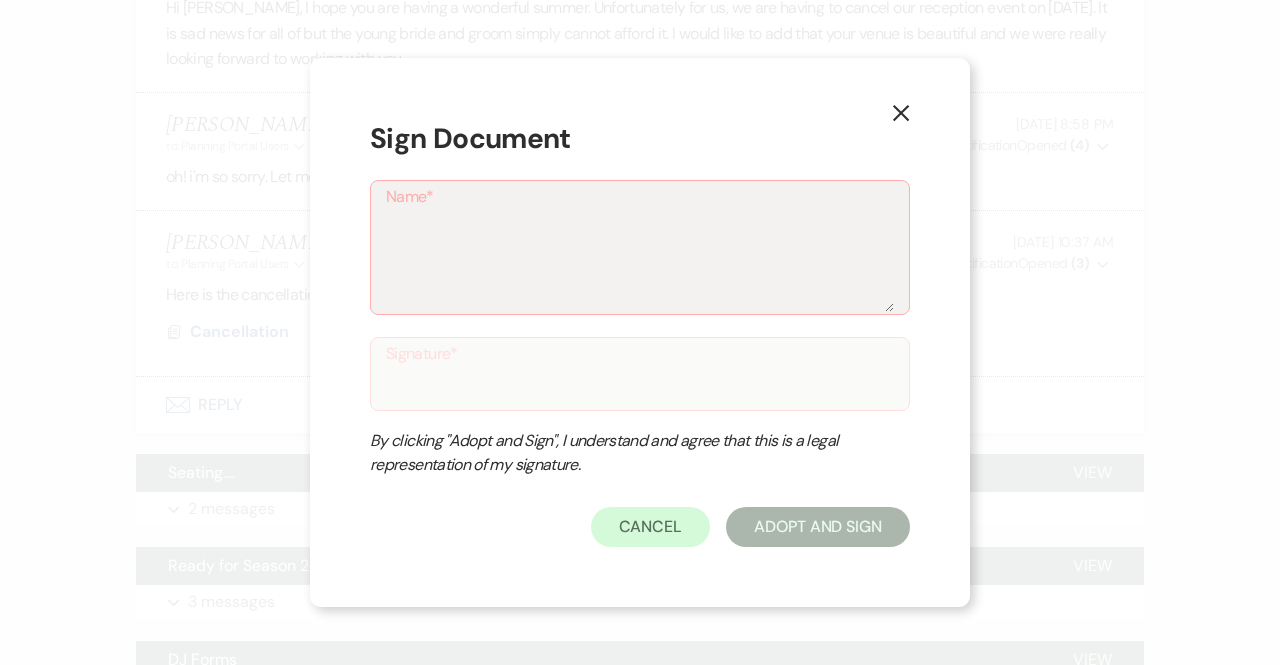click on "By clicking "Adopt and Sign", I understand and agree that this is a legal representation of my signature." at bounding box center [620, 453] 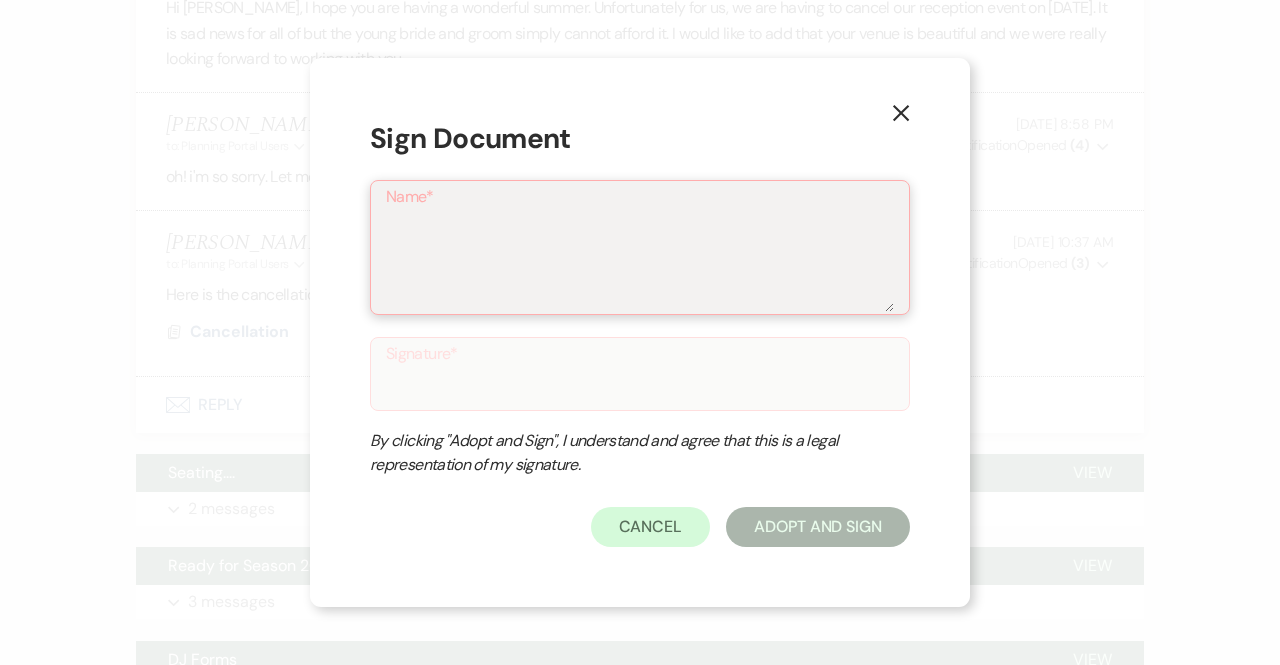 click on "Name*" at bounding box center (640, 262) 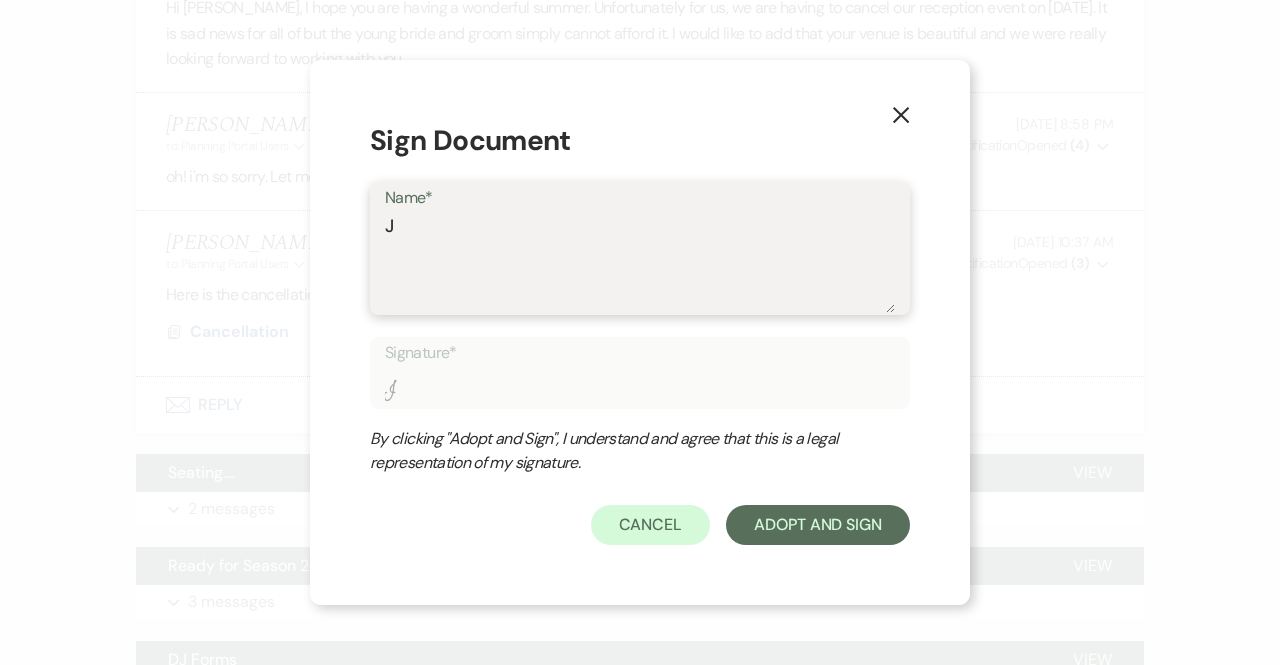 type on "Je" 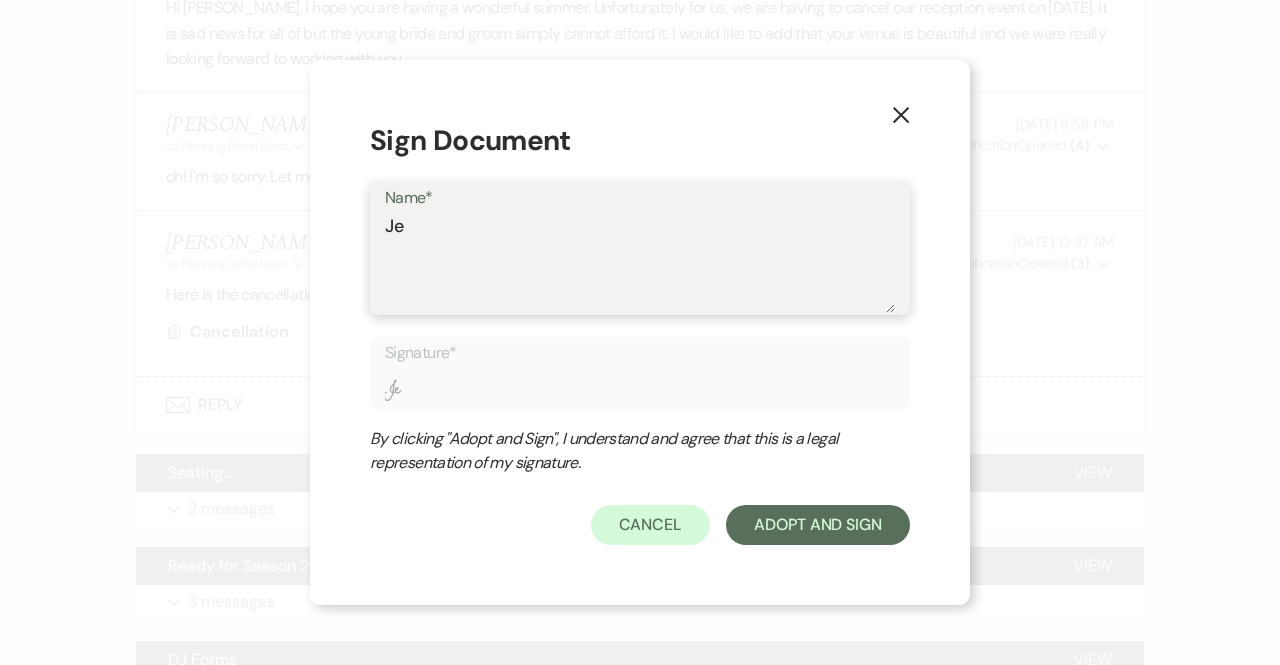 type on "[PERSON_NAME]" 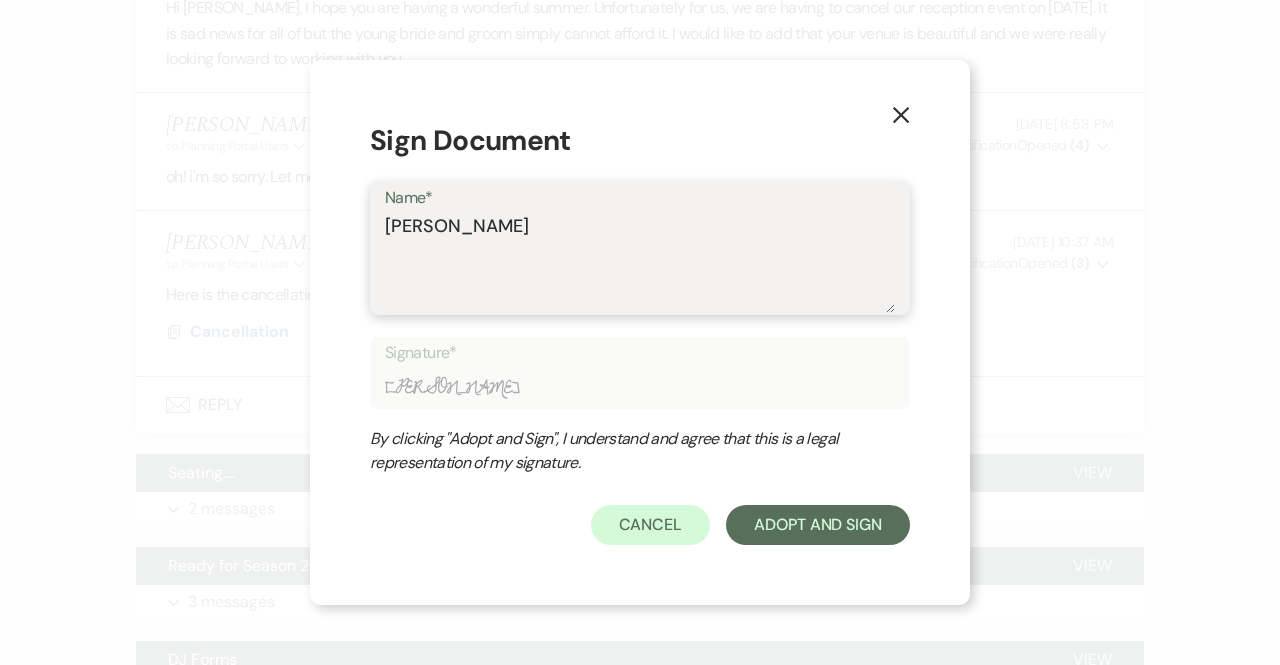type on "Jenn" 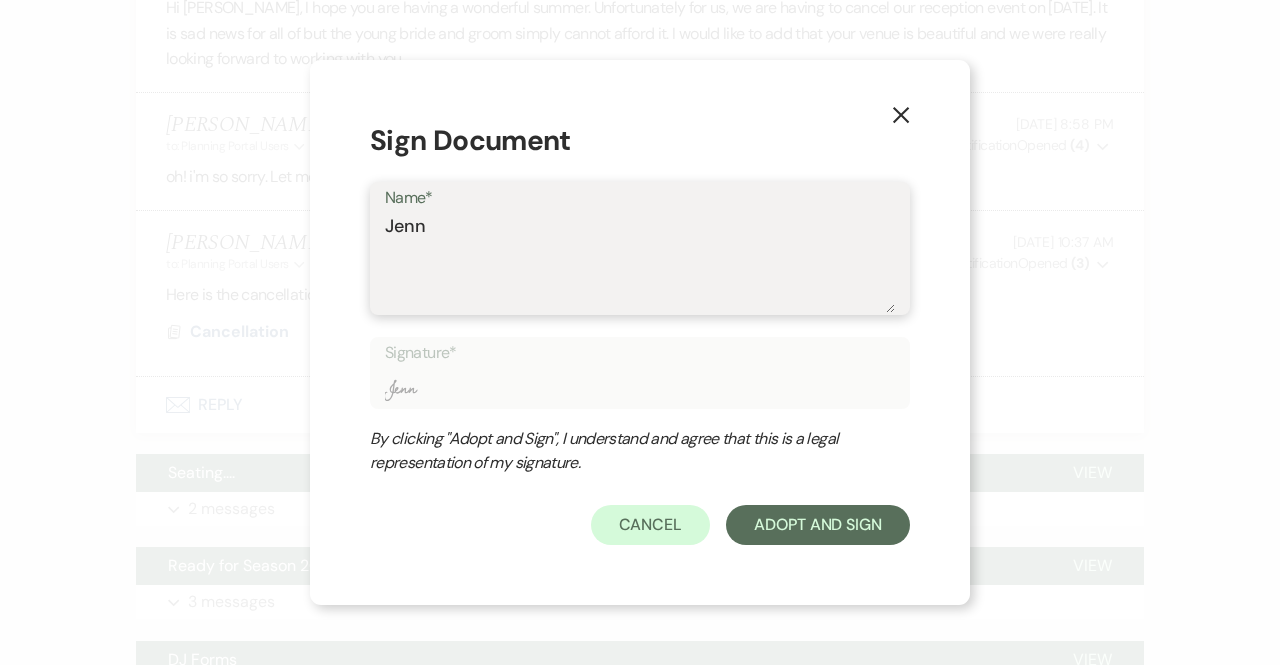 type on "Jenni" 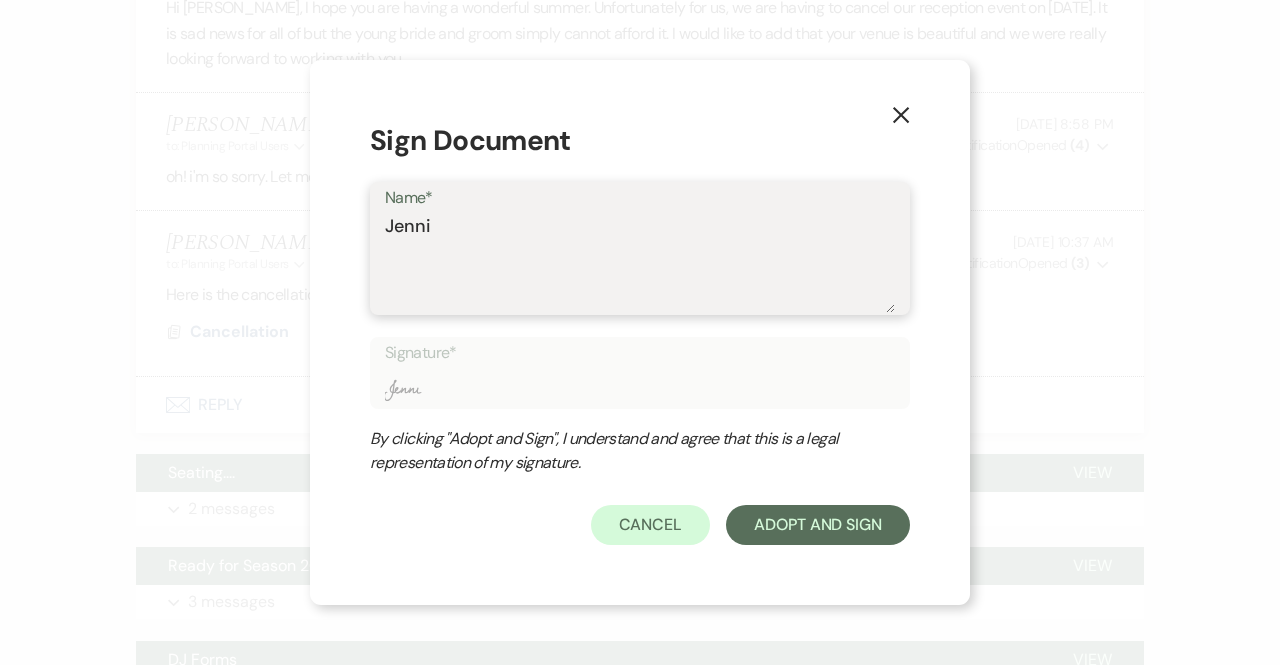 type on "[PERSON_NAME]" 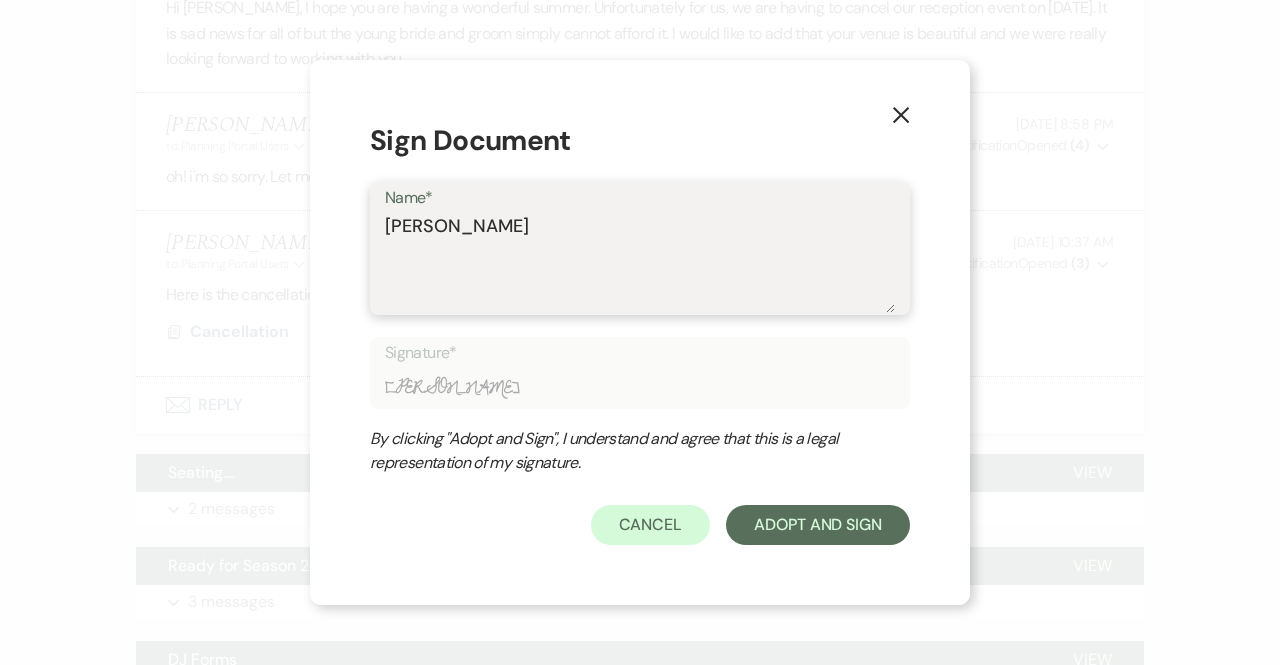 type on "[PERSON_NAME]" 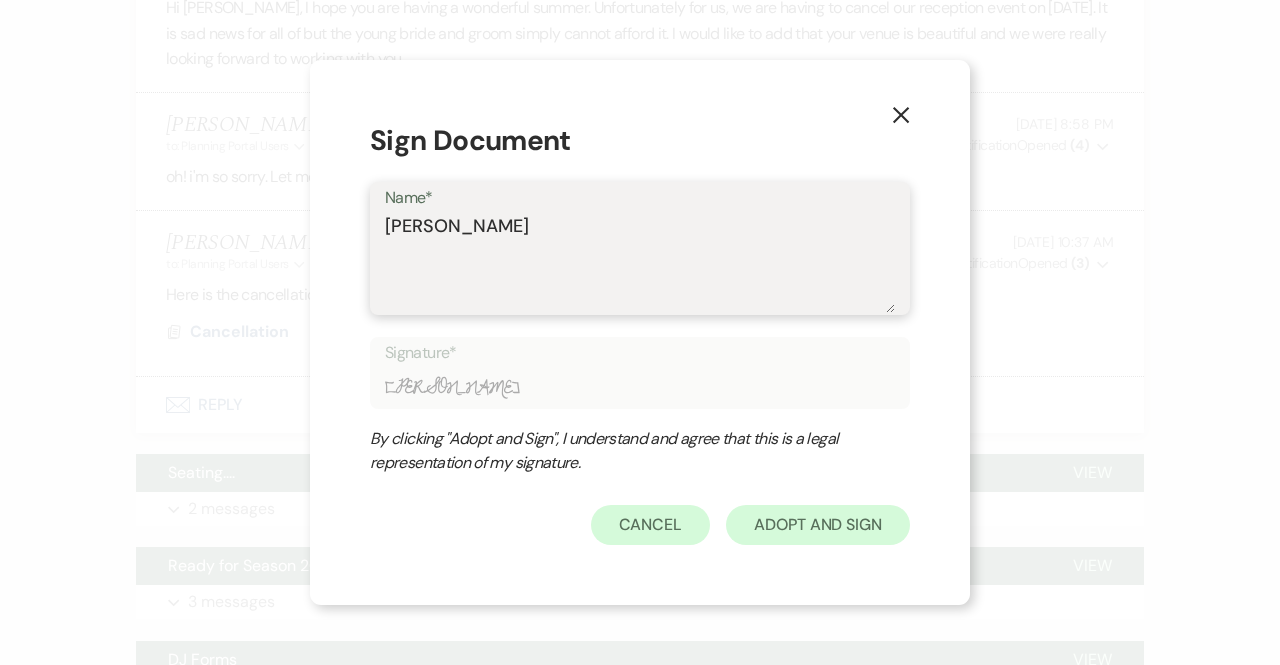 type on "[PERSON_NAME]" 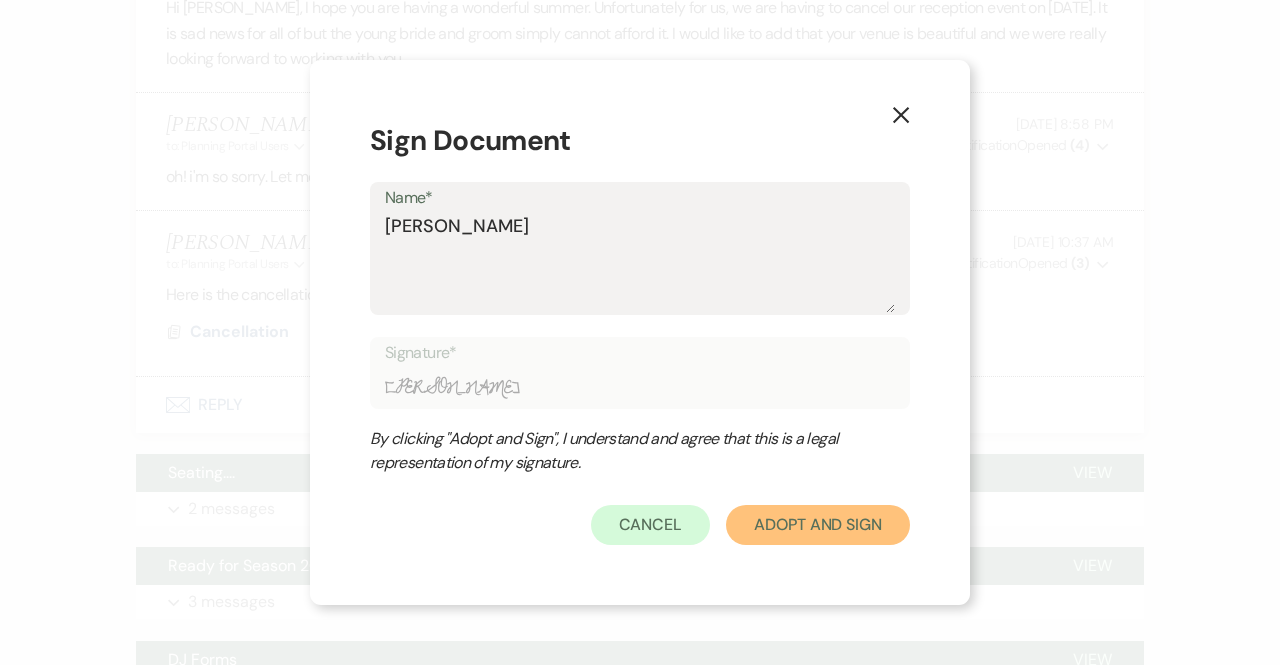 click on "Adopt And Sign" at bounding box center (818, 525) 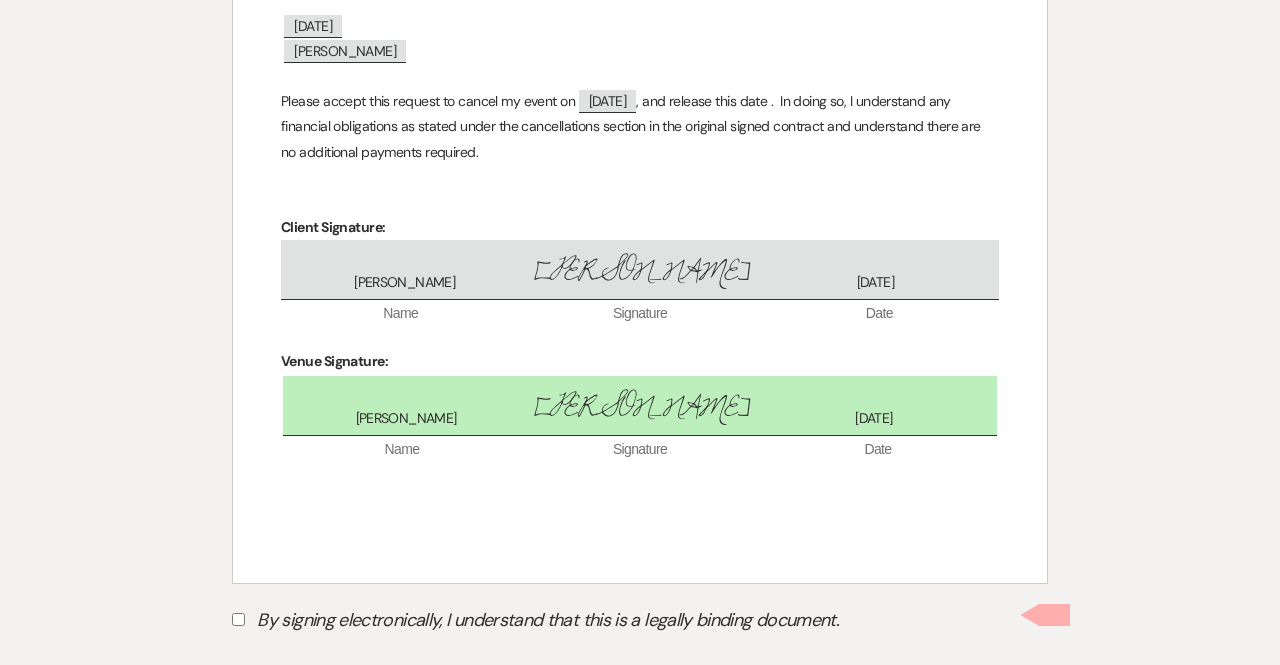 scroll, scrollTop: 348, scrollLeft: 0, axis: vertical 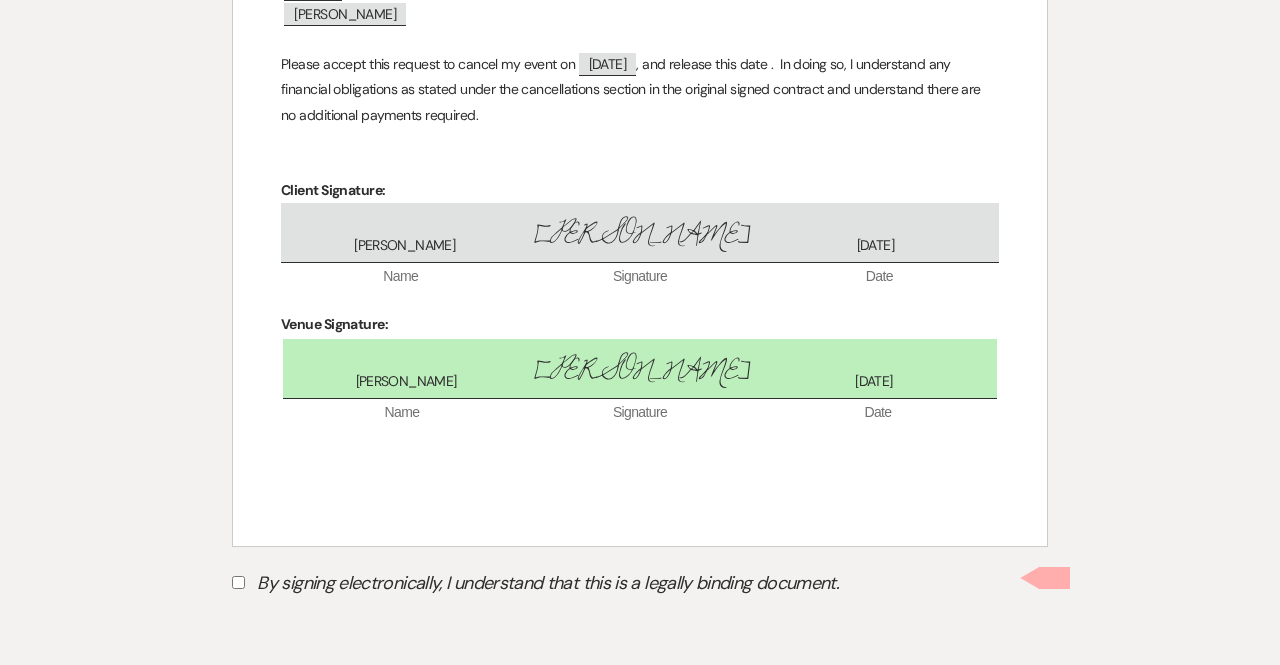 click on "By signing electronically, I understand that this is a legally binding document." at bounding box center [640, 586] 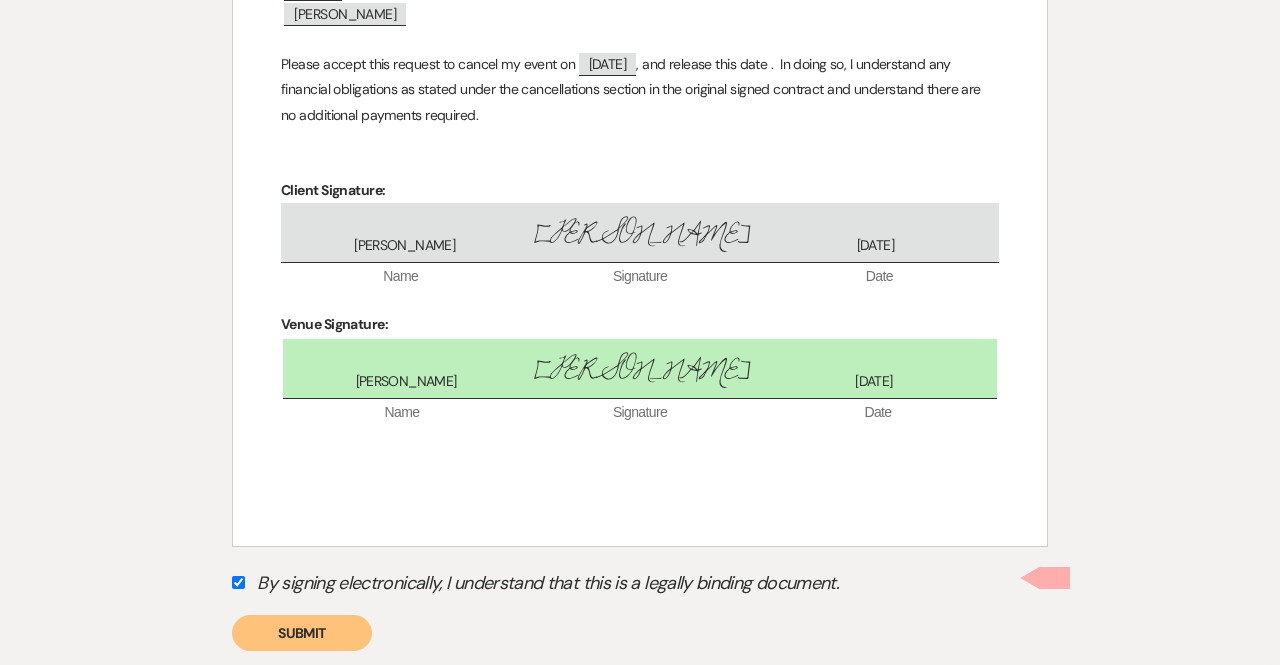 click on "Submit" at bounding box center [302, 633] 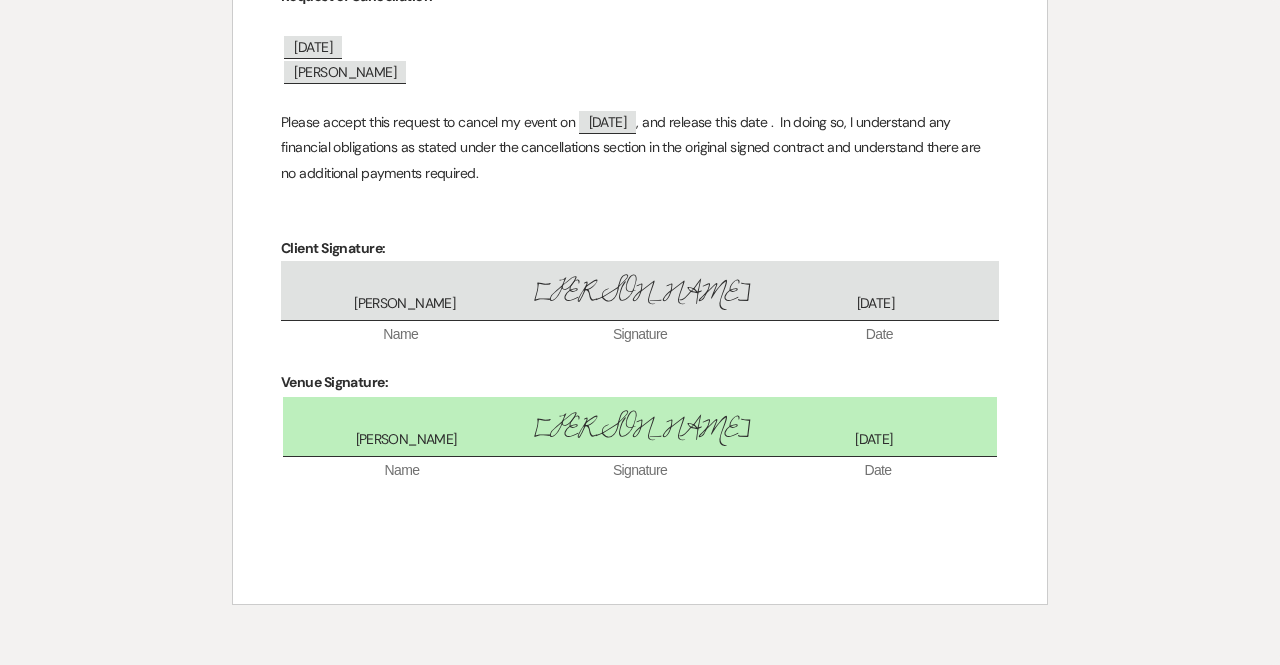 scroll, scrollTop: 0, scrollLeft: 0, axis: both 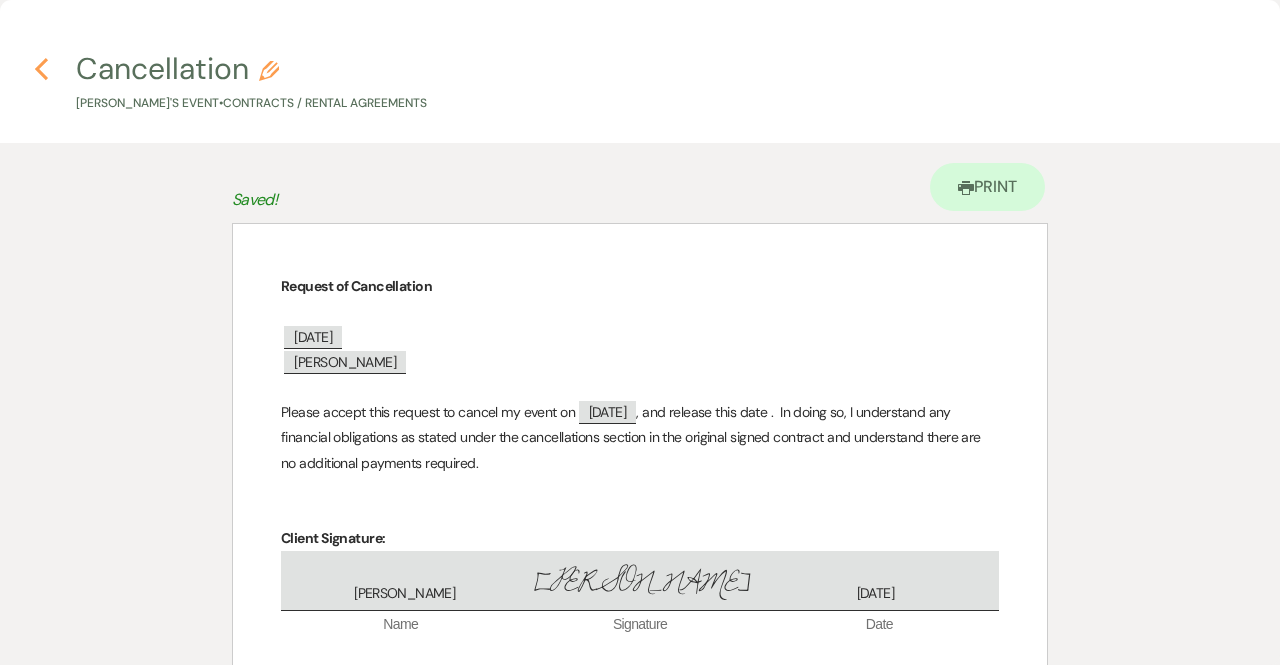 click on "Previous" 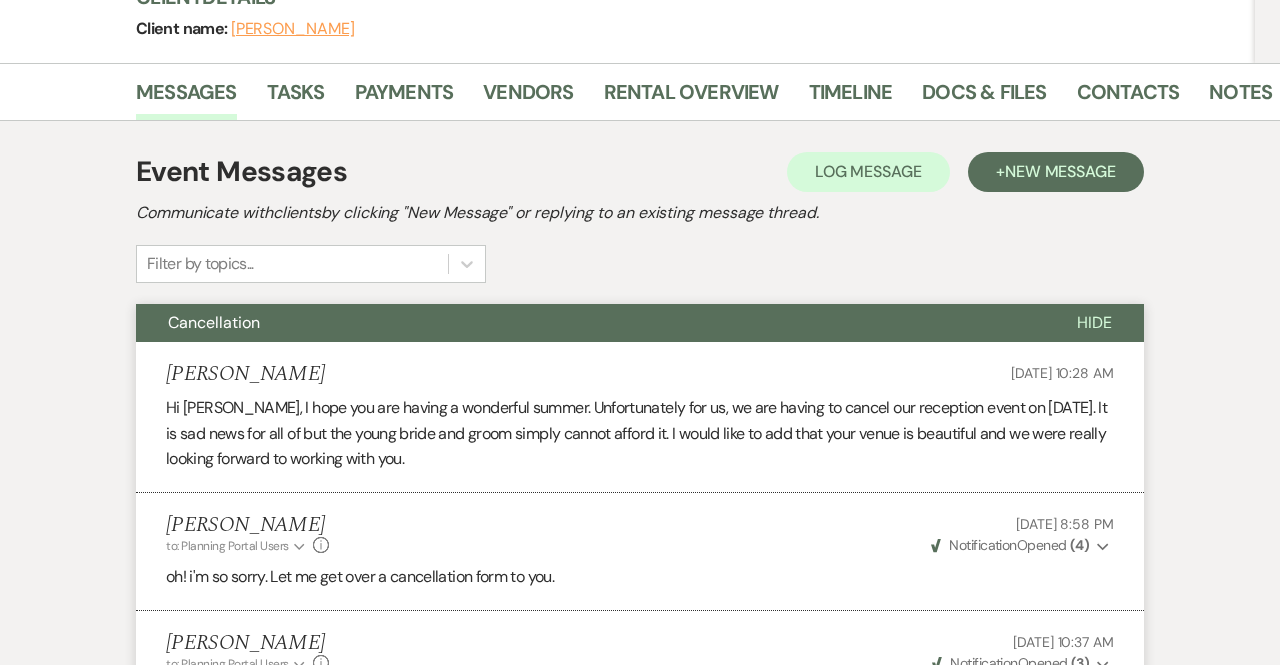 scroll, scrollTop: 0, scrollLeft: 0, axis: both 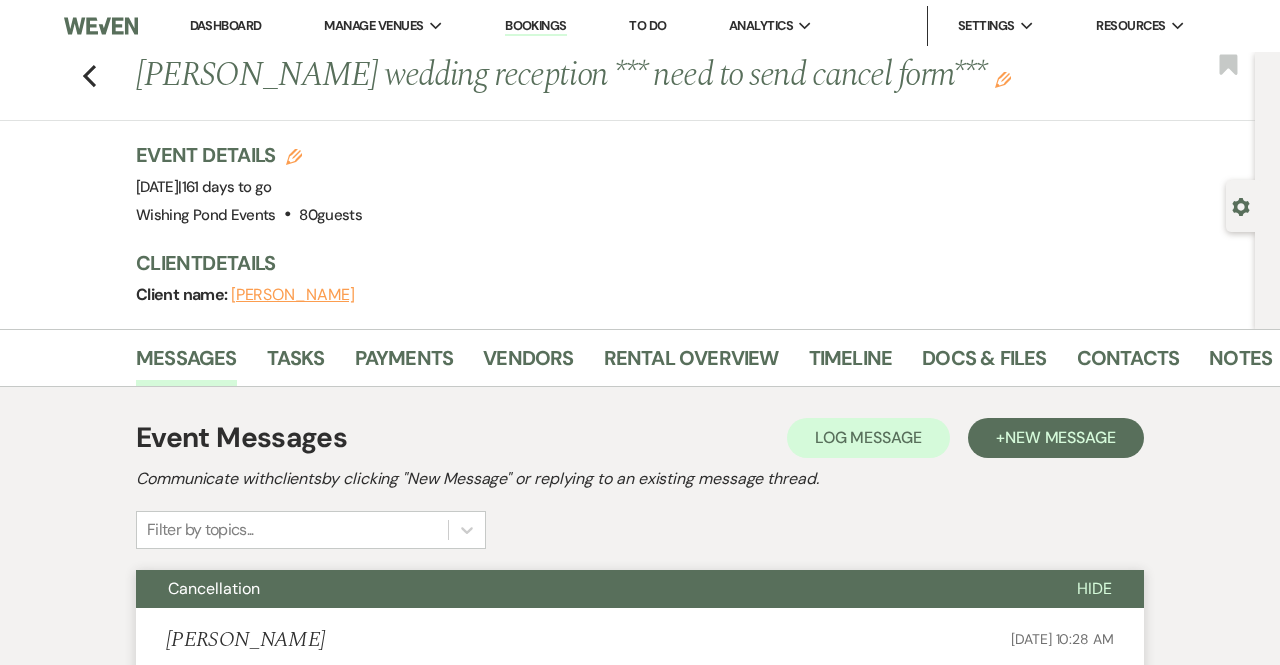 click 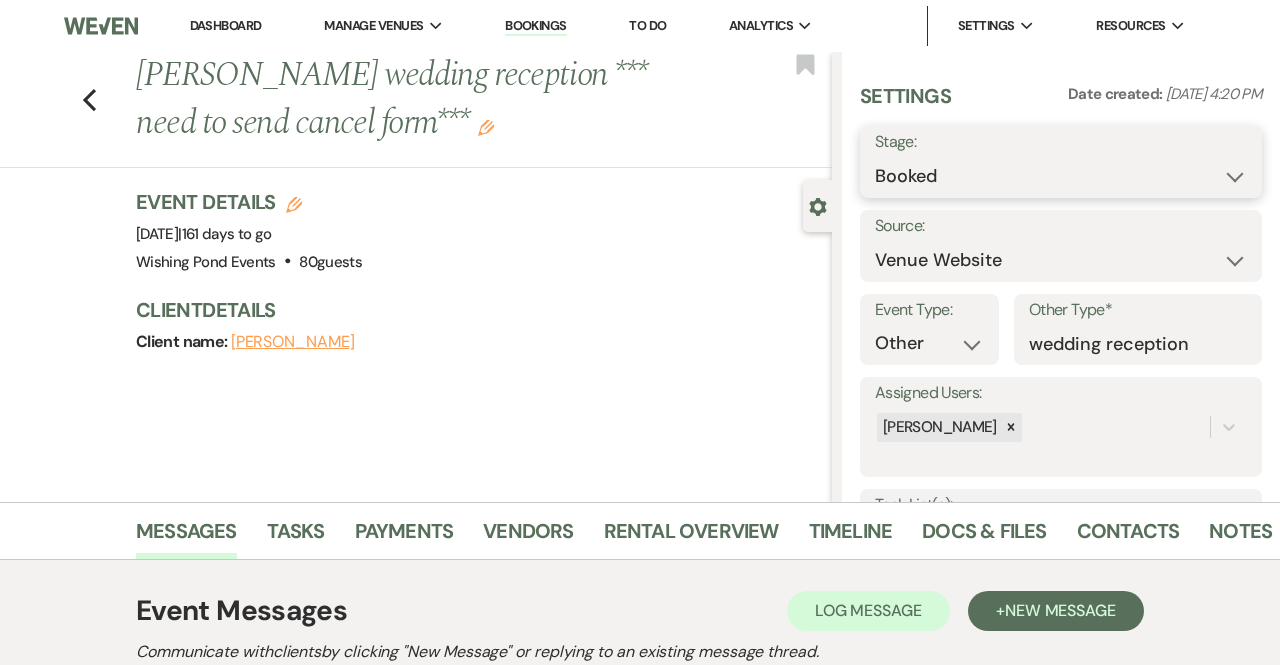click on "Booked Lost" at bounding box center [1061, 176] 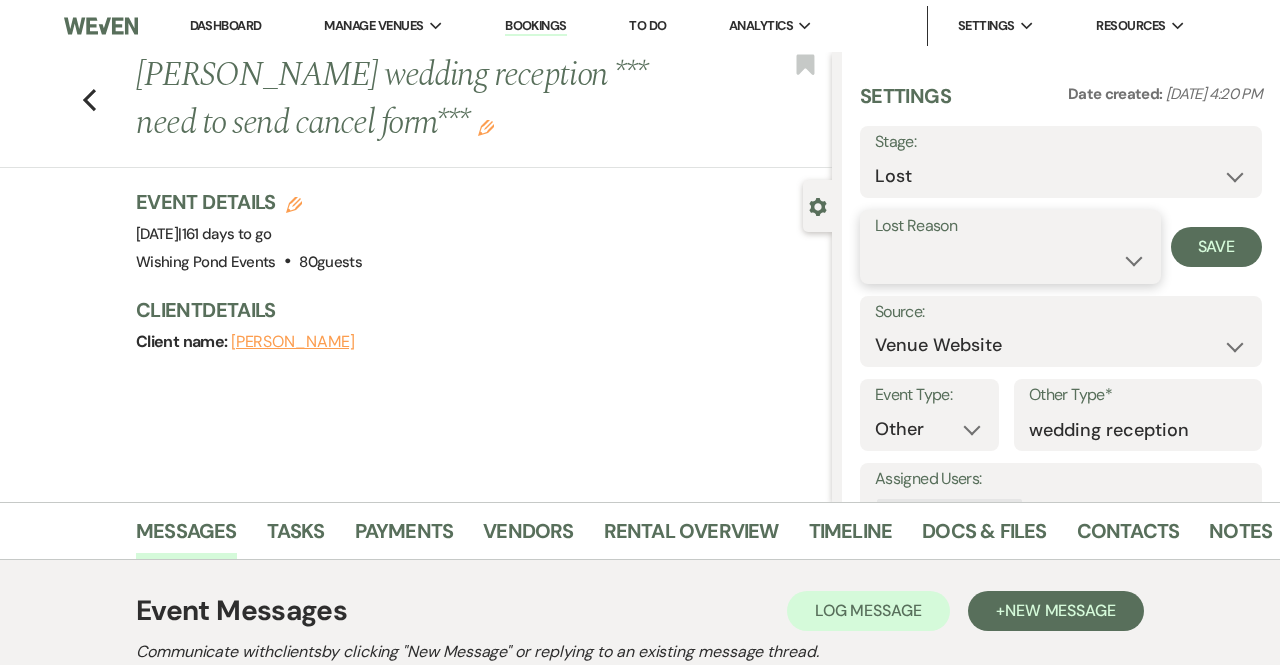 click on "Booked Elsewhere Budget Date Unavailable No Response Not a Good Match Capacity Cancelled Duplicate (hidden) Spam (hidden) Other (hidden) Other" at bounding box center [1010, 260] 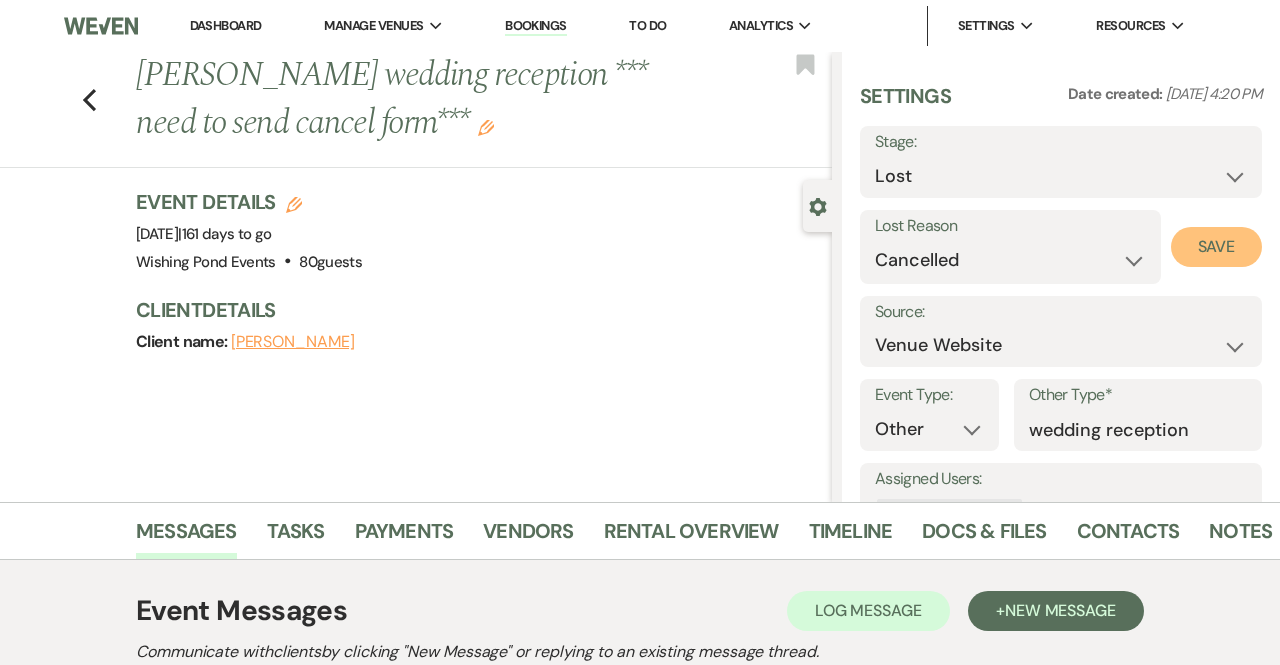 click on "Save" at bounding box center [1216, 247] 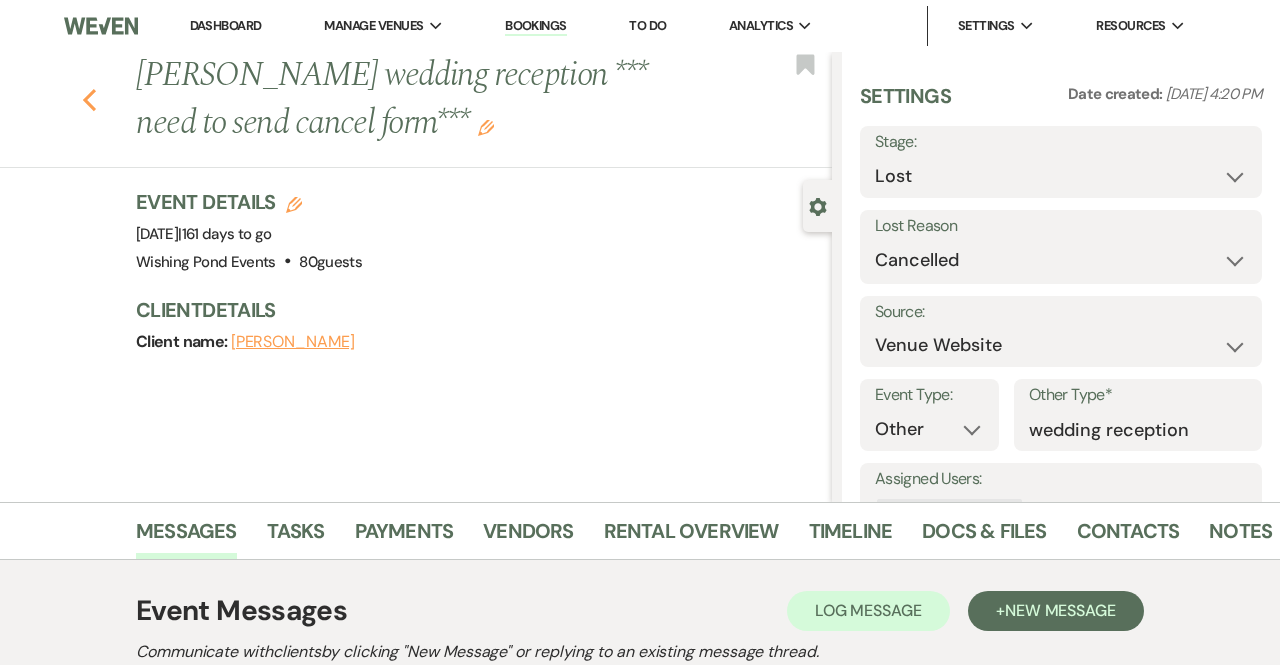 click 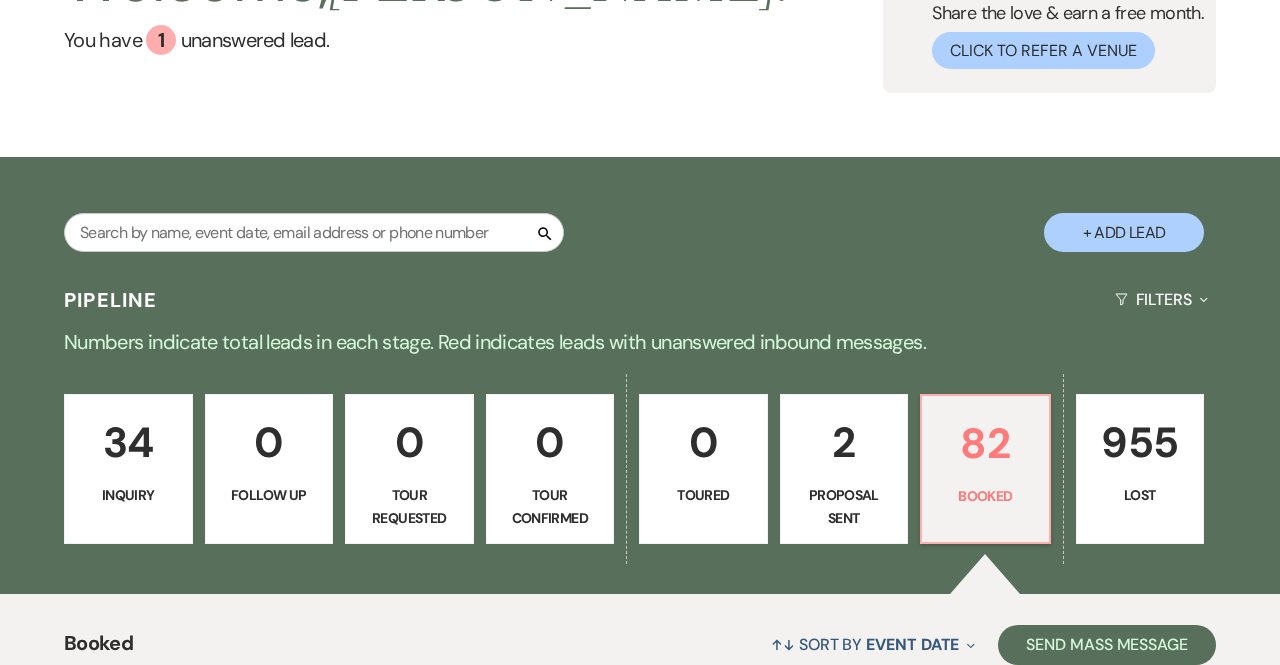 scroll, scrollTop: 0, scrollLeft: 0, axis: both 